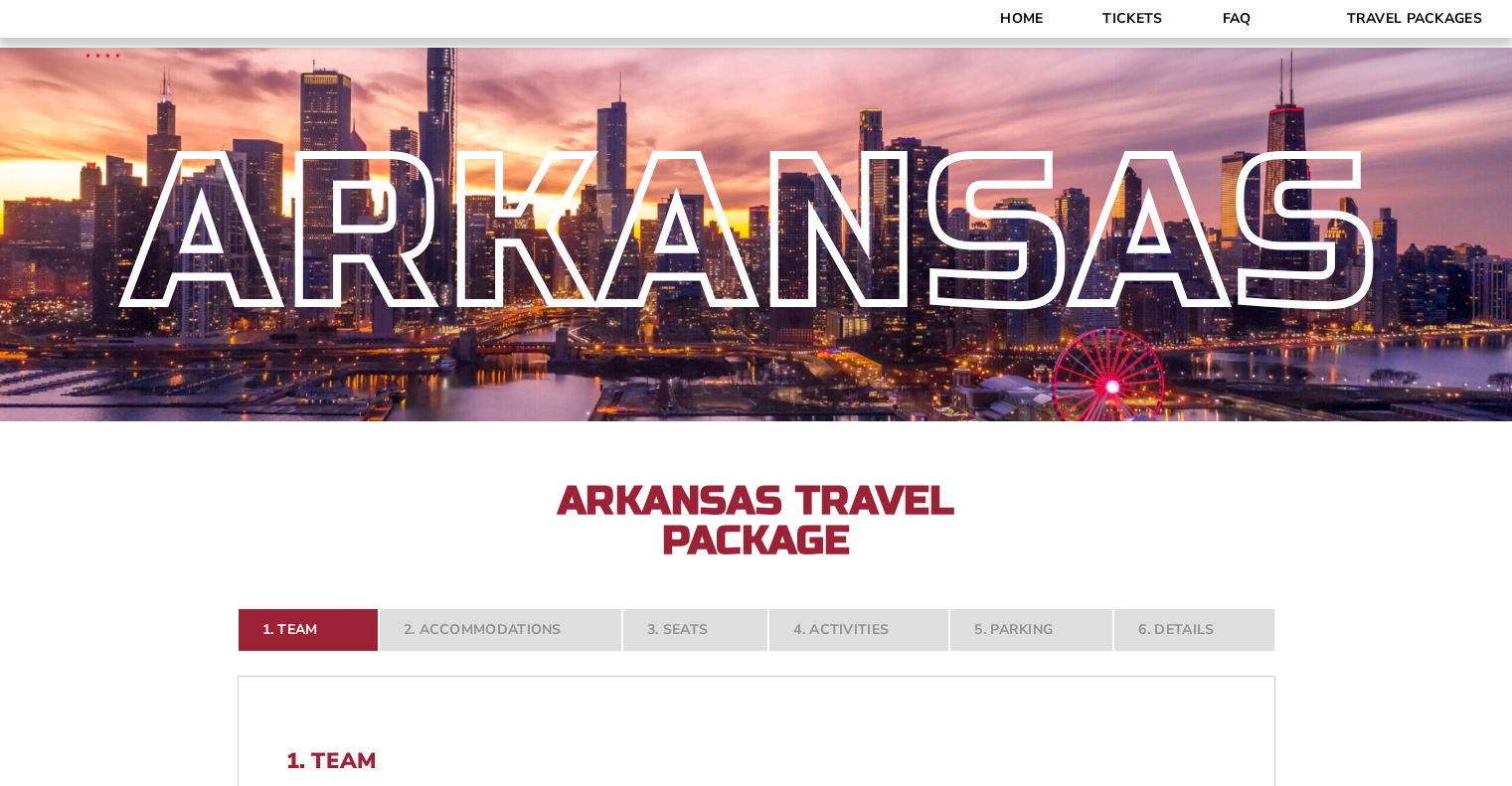 select on "21304" 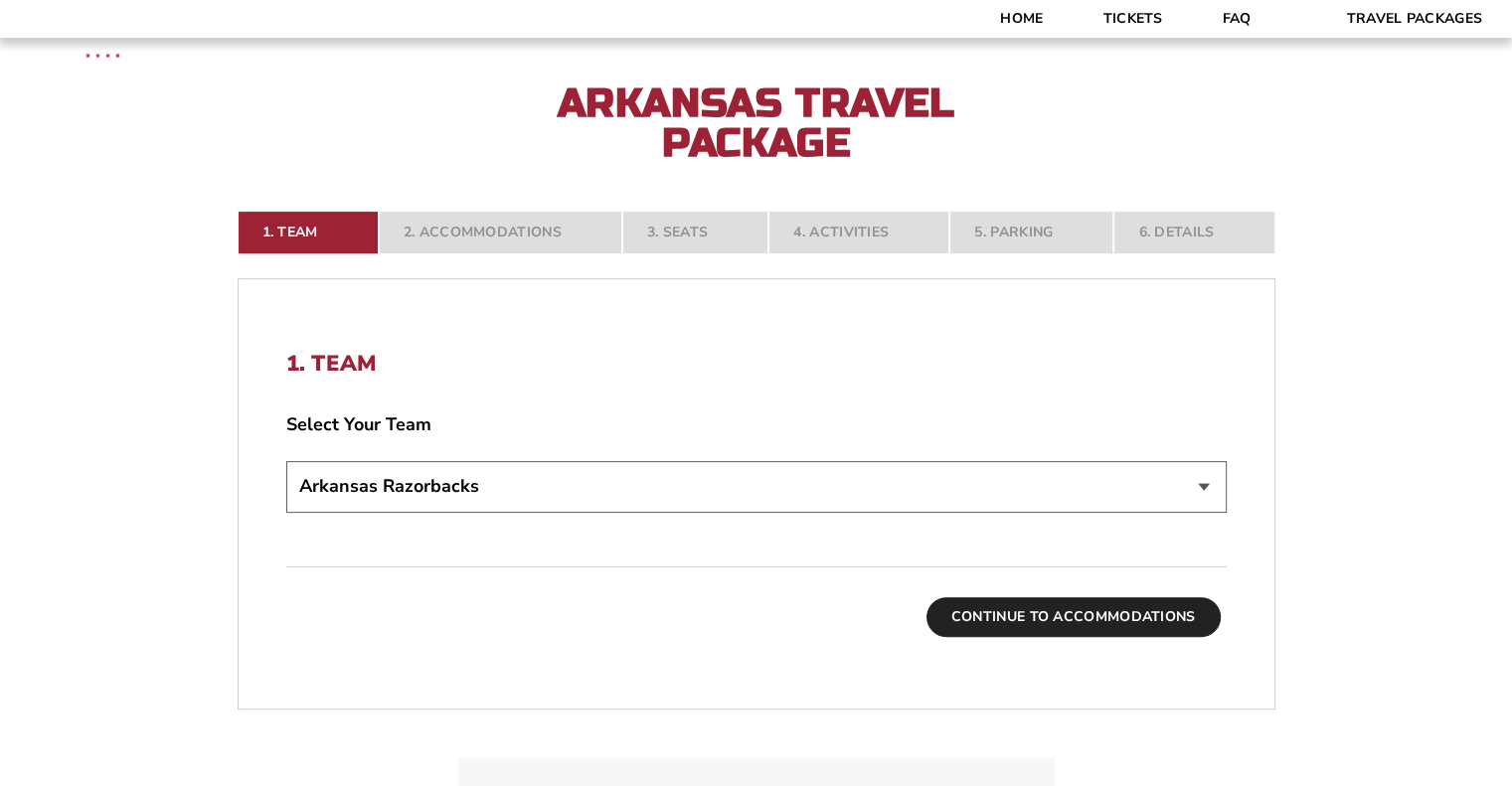 click on "Continue To Accommodations" at bounding box center [1074, 617] 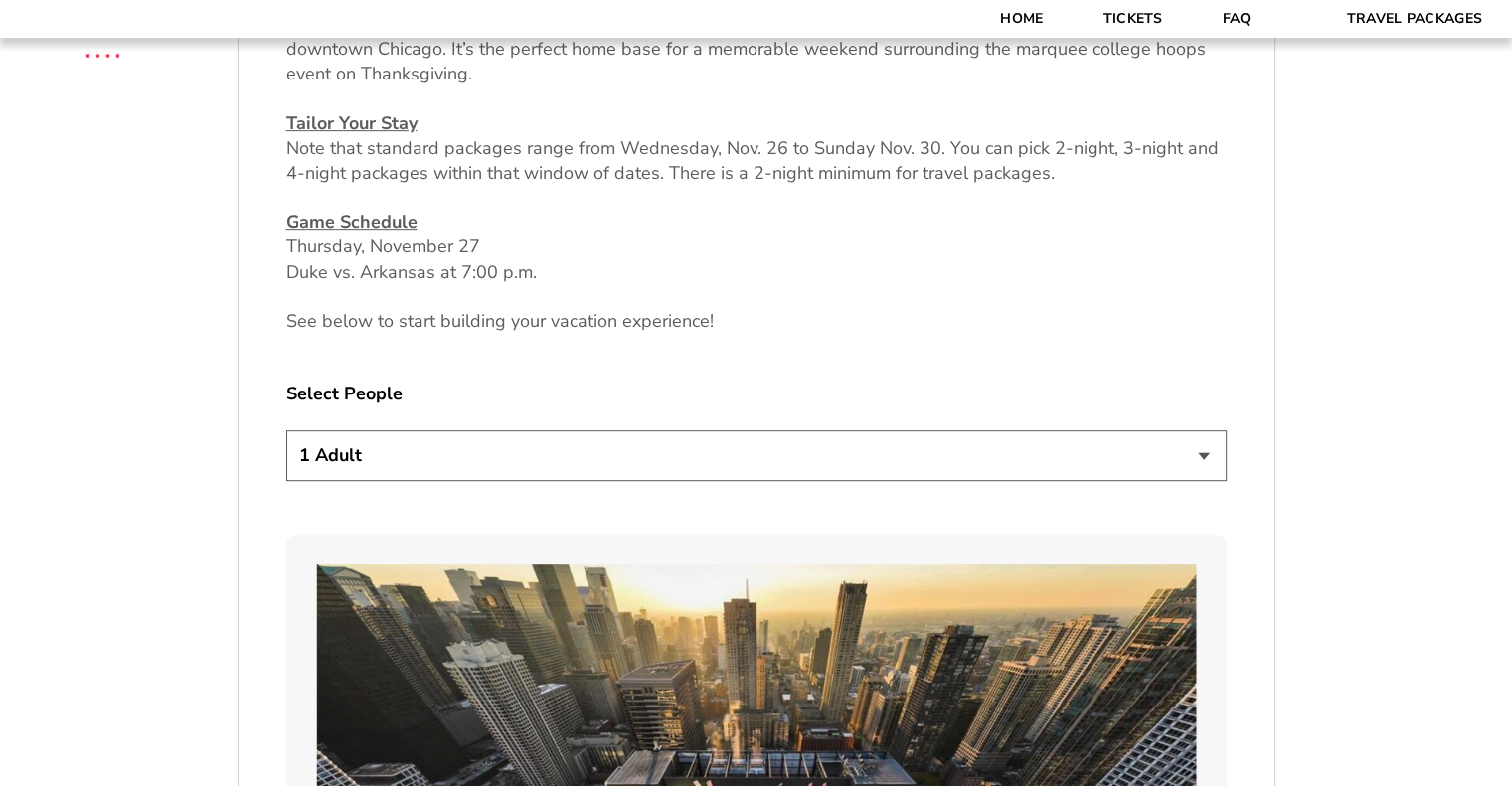 scroll, scrollTop: 967, scrollLeft: 0, axis: vertical 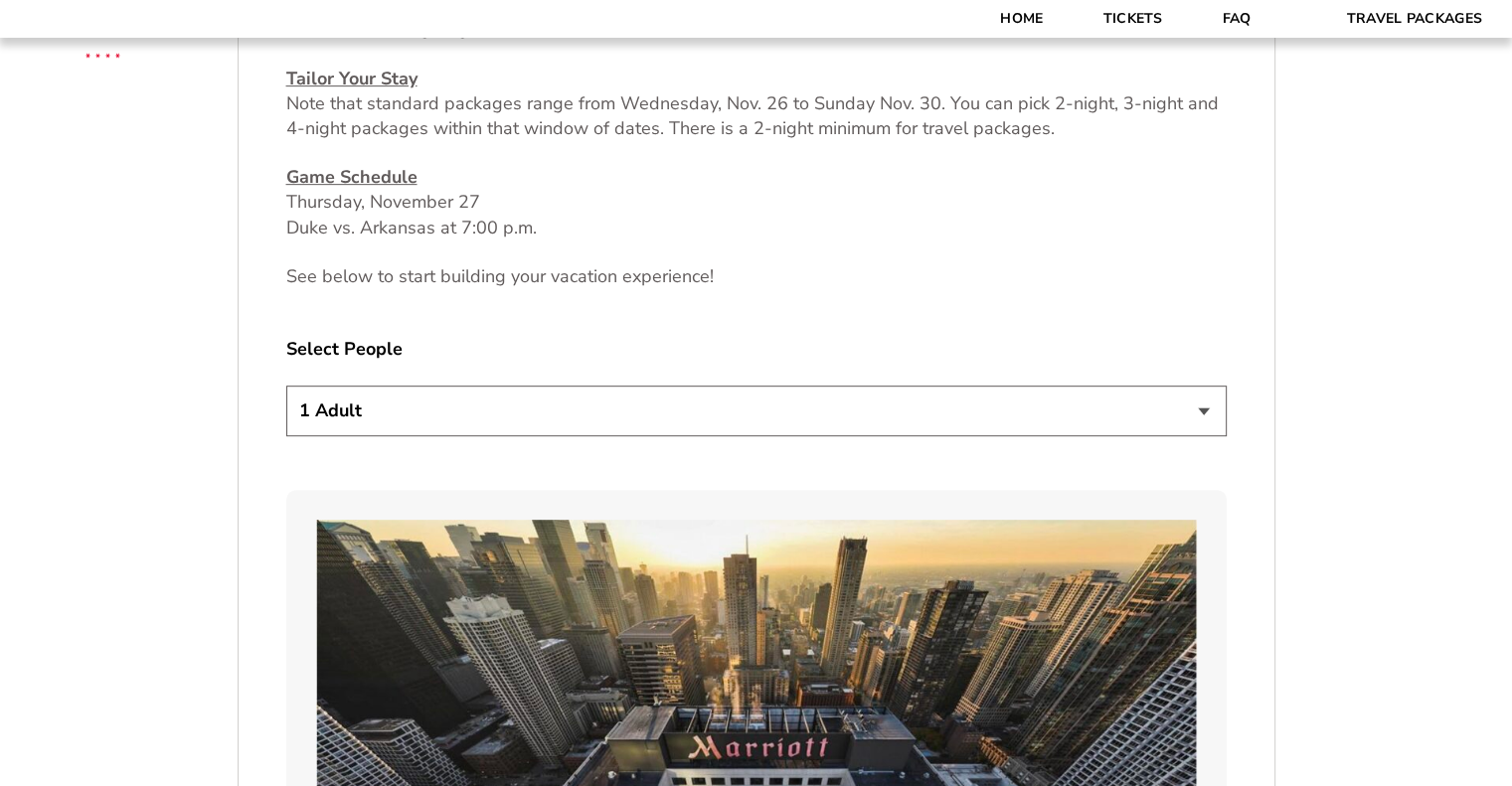 click on "1 Adult
2 Adults
3 Adults
4 Adults
2 Adults + 1 Child
2 Adults + 2 Children
2 Adults + 3 Children" at bounding box center (756, 413) 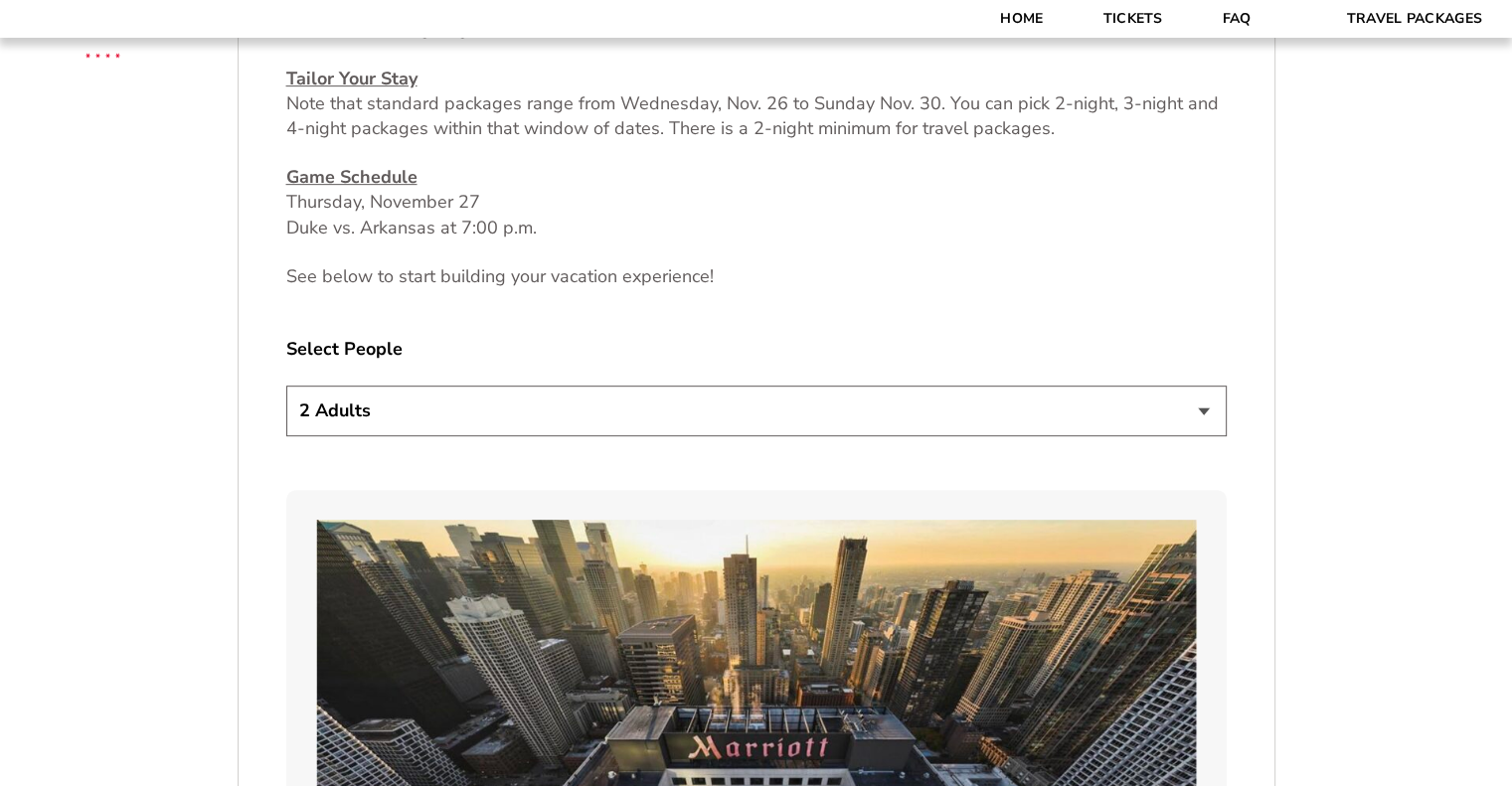 click on "1 Adult
2 Adults
3 Adults
4 Adults
2 Adults + 1 Child
2 Adults + 2 Children
2 Adults + 3 Children" at bounding box center [756, 410] 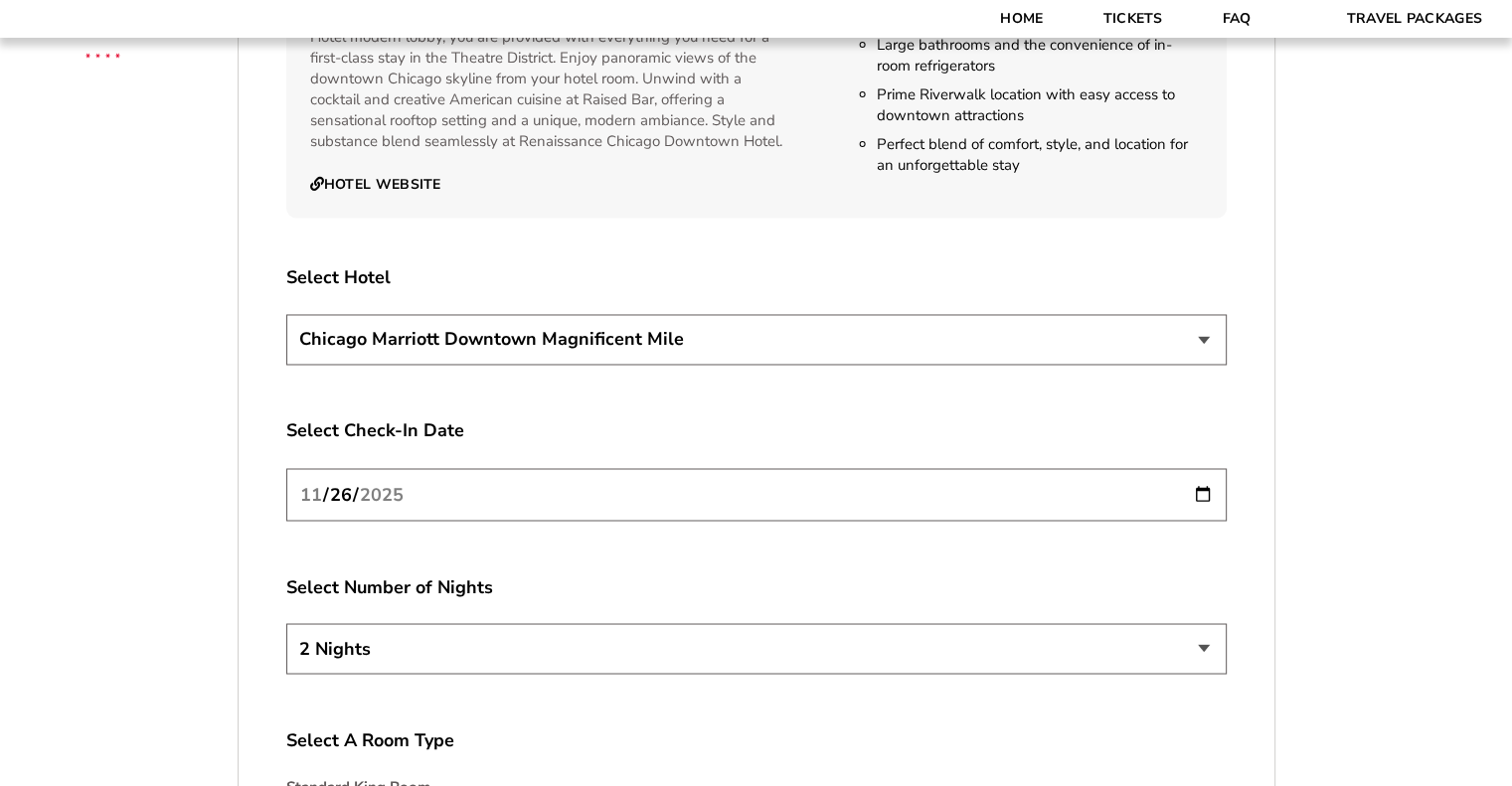 scroll, scrollTop: 3352, scrollLeft: 0, axis: vertical 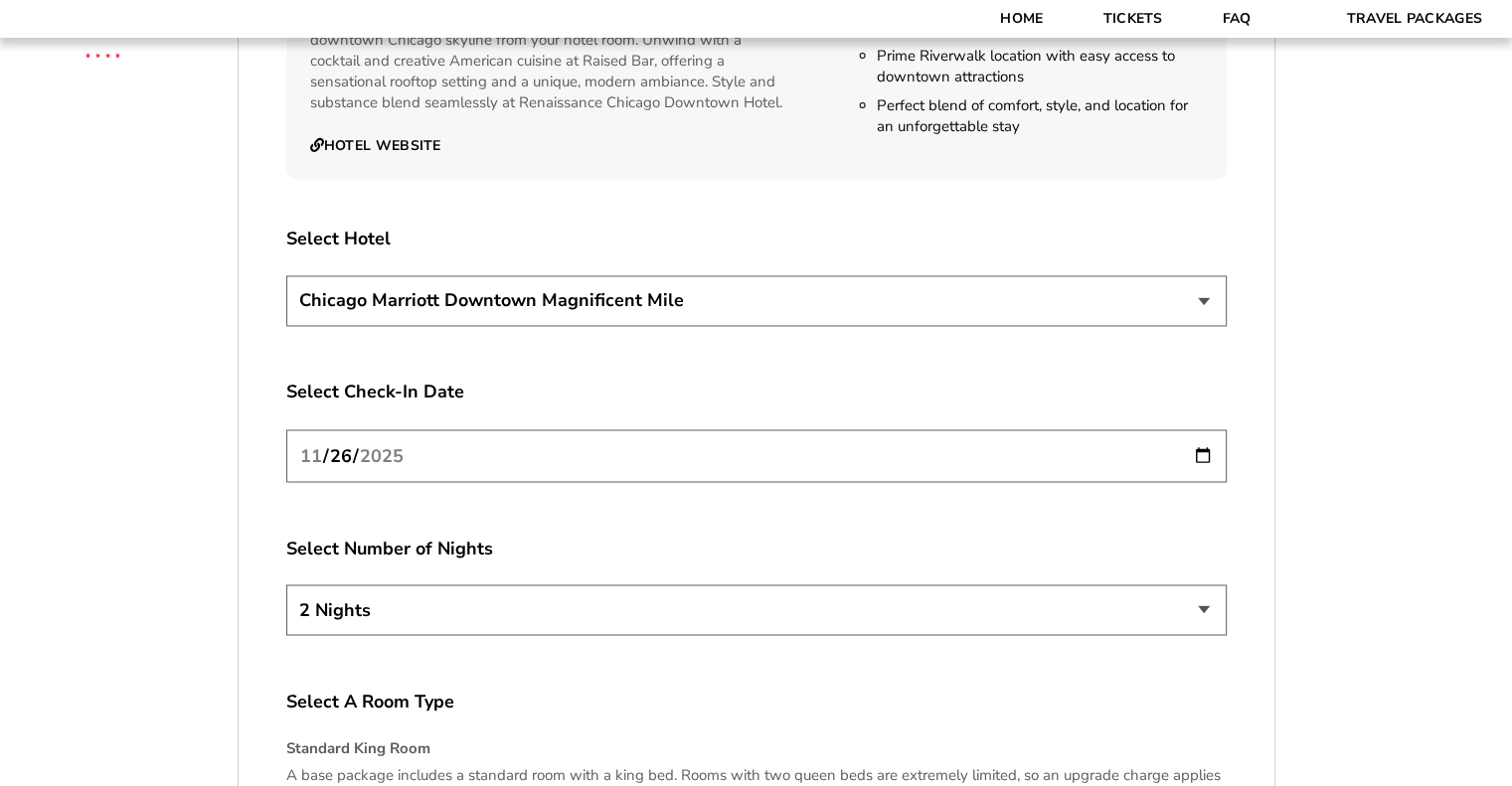 click on "Chicago Marriott Downtown Magnificent Mile Renaissance Chicago Downtown Hotel" at bounding box center (756, 300) 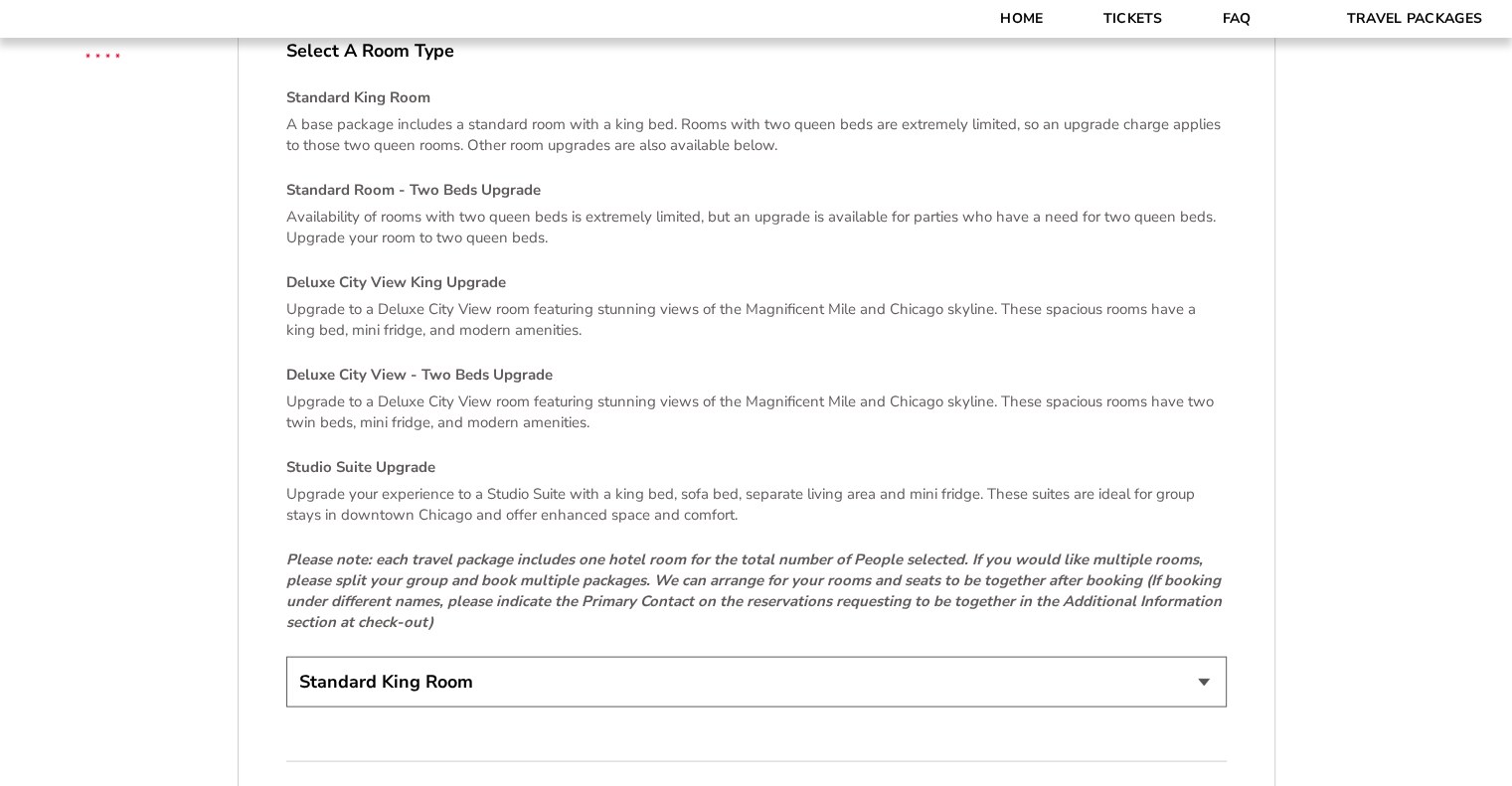 scroll, scrollTop: 4147, scrollLeft: 0, axis: vertical 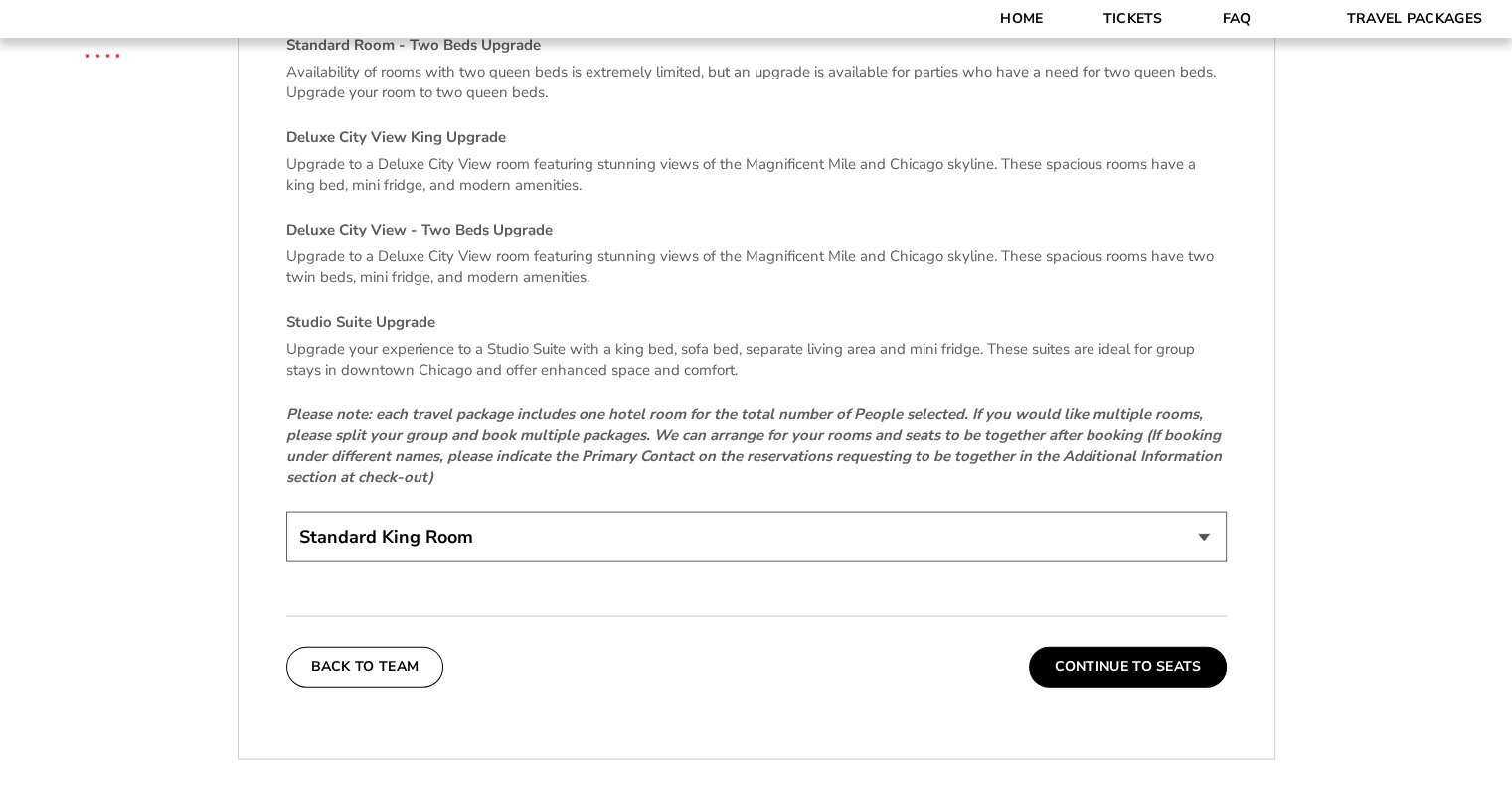 click on "Standard King Room  Standard Room - Two Beds Upgrade (+$30 per night) Deluxe City View King Upgrade (+$50 per night) Deluxe City View - Two Beds Upgrade (+$80 per night) Studio Suite Upgrade (+$185 per night)" at bounding box center (756, 537) 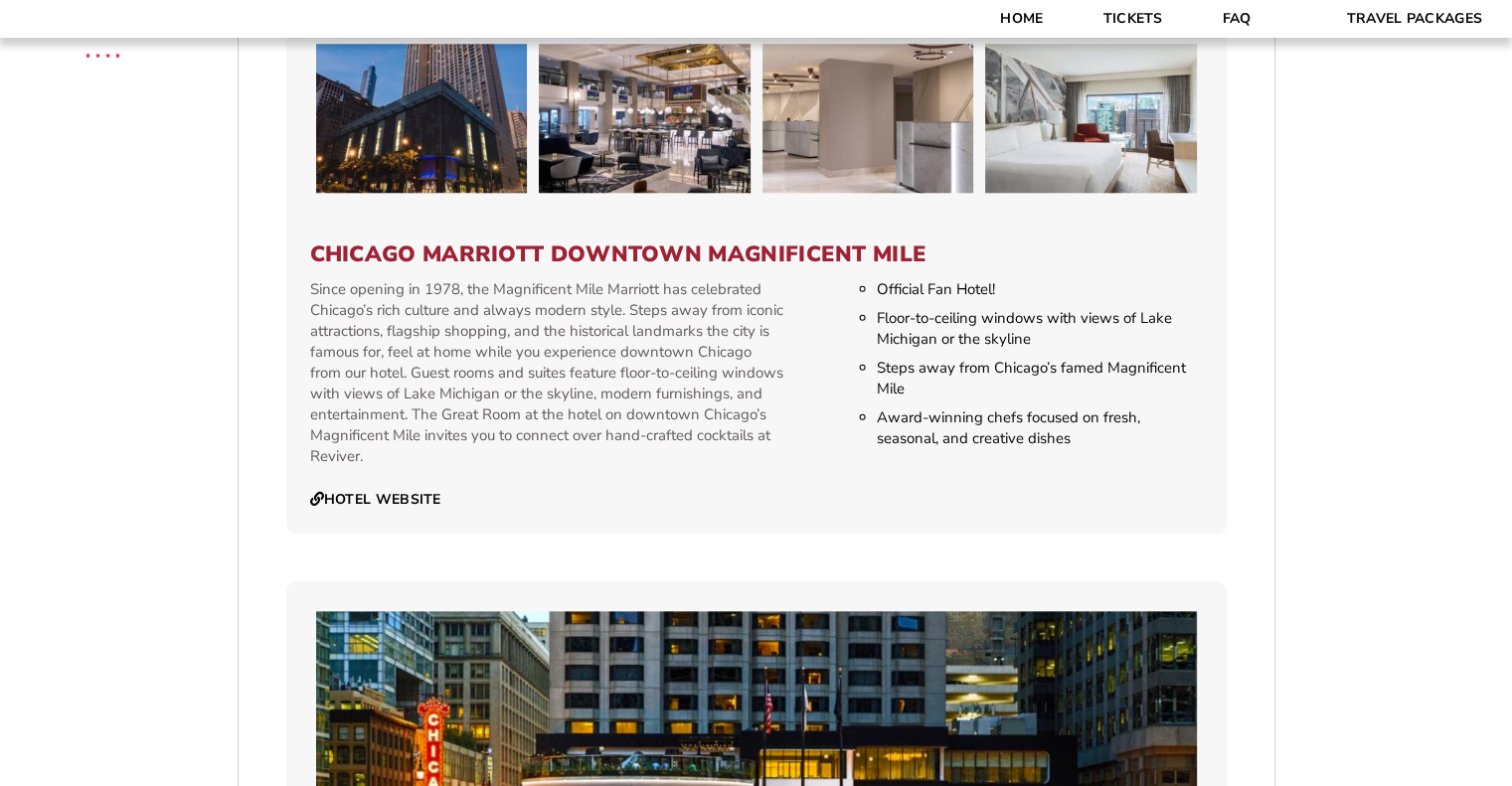 scroll, scrollTop: 2060, scrollLeft: 0, axis: vertical 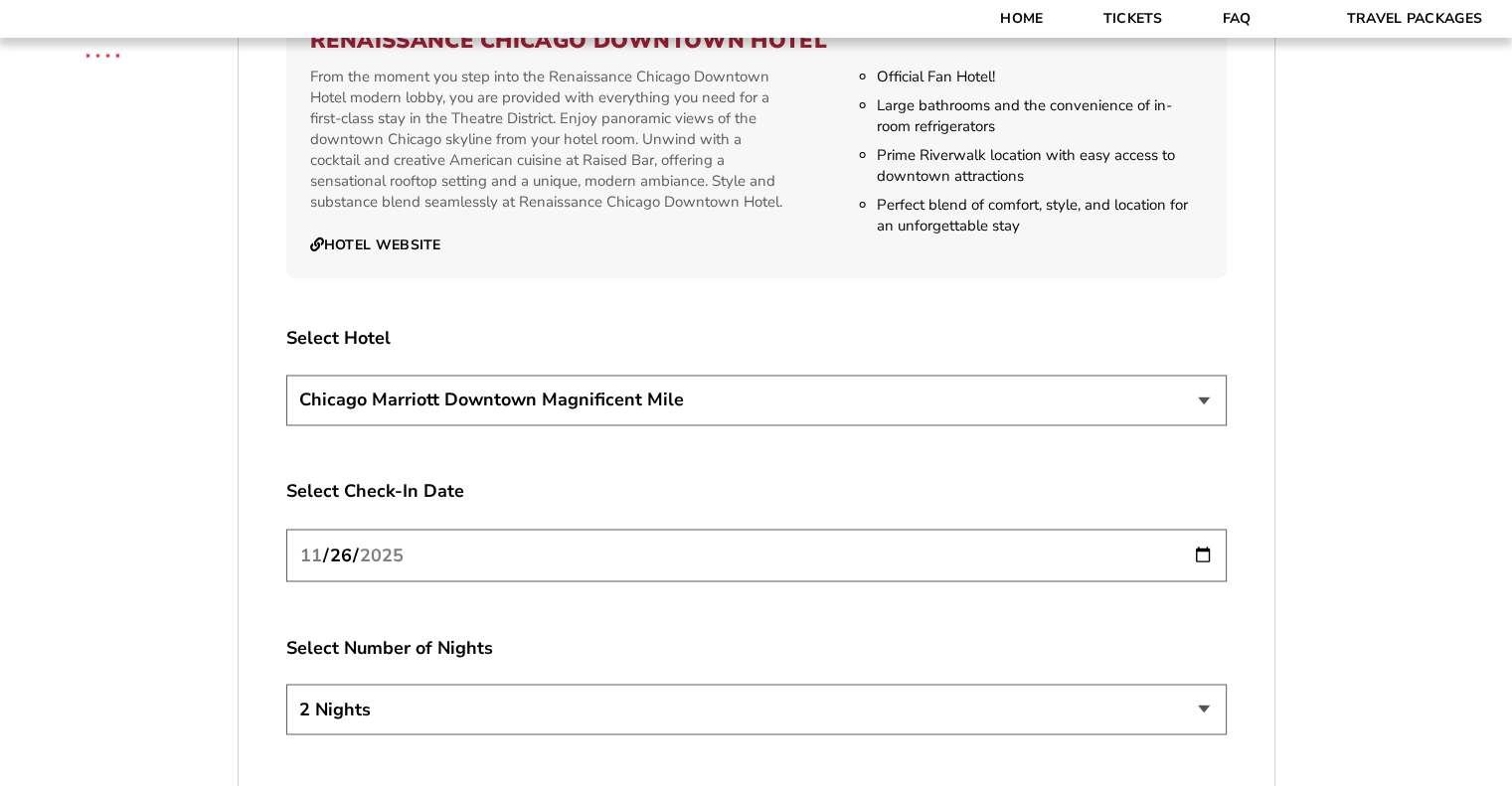 click on "Chicago Marriott Downtown Magnificent Mile Renaissance Chicago Downtown Hotel" at bounding box center [756, 399] 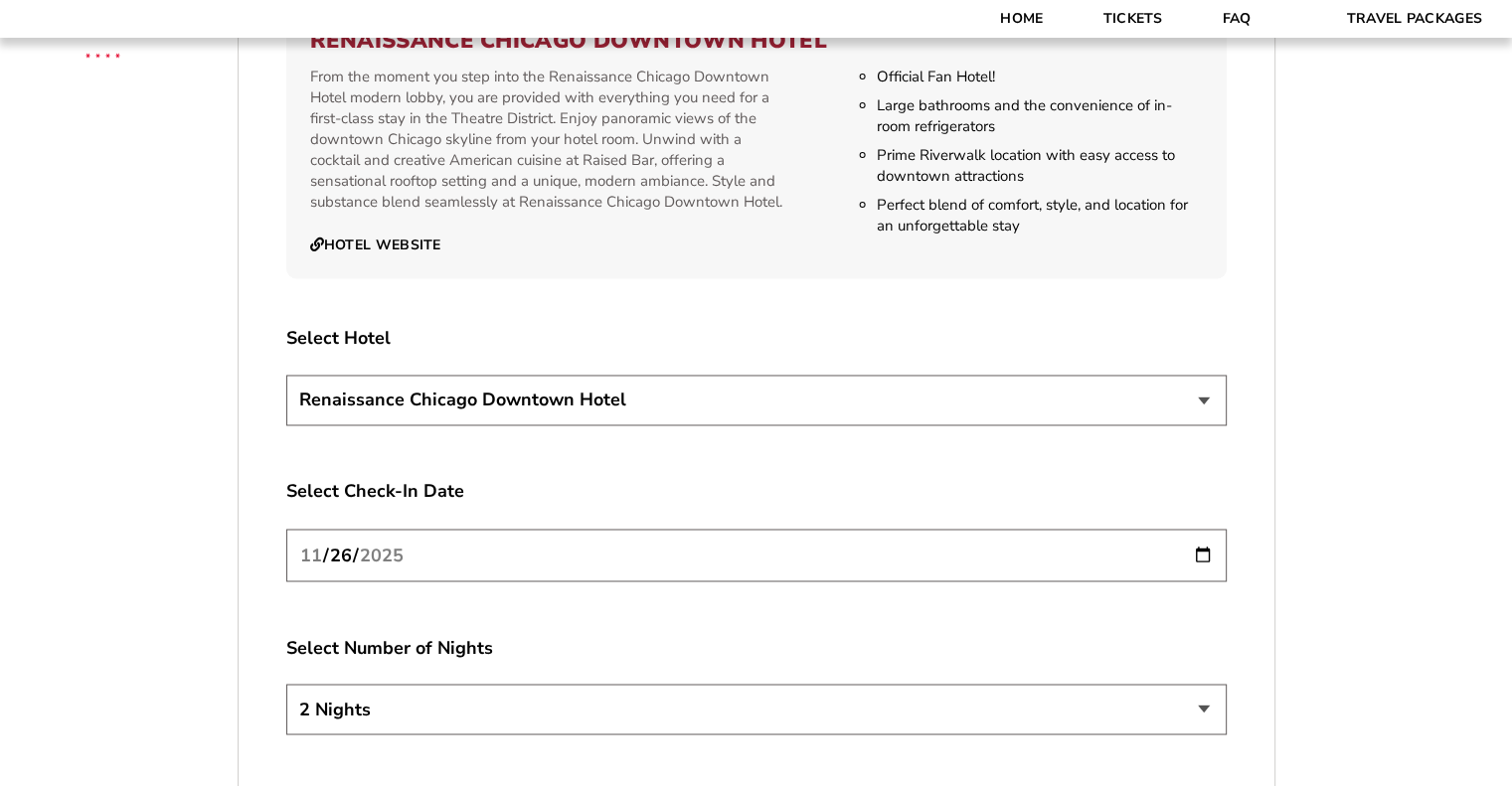 click on "Chicago Marriott Downtown Magnificent Mile Renaissance Chicago Downtown Hotel" at bounding box center (756, 399) 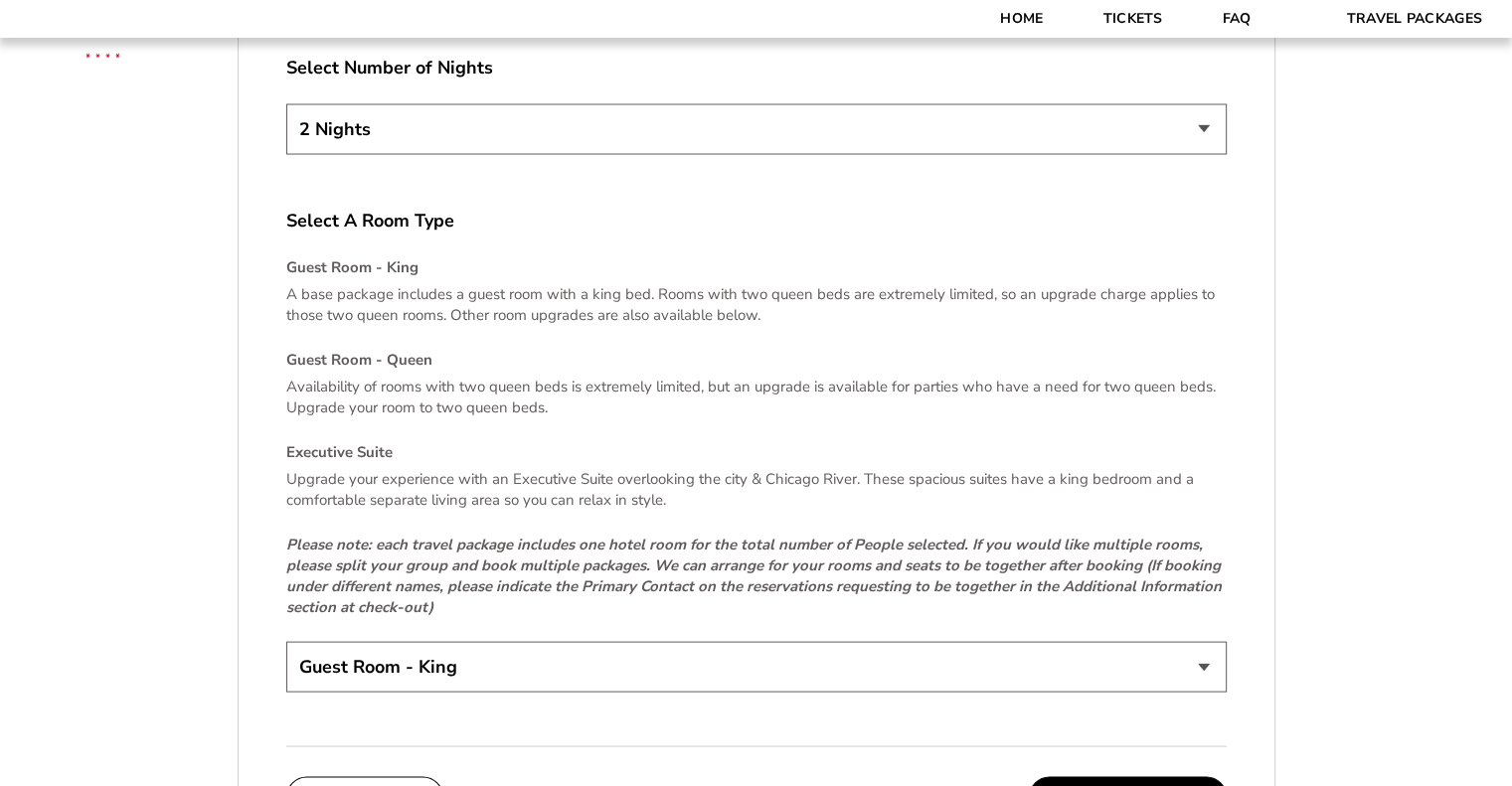 scroll, scrollTop: 3948, scrollLeft: 0, axis: vertical 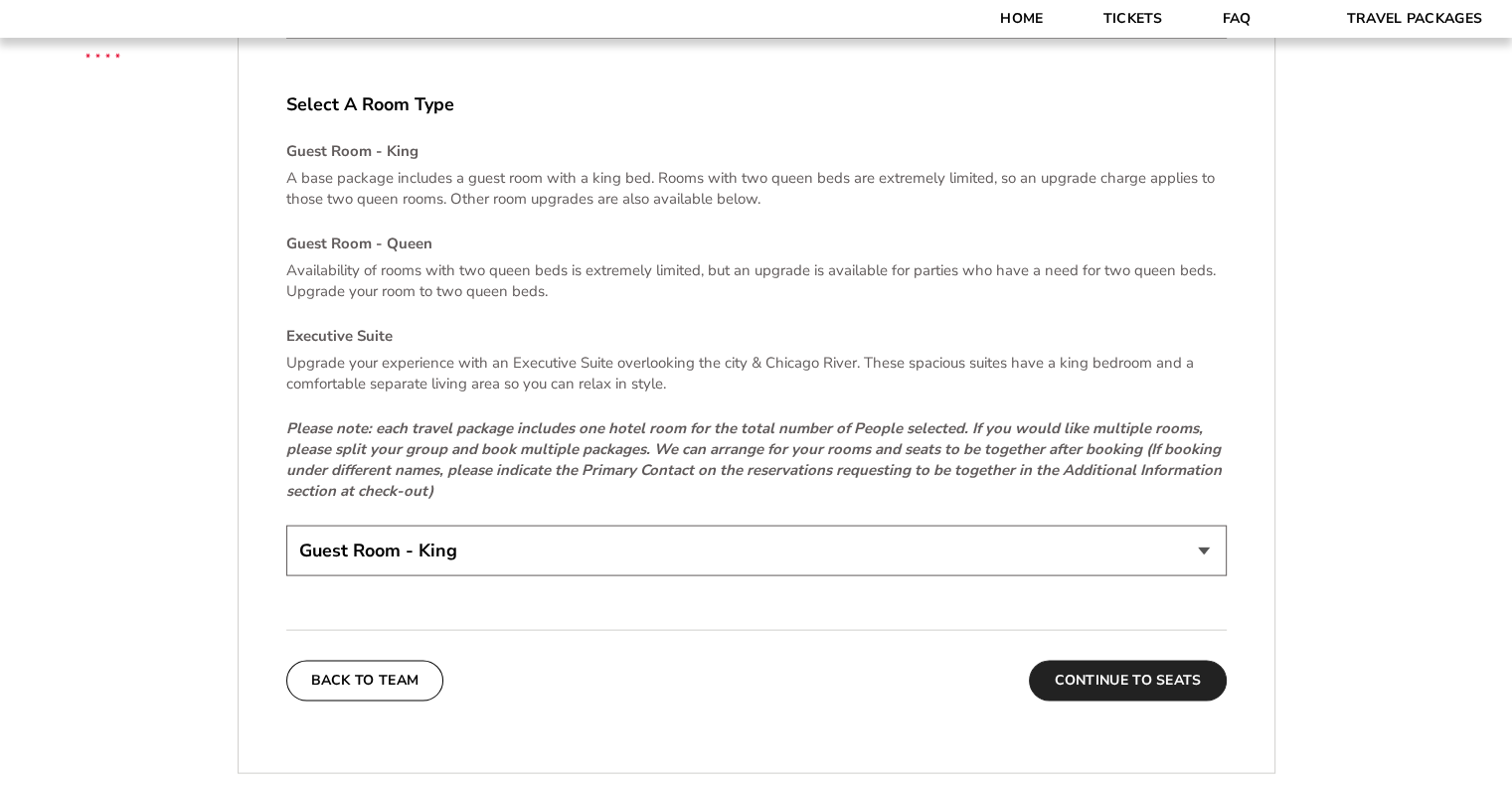click on "Continue To Seats" at bounding box center (1127, 681) 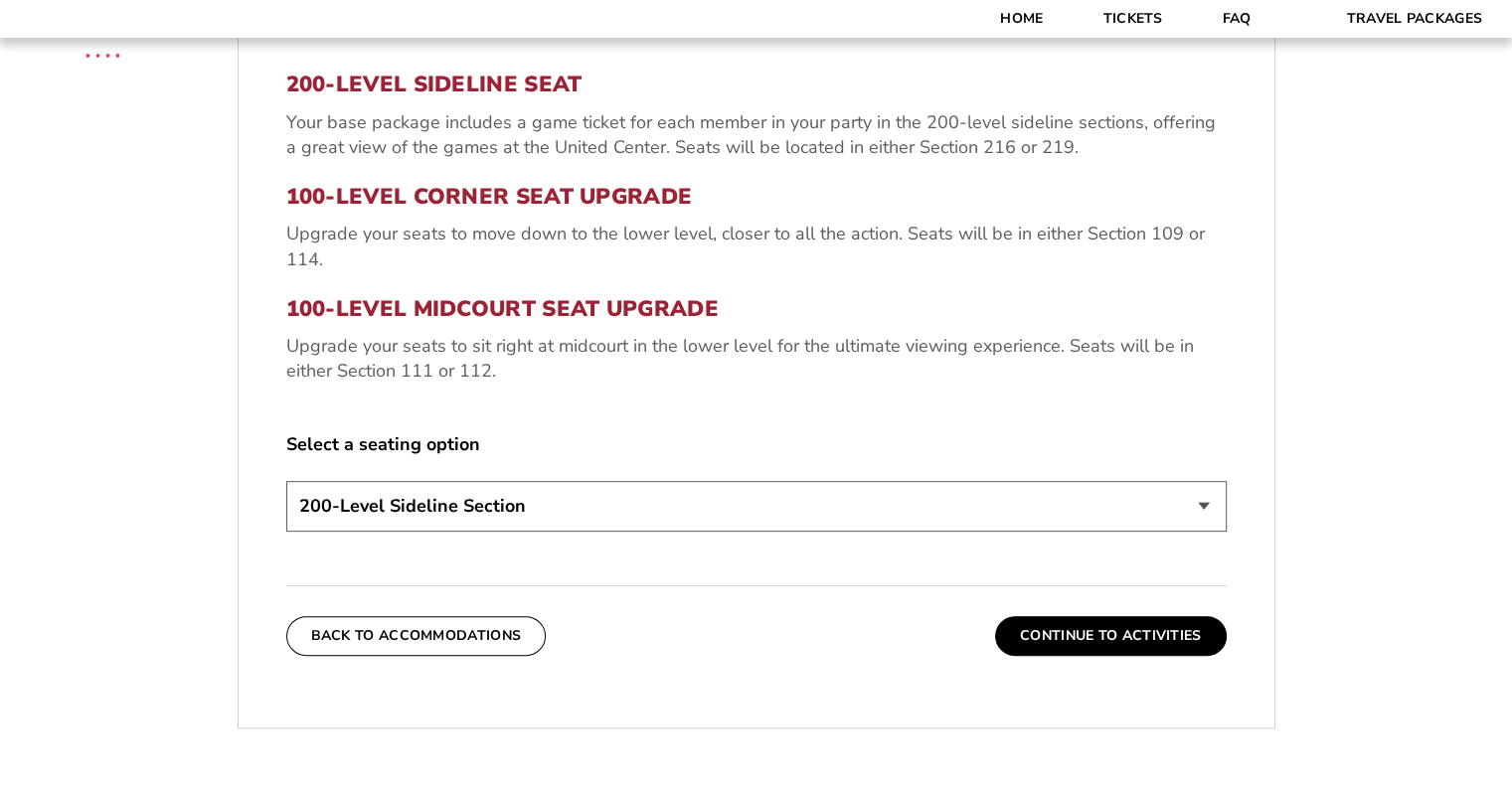 scroll, scrollTop: 867, scrollLeft: 0, axis: vertical 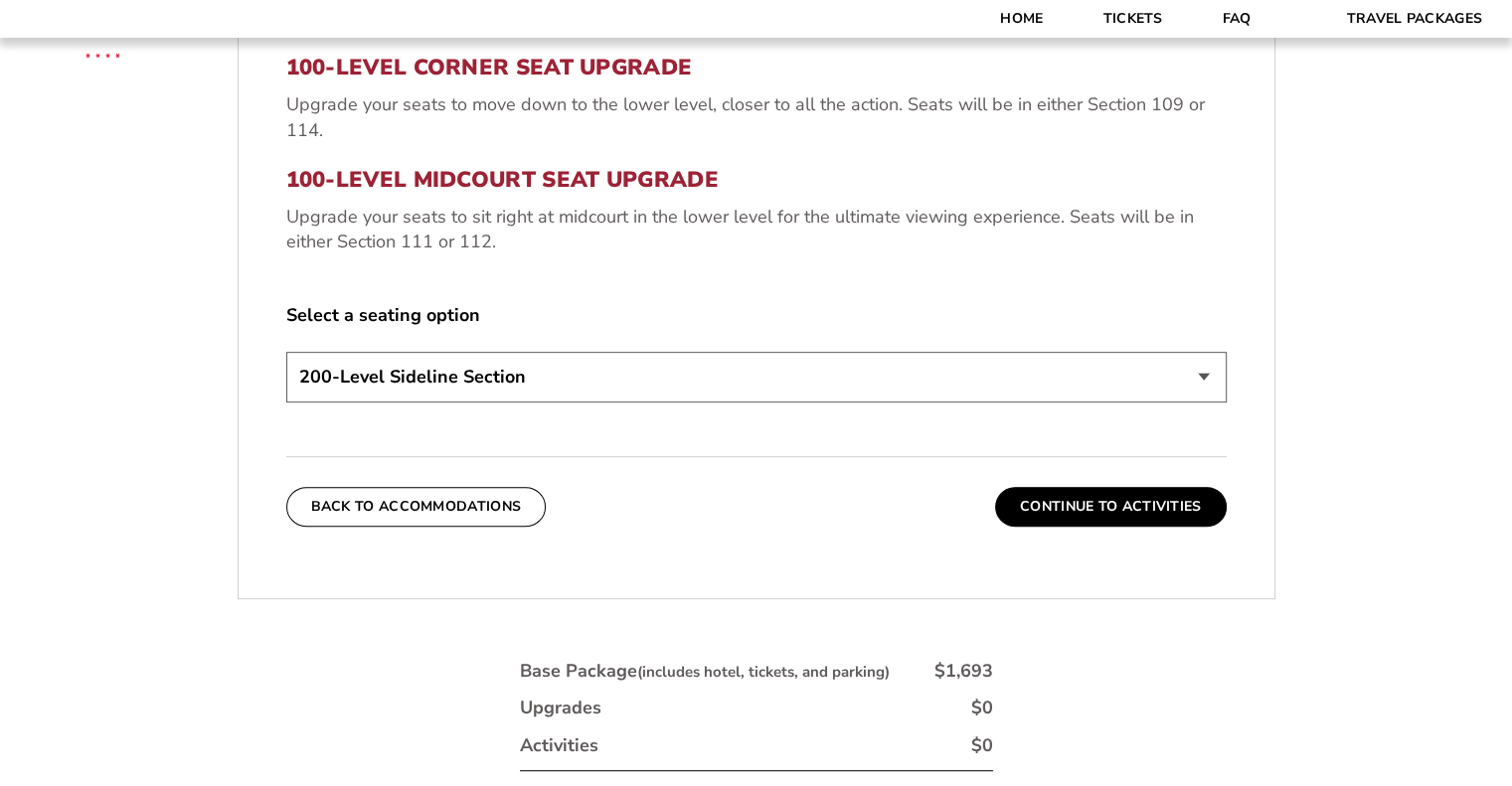 click on "200-Level Sideline Section
100-Level Corner Seat Upgrade (+$80 per person)
100-Level Midcourt Seat Upgrade (+$195 per person)" at bounding box center [756, 377] 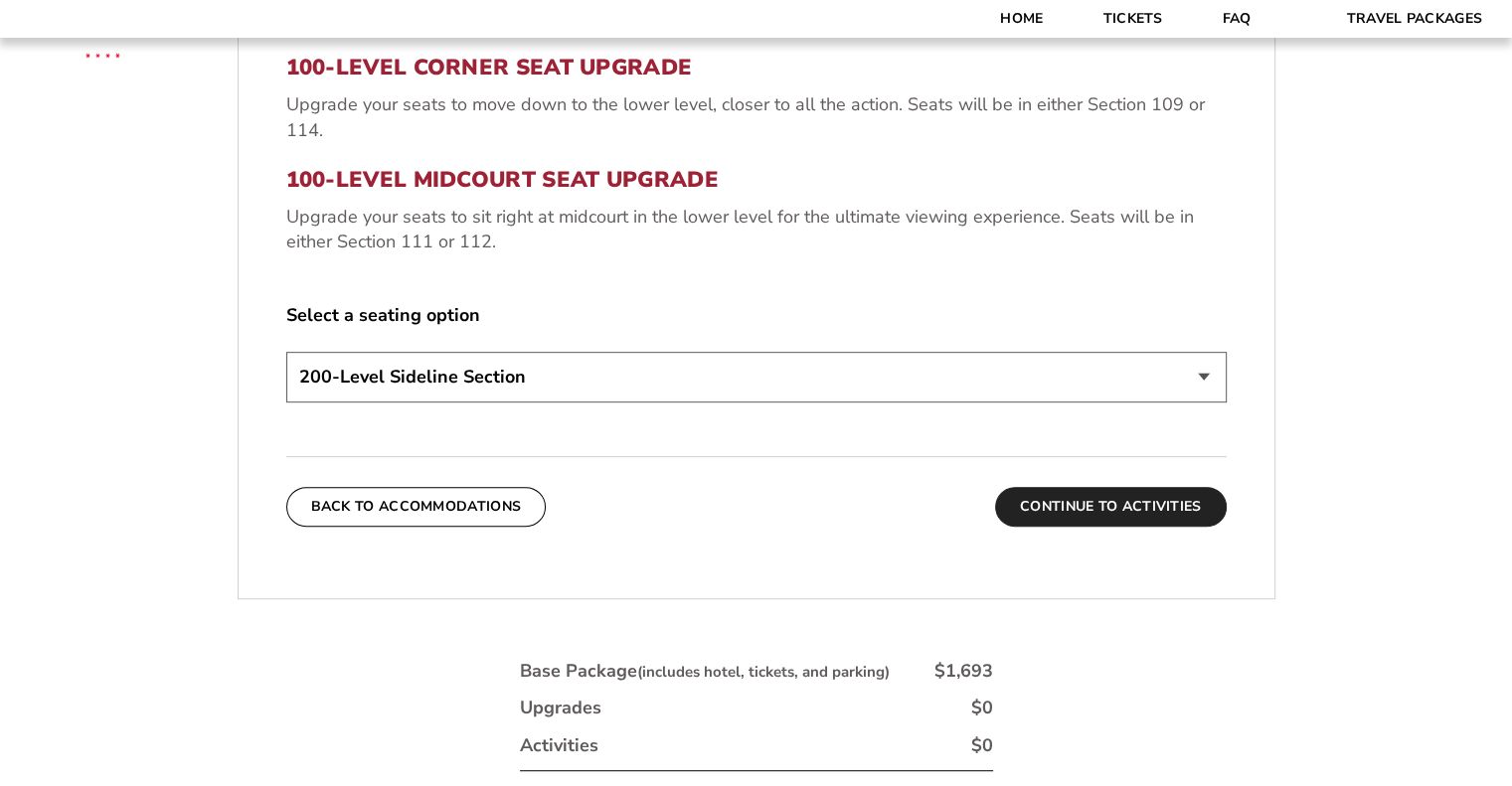 click on "Continue To Activities" at bounding box center (1110, 507) 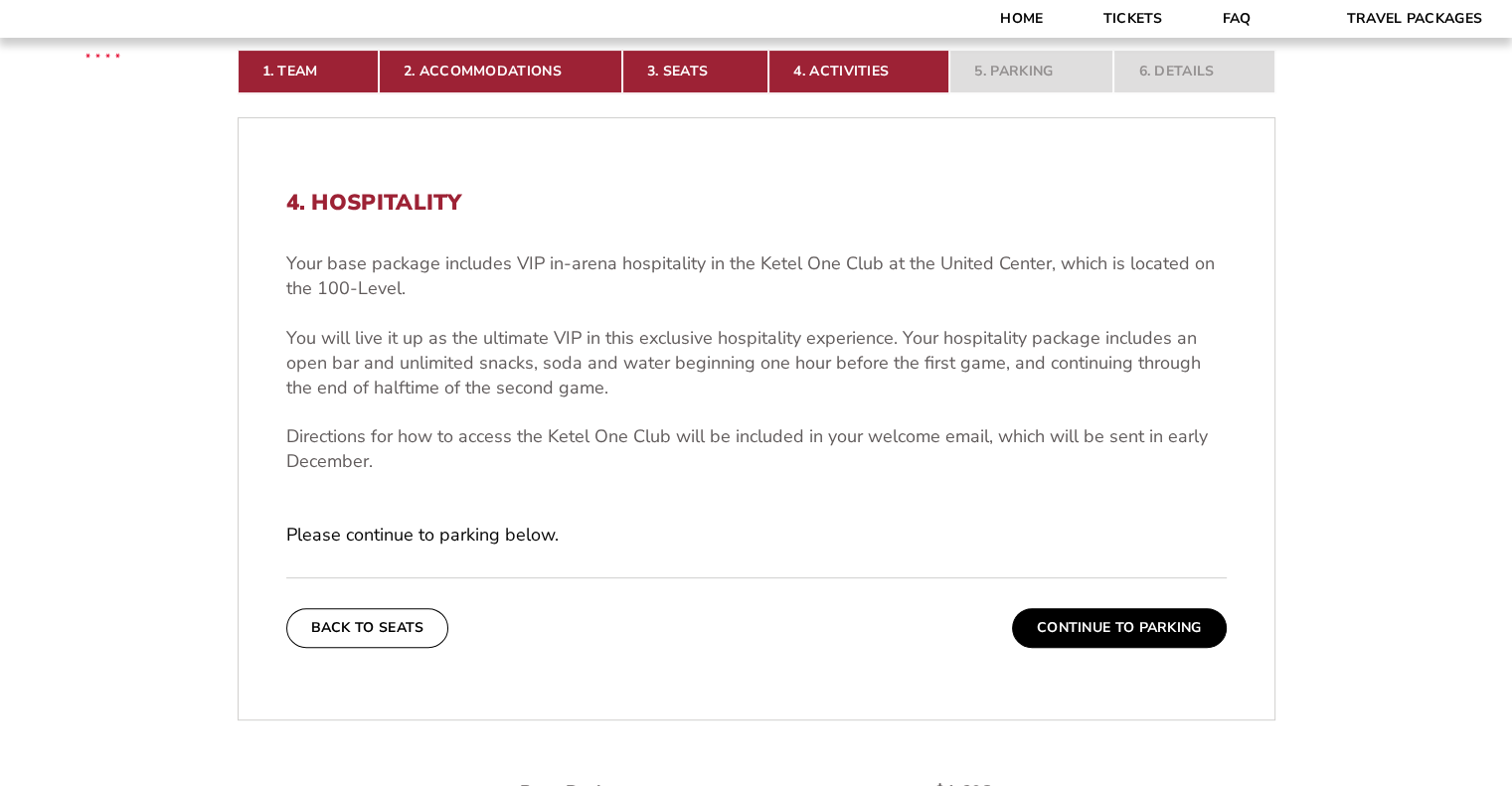 scroll, scrollTop: 669, scrollLeft: 0, axis: vertical 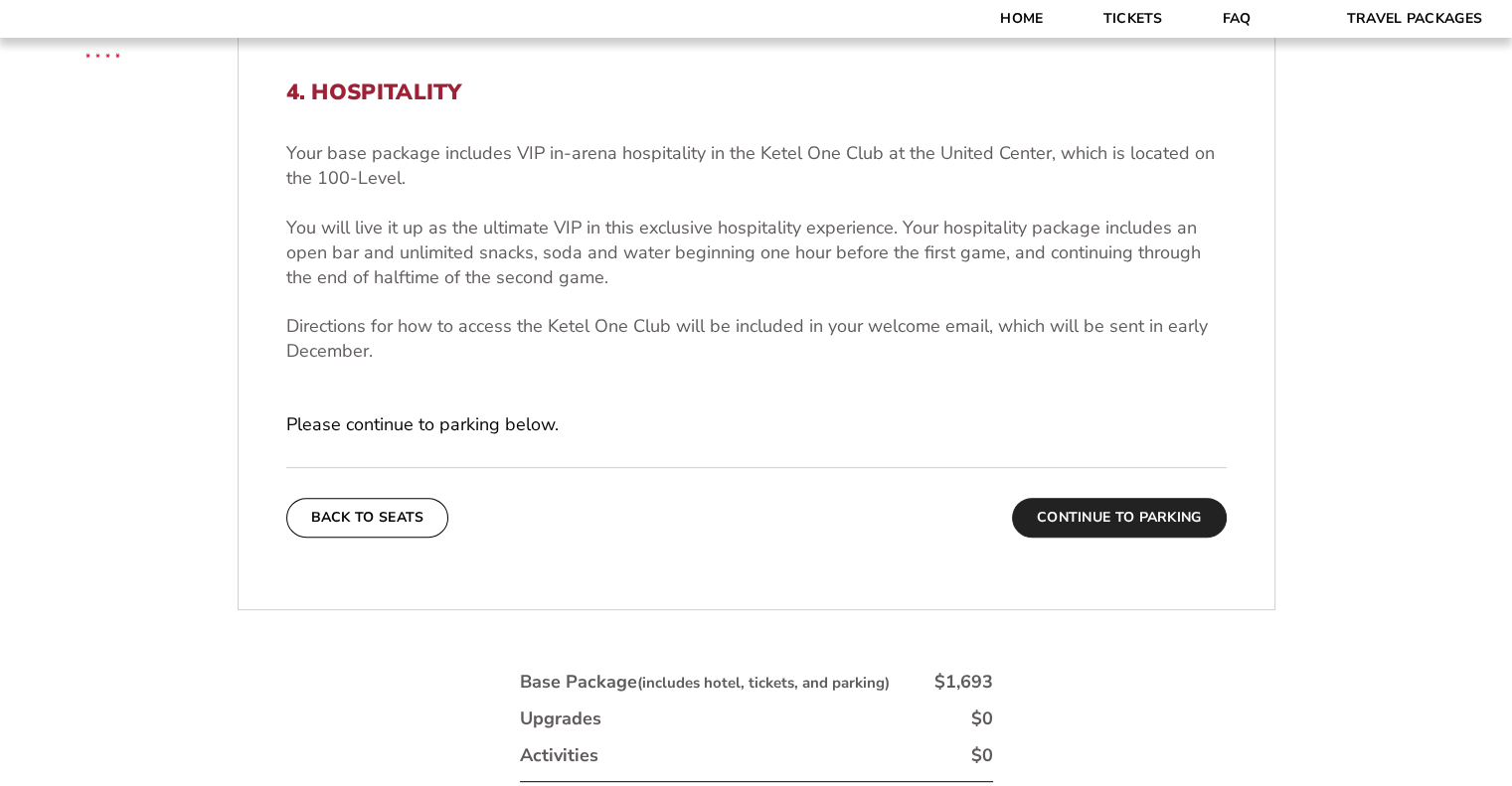 click on "Continue To Parking" at bounding box center (1119, 518) 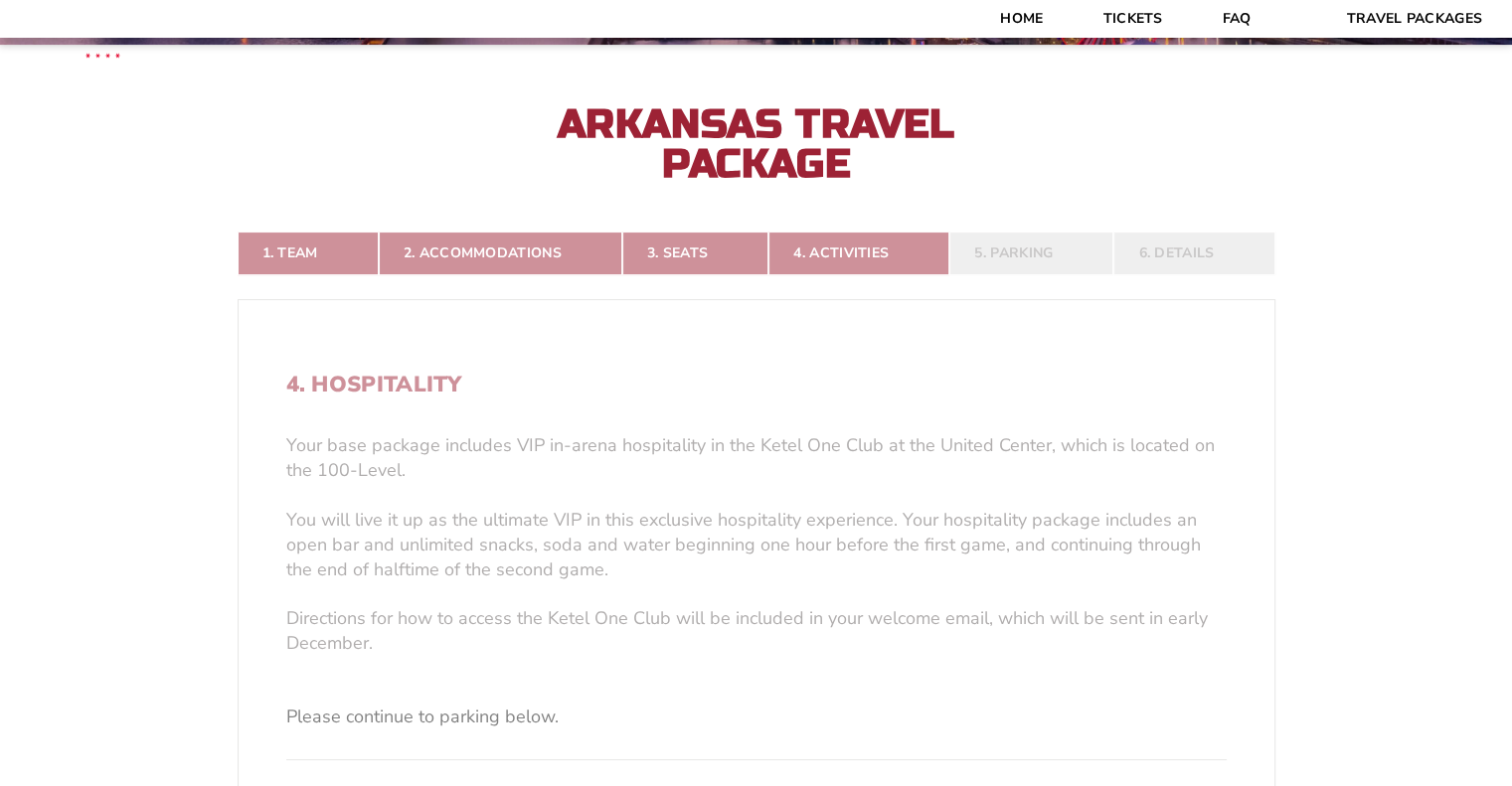 scroll, scrollTop: 371, scrollLeft: 0, axis: vertical 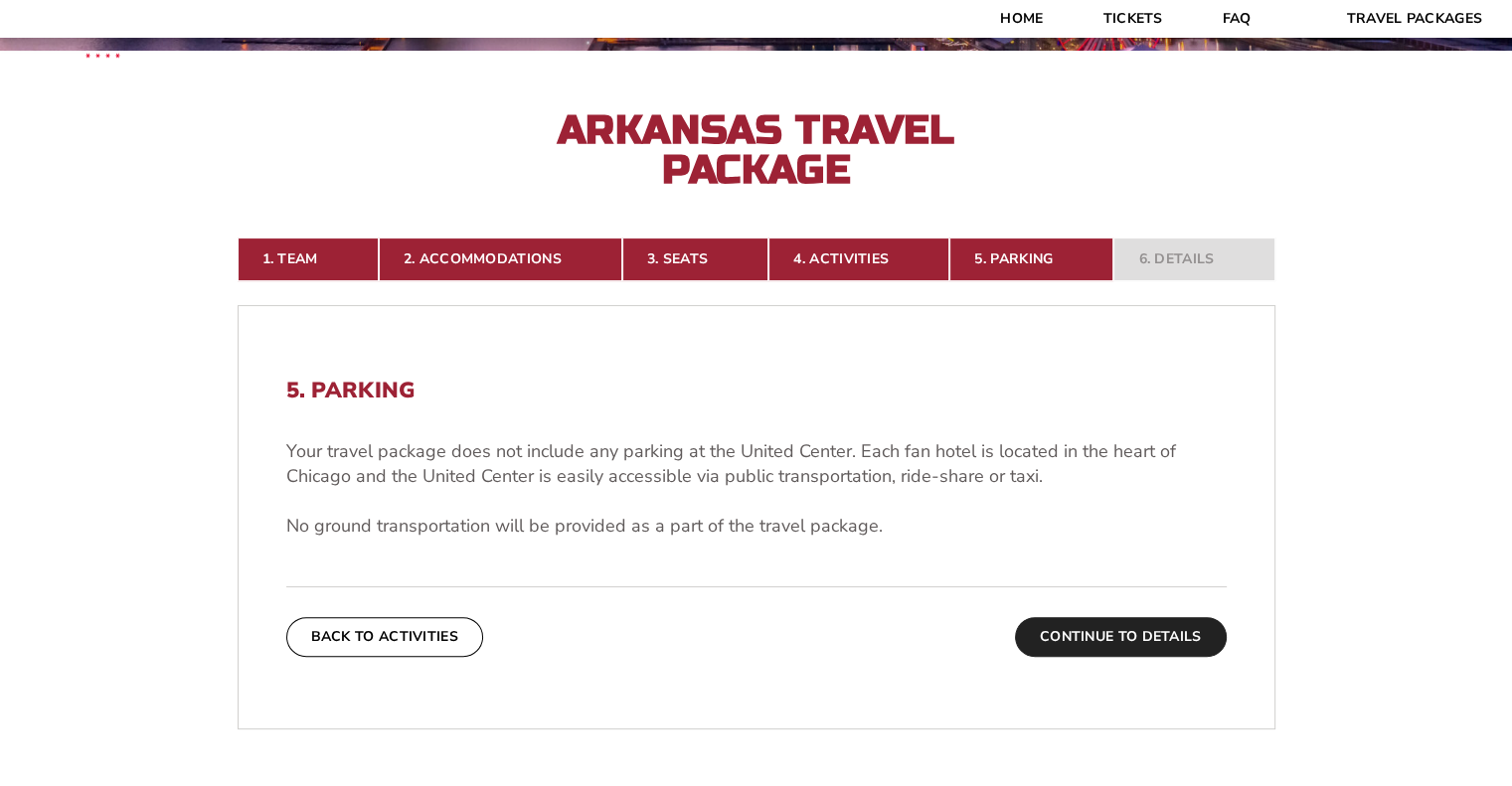 click on "Continue To Details" at bounding box center [1120, 637] 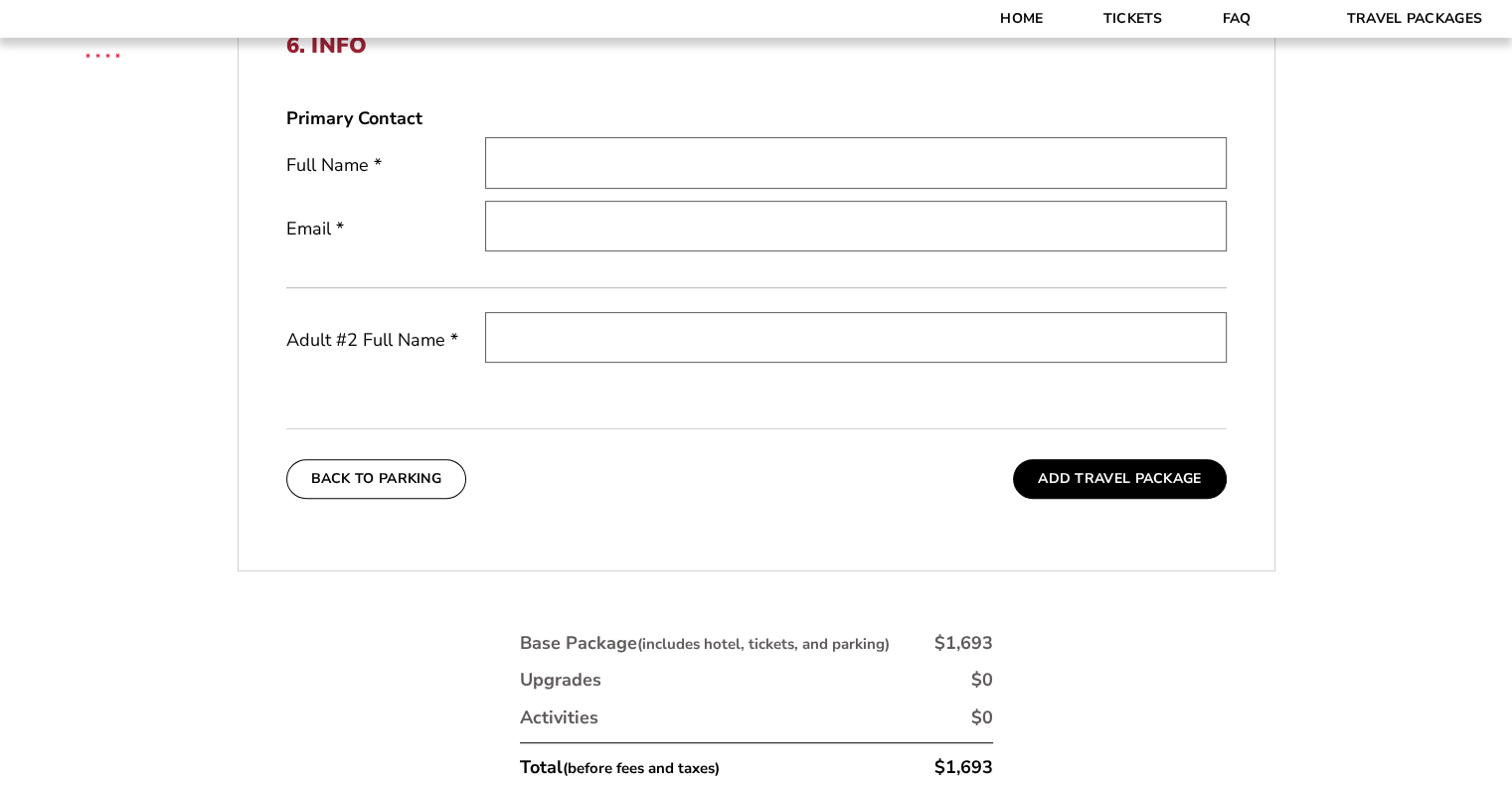 scroll, scrollTop: 669, scrollLeft: 0, axis: vertical 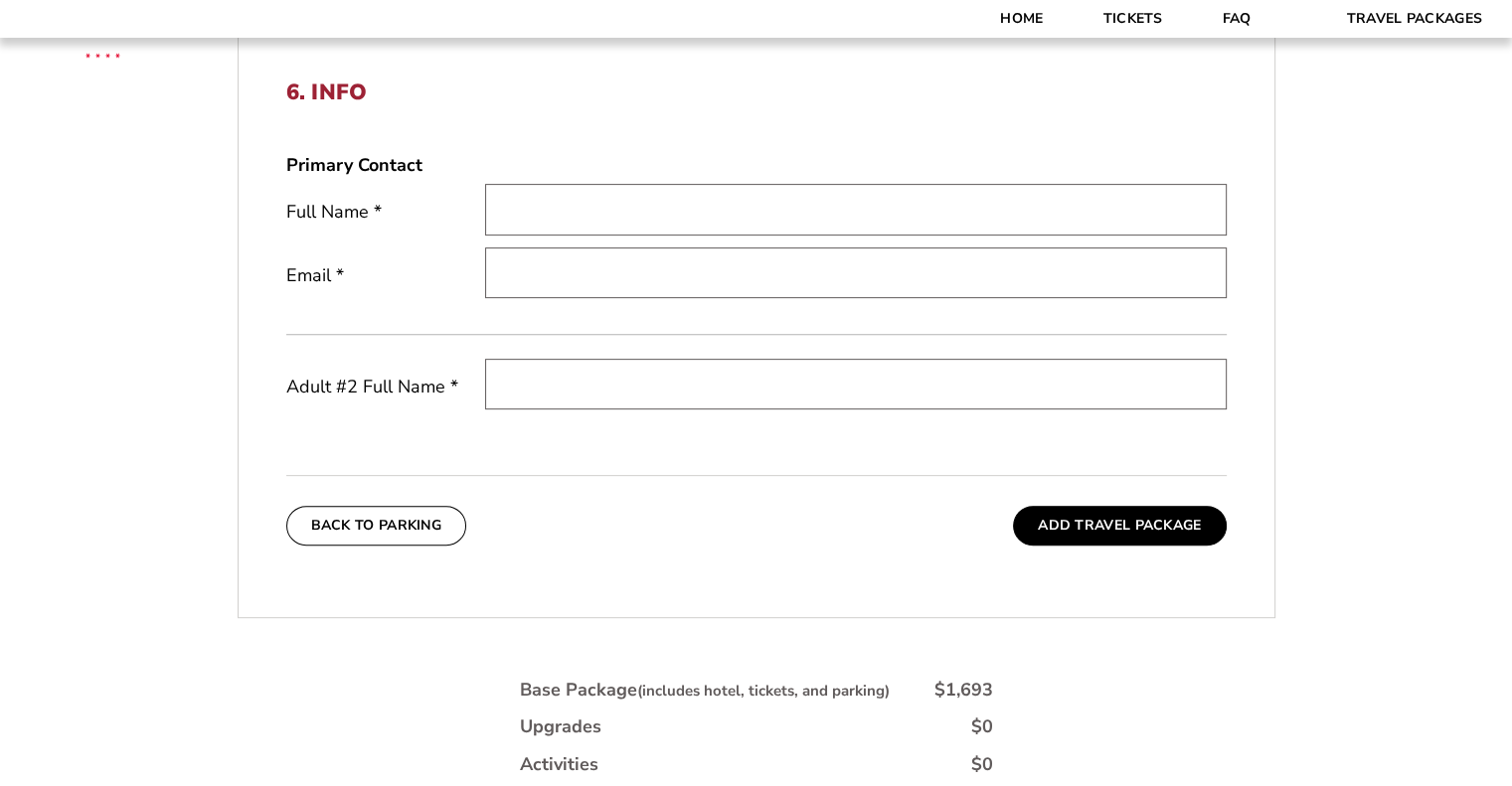 click at bounding box center (856, 209) 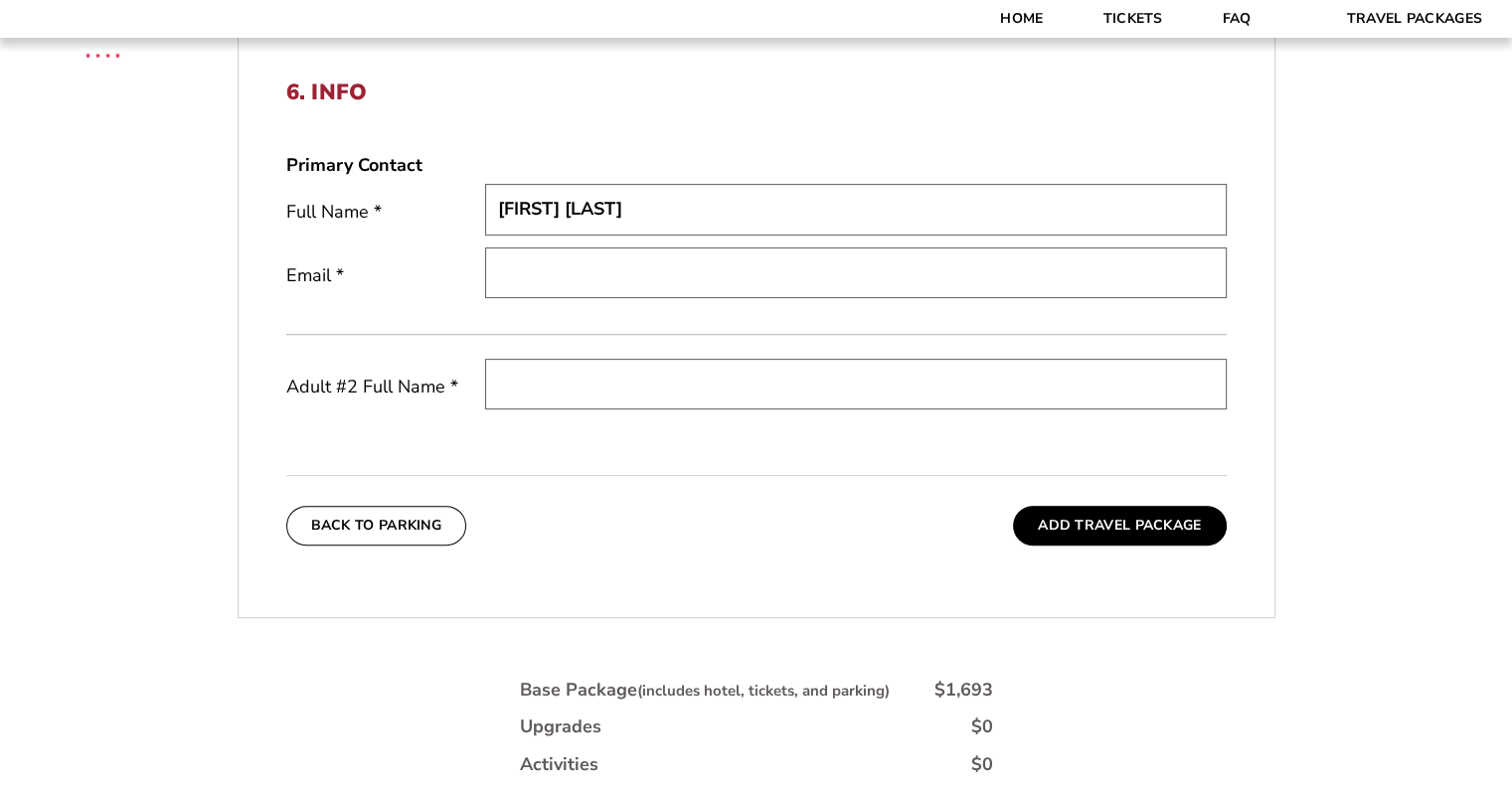 type on "[EMAIL]" 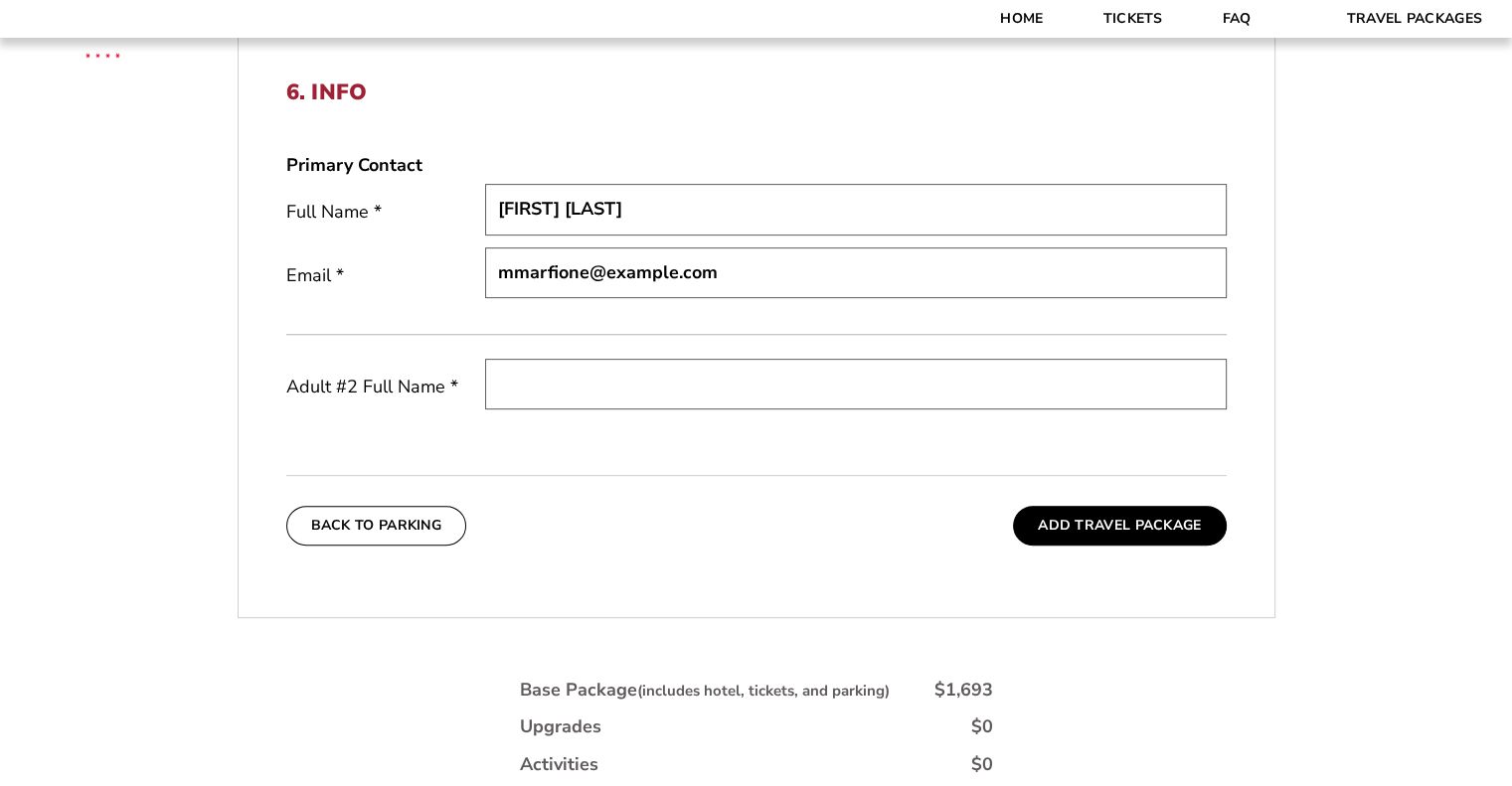 click at bounding box center (856, 384) 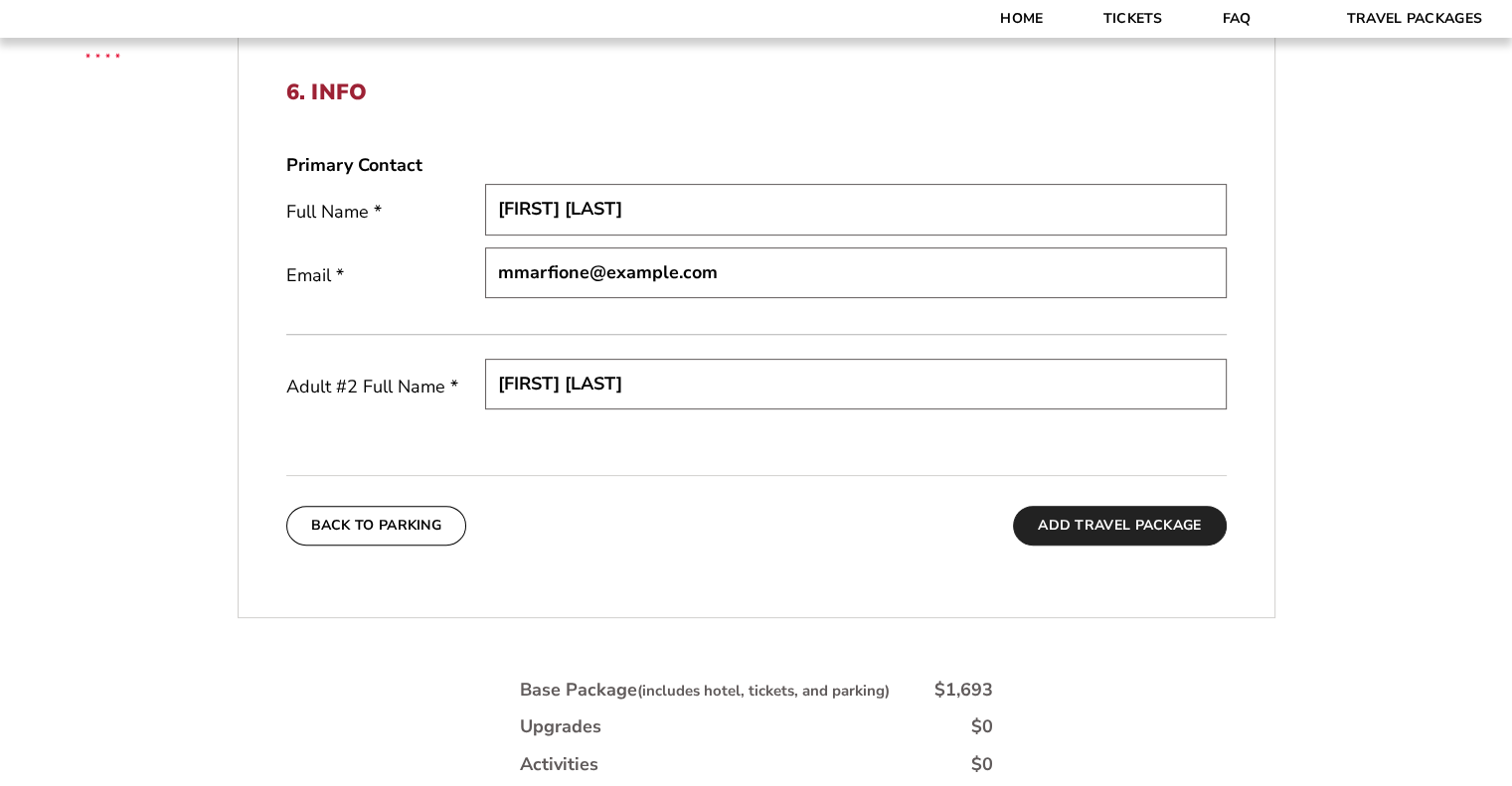 click on "Add Travel Package" at bounding box center [1119, 526] 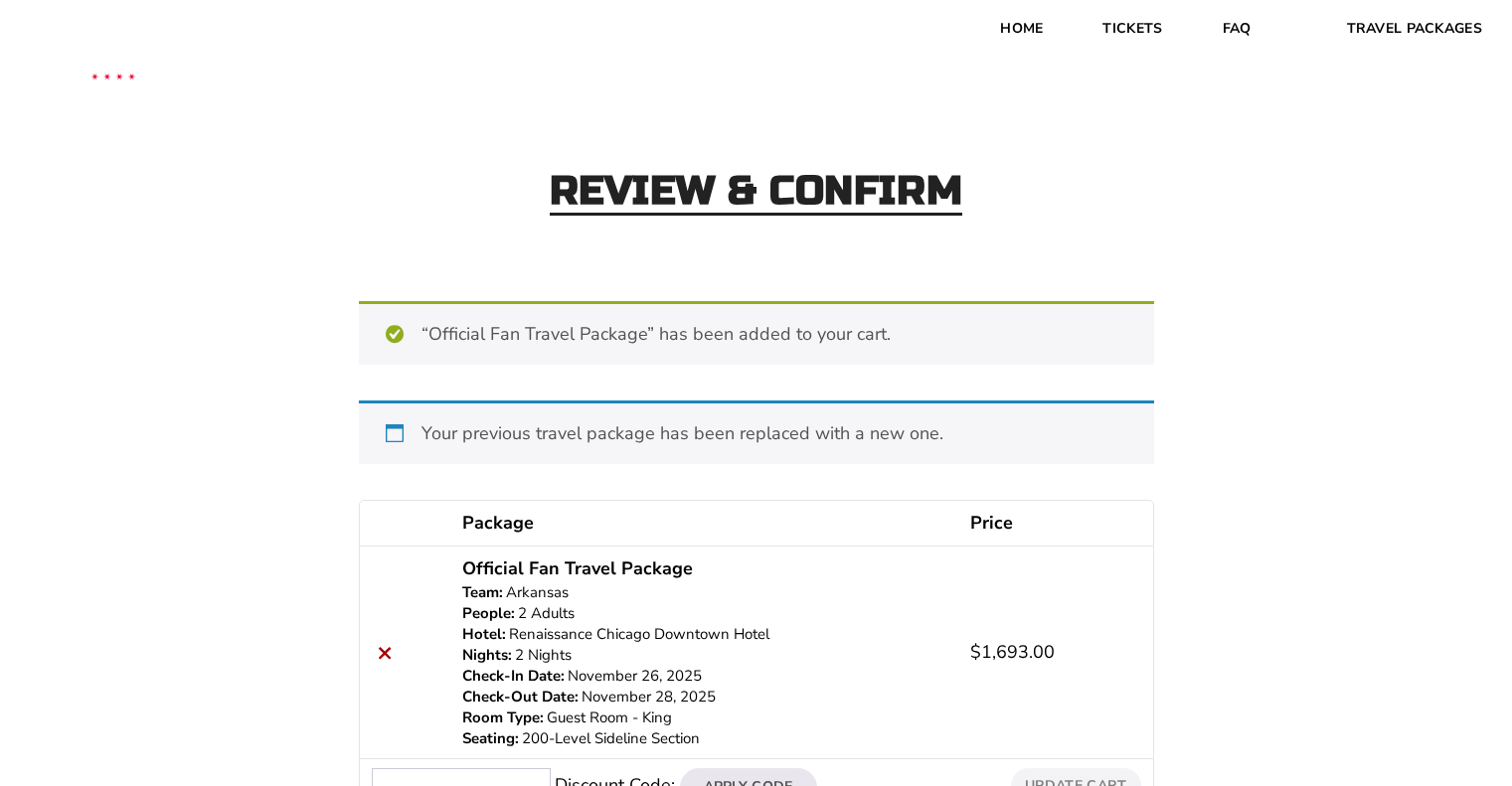 scroll, scrollTop: 0, scrollLeft: 0, axis: both 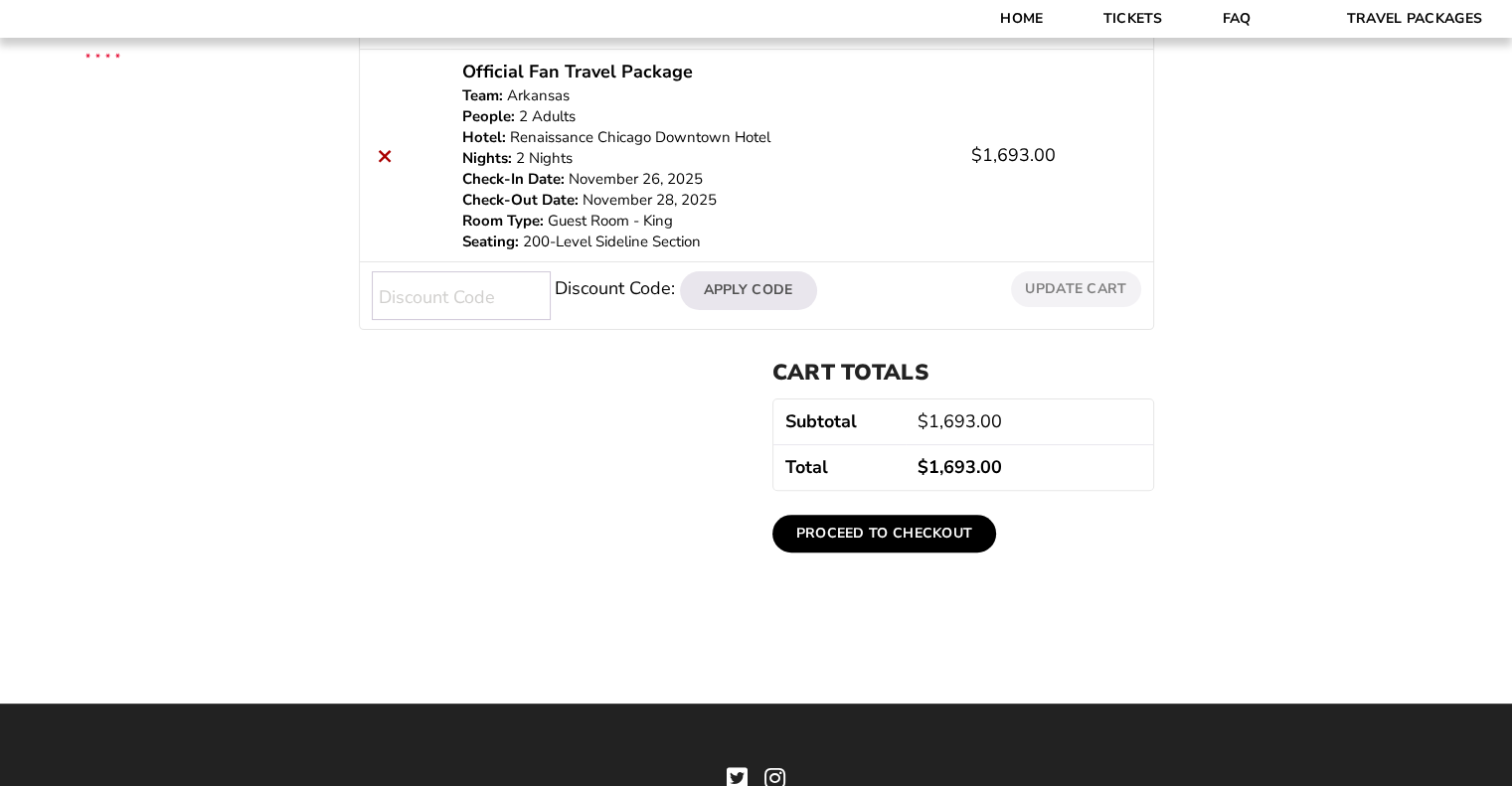 click on "Proceed to checkout" at bounding box center [885, 534] 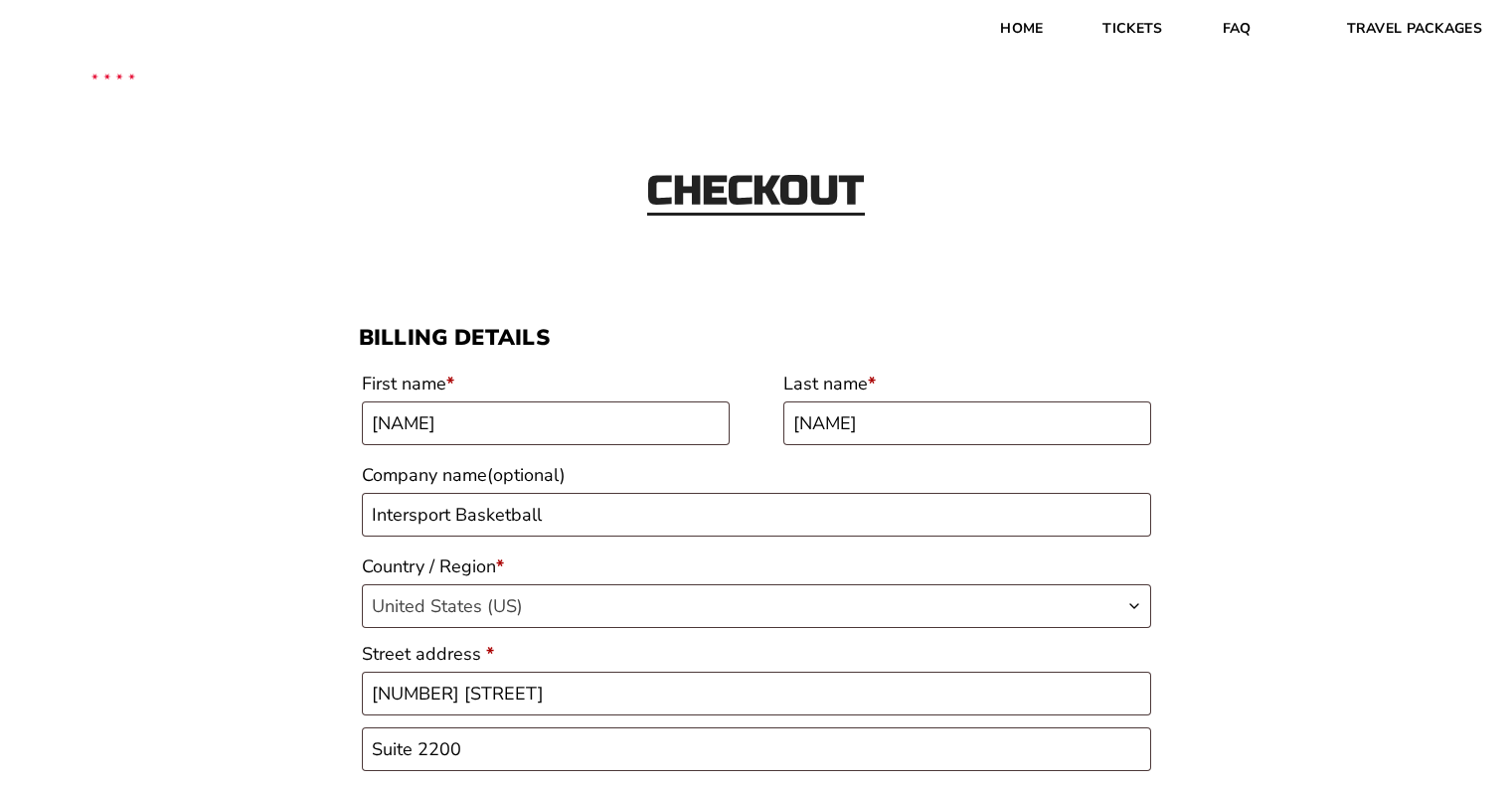 select on "IL" 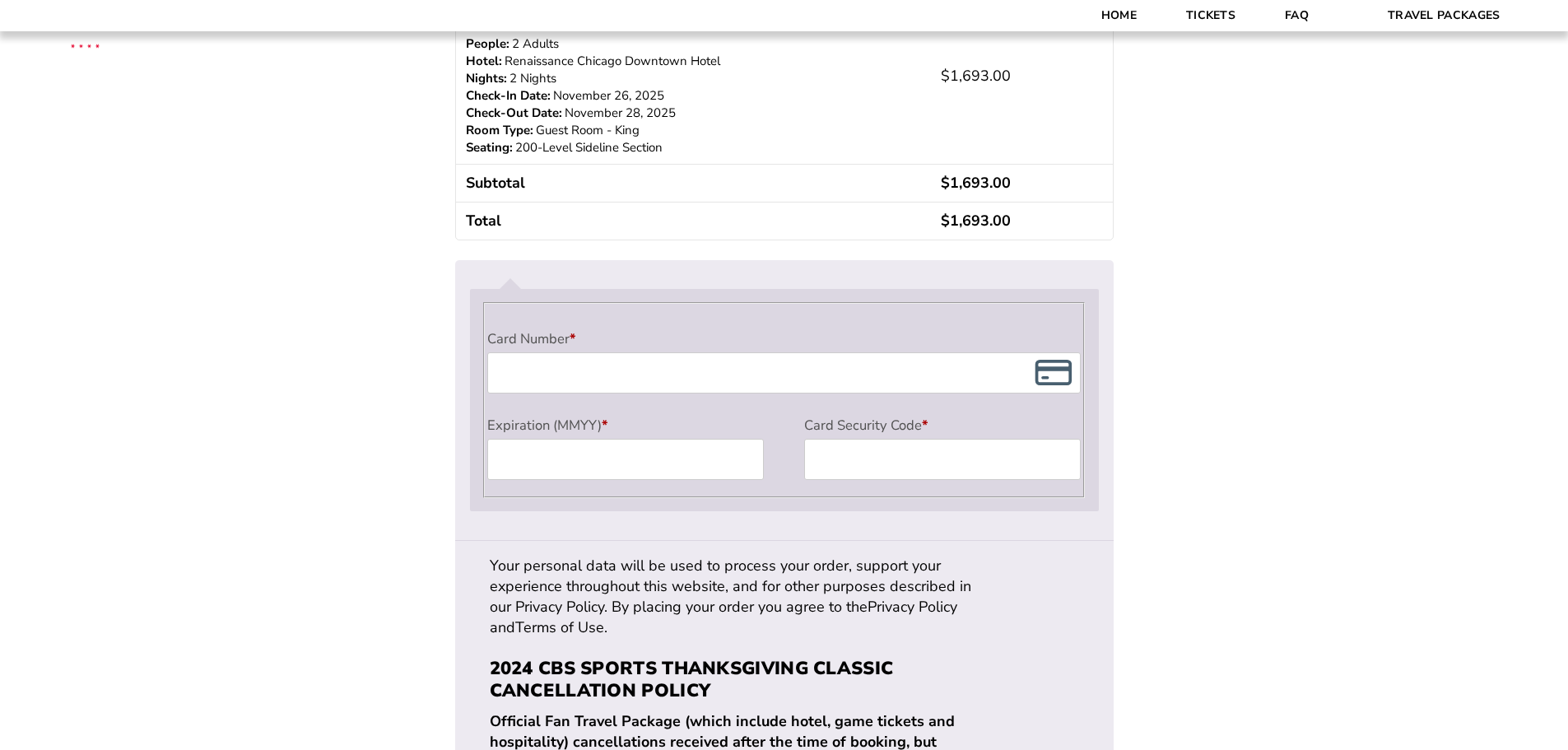 scroll, scrollTop: 1153, scrollLeft: 0, axis: vertical 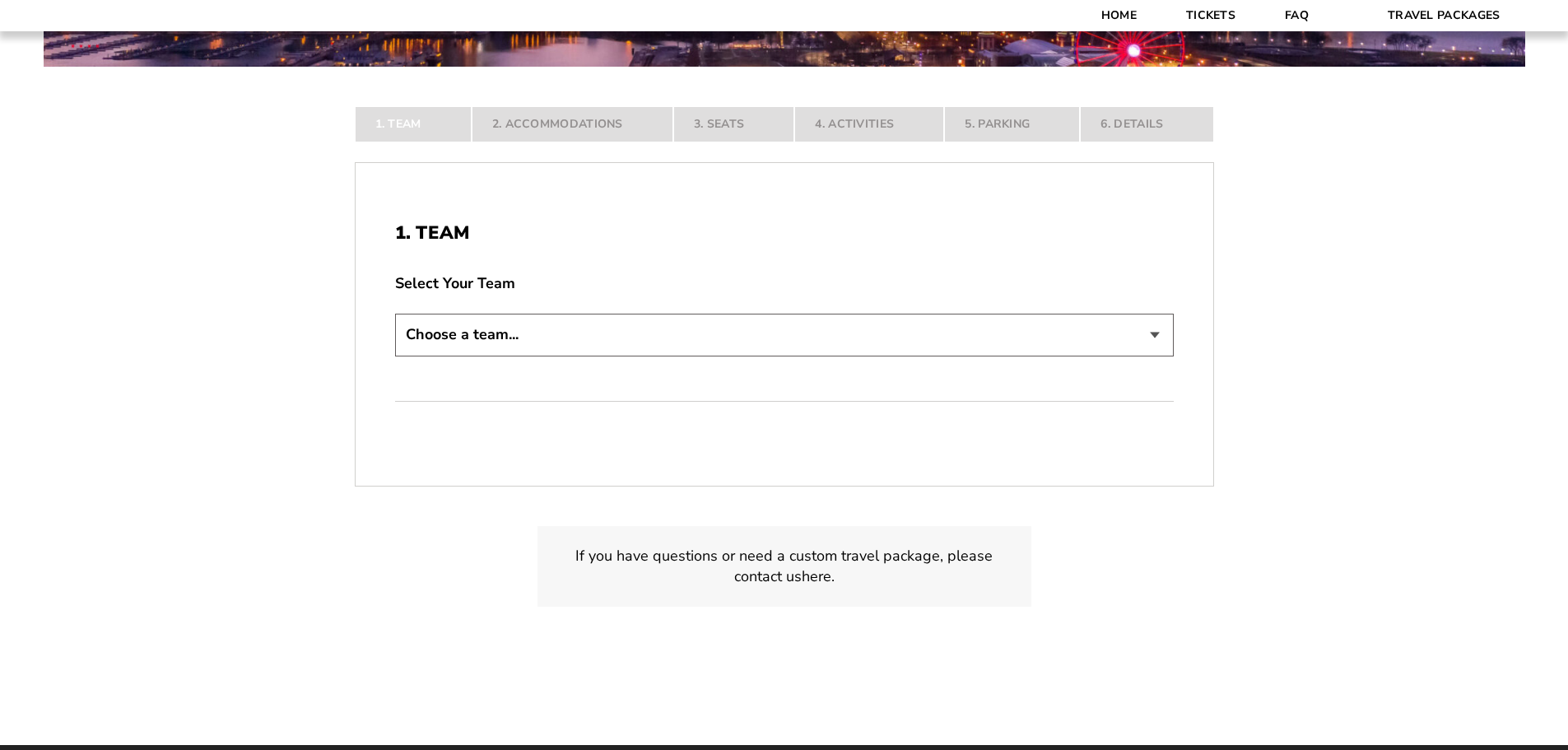 click on "Choose a team...
Arkansas Razorbacks
Duke Blue Devils" at bounding box center (784, 334) 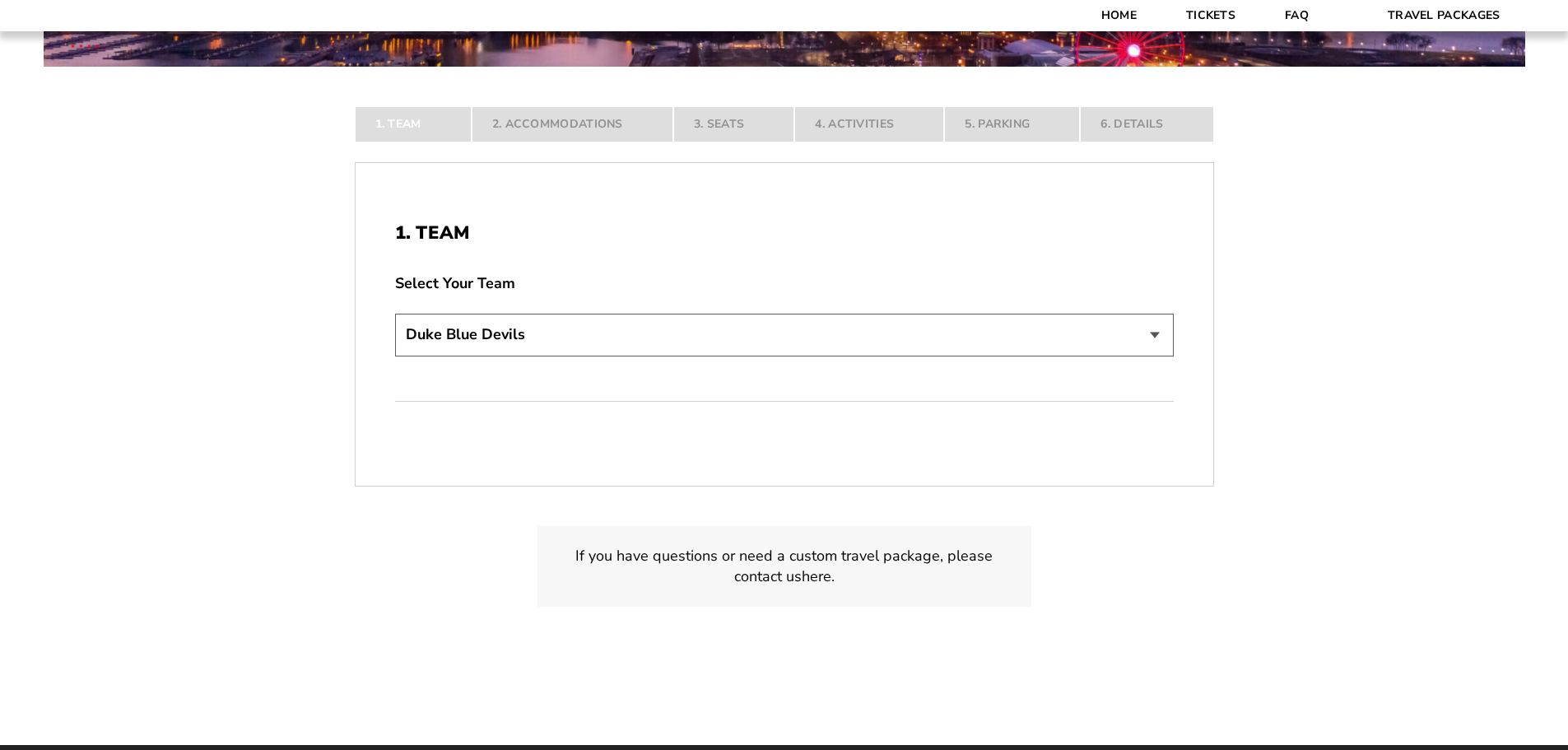 click on "Choose a team...
Arkansas Razorbacks
Duke Blue Devils" at bounding box center (784, 334) 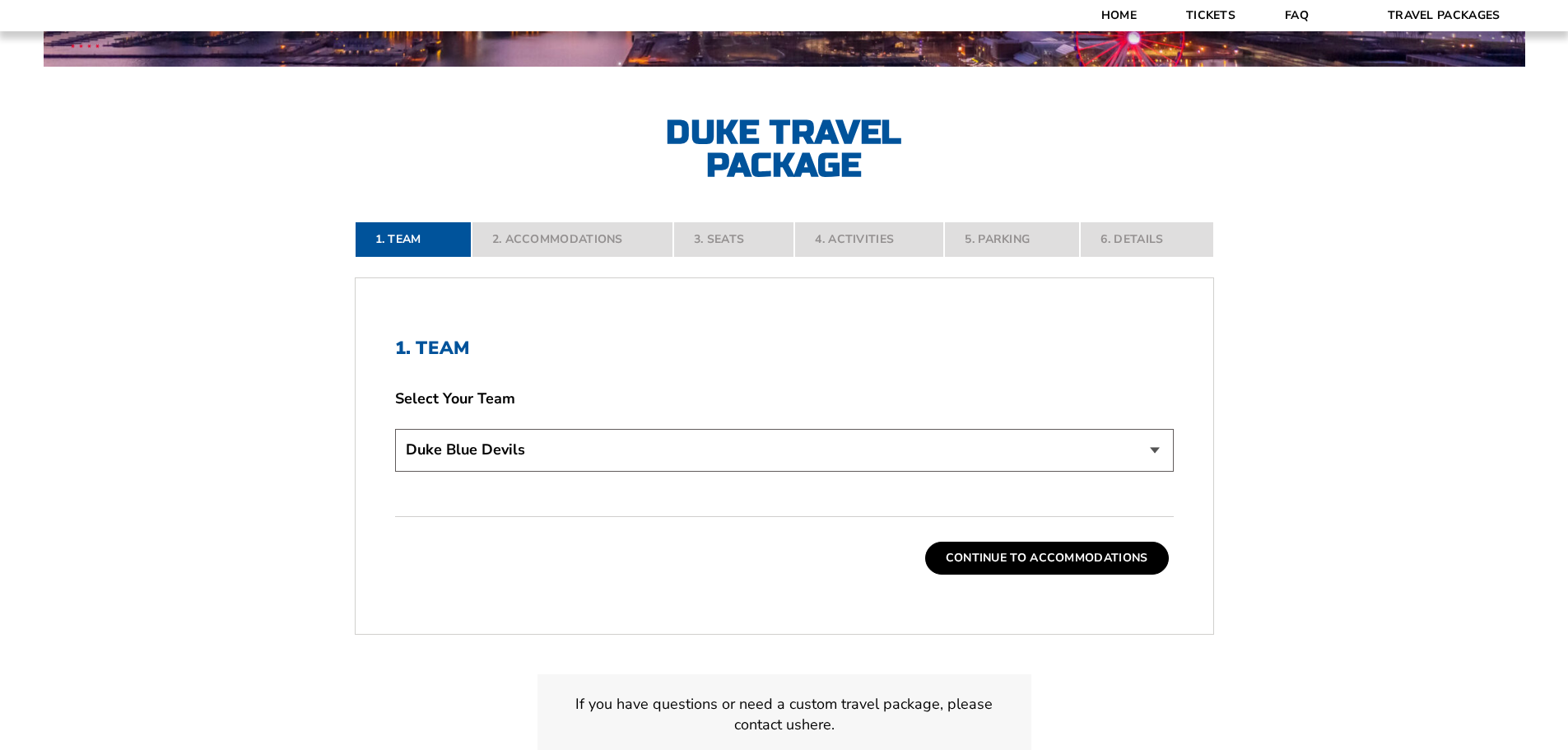 click on "Continue To Accommodations" at bounding box center (1047, 558) 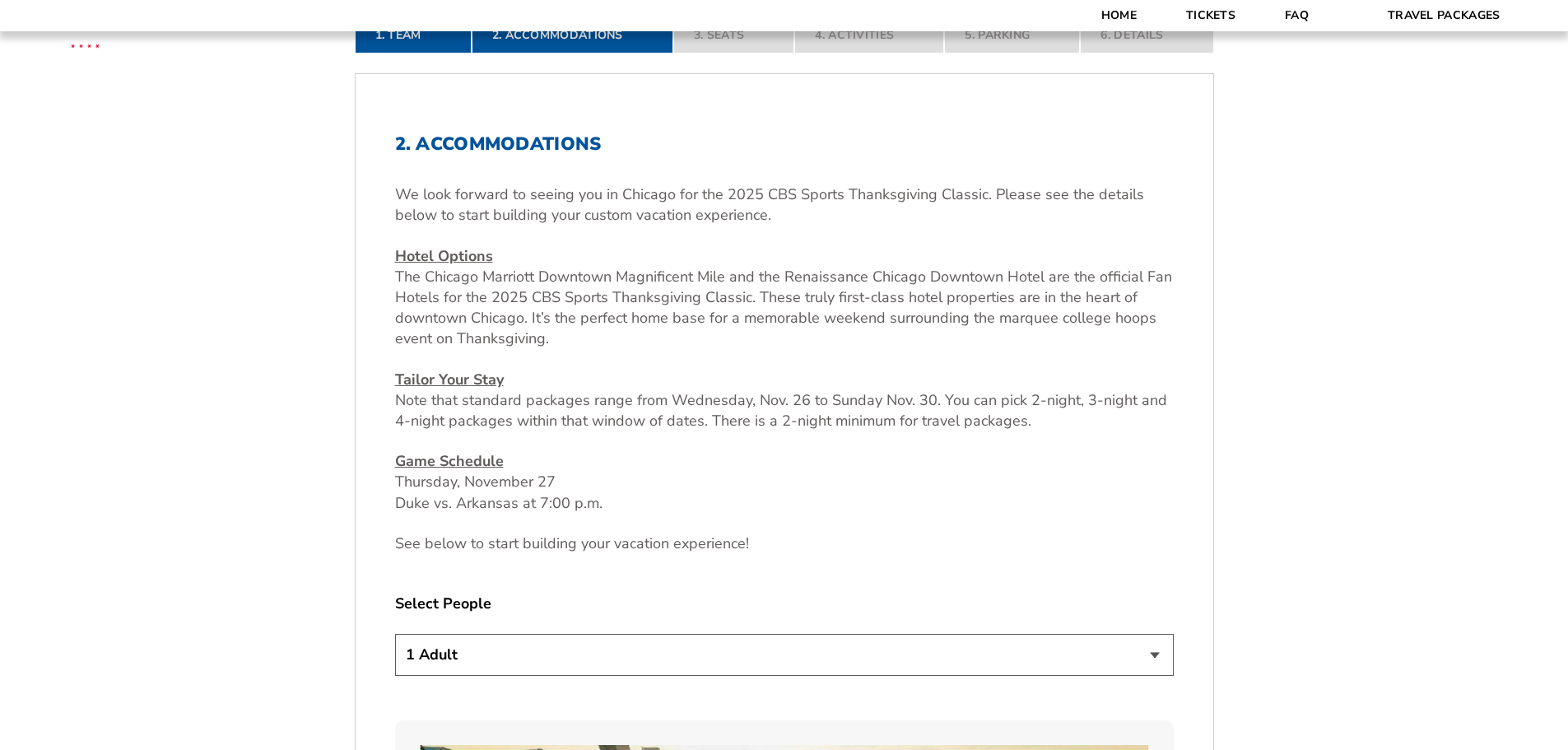 scroll, scrollTop: 766, scrollLeft: 0, axis: vertical 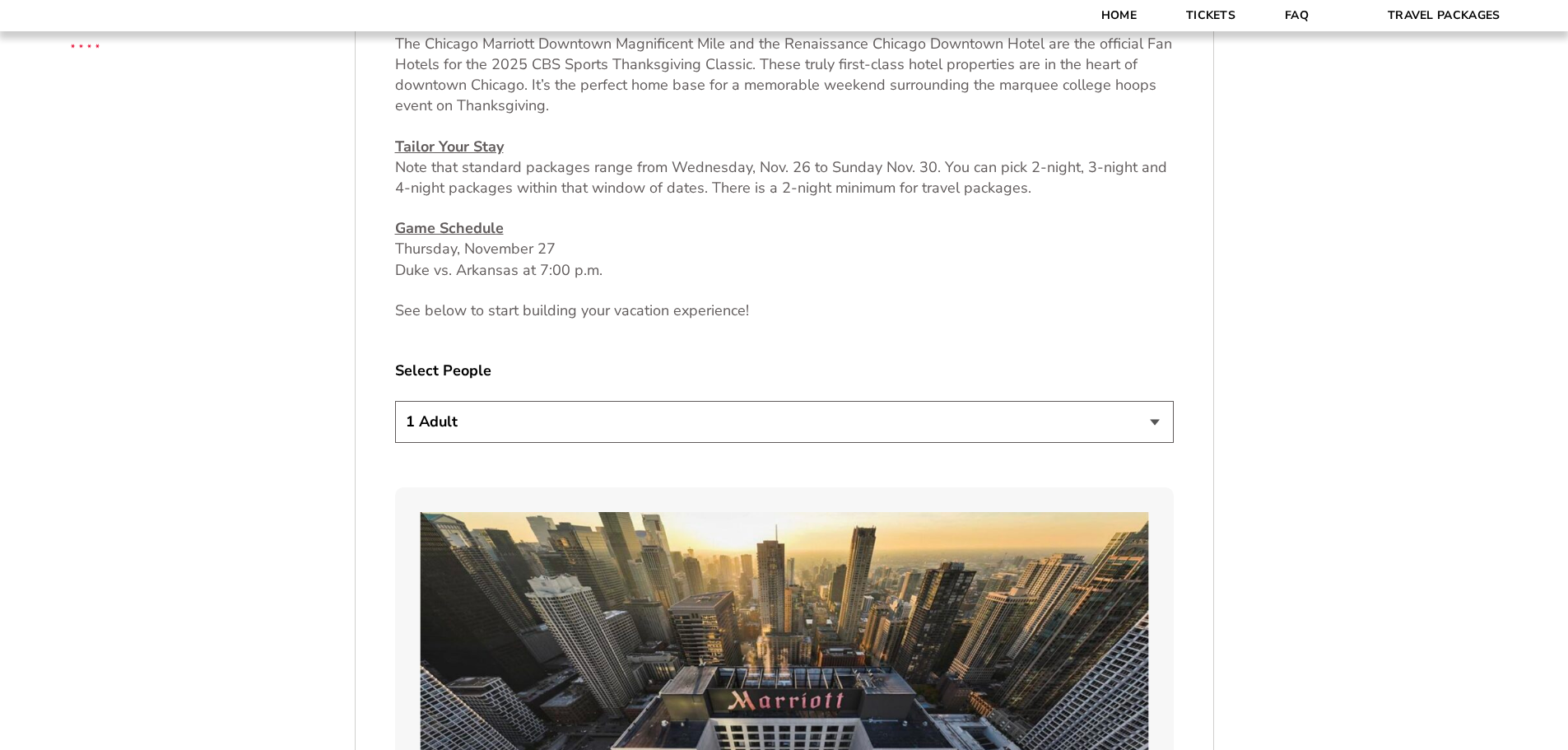 click on "Select People
1 Adult
2 Adults
3 Adults
4 Adults
2 Adults + 1 Child
2 Adults + 2 Children
2 Adults + 3 Children" at bounding box center (784, 404) 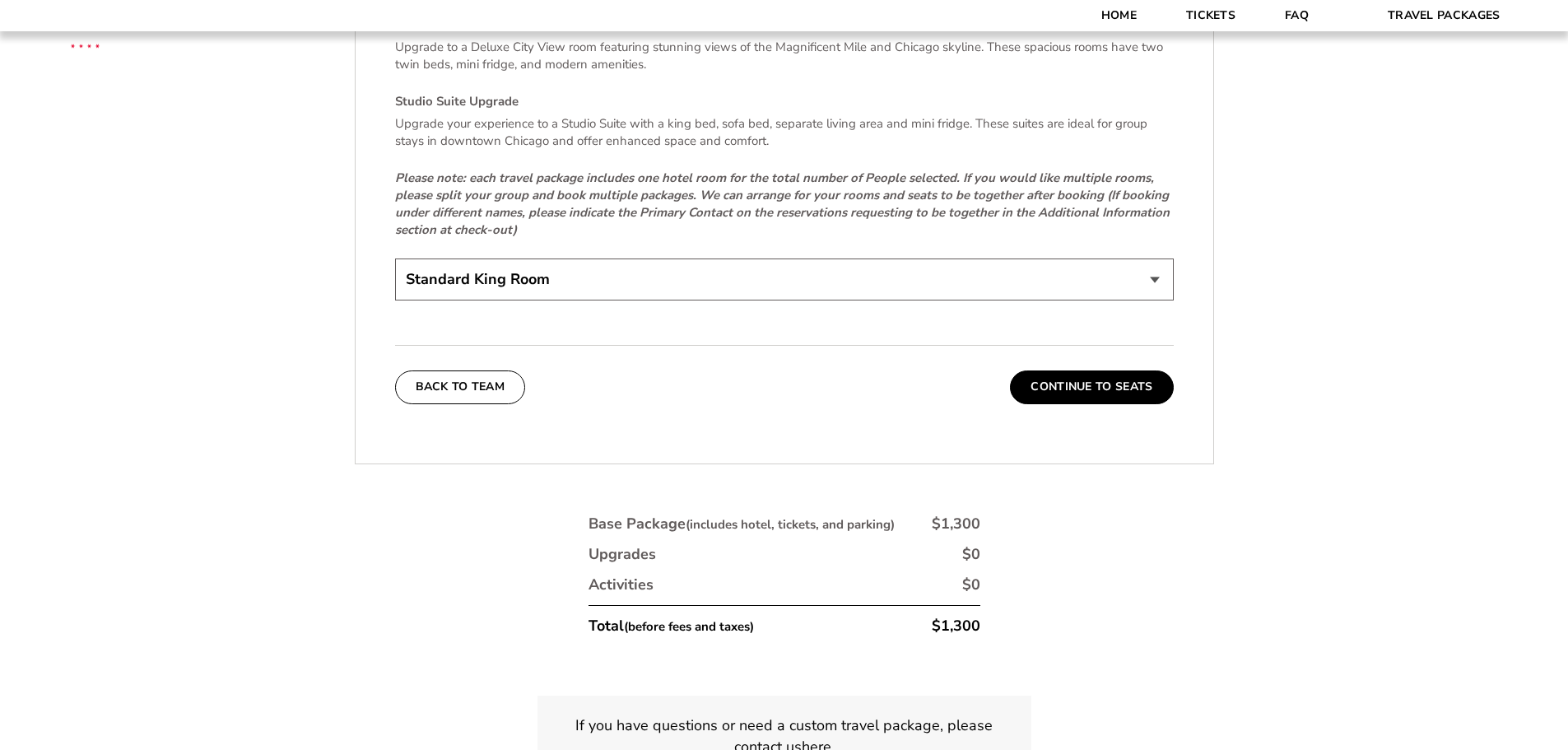 click on "Continue To Seats" at bounding box center (1091, 387) 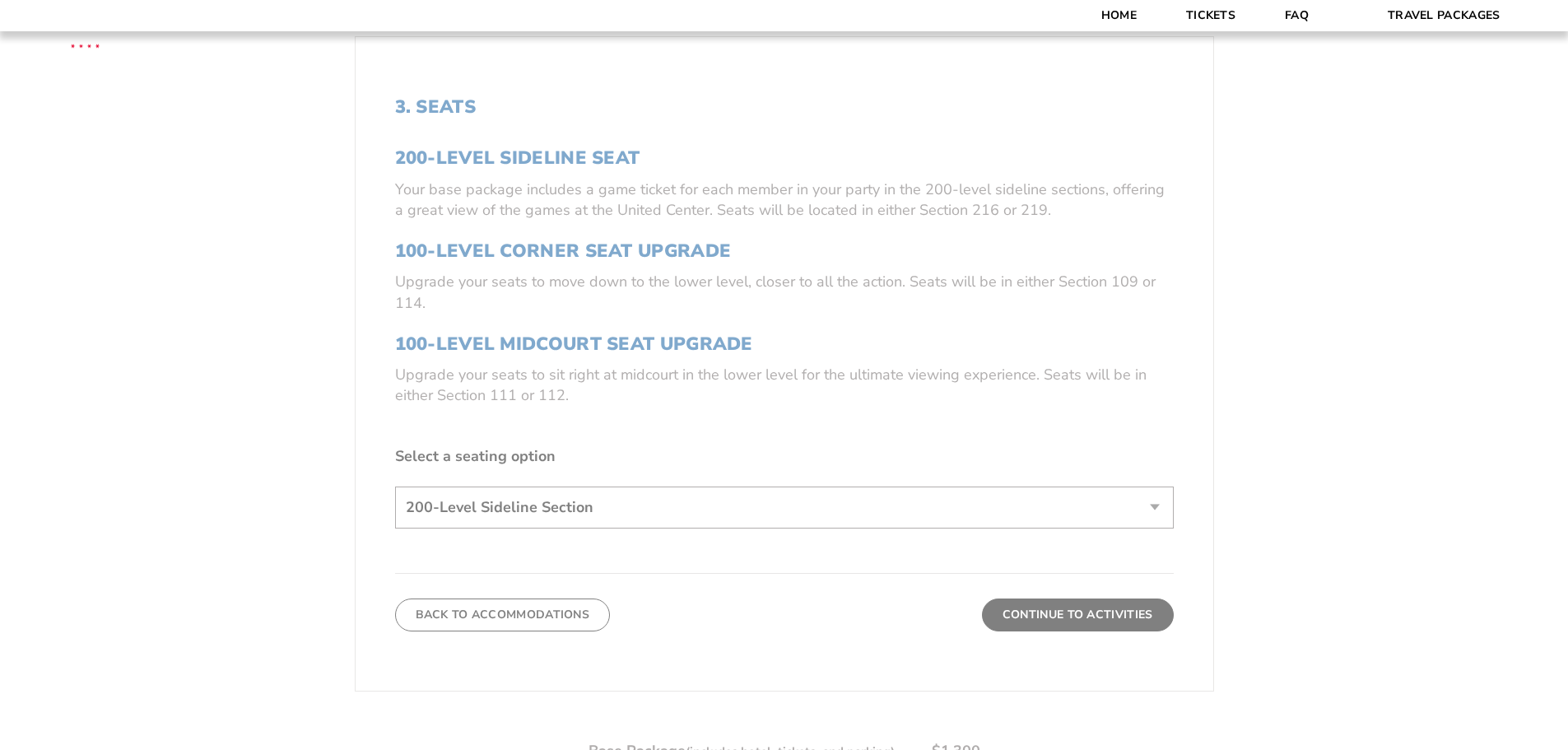 scroll, scrollTop: 355, scrollLeft: 0, axis: vertical 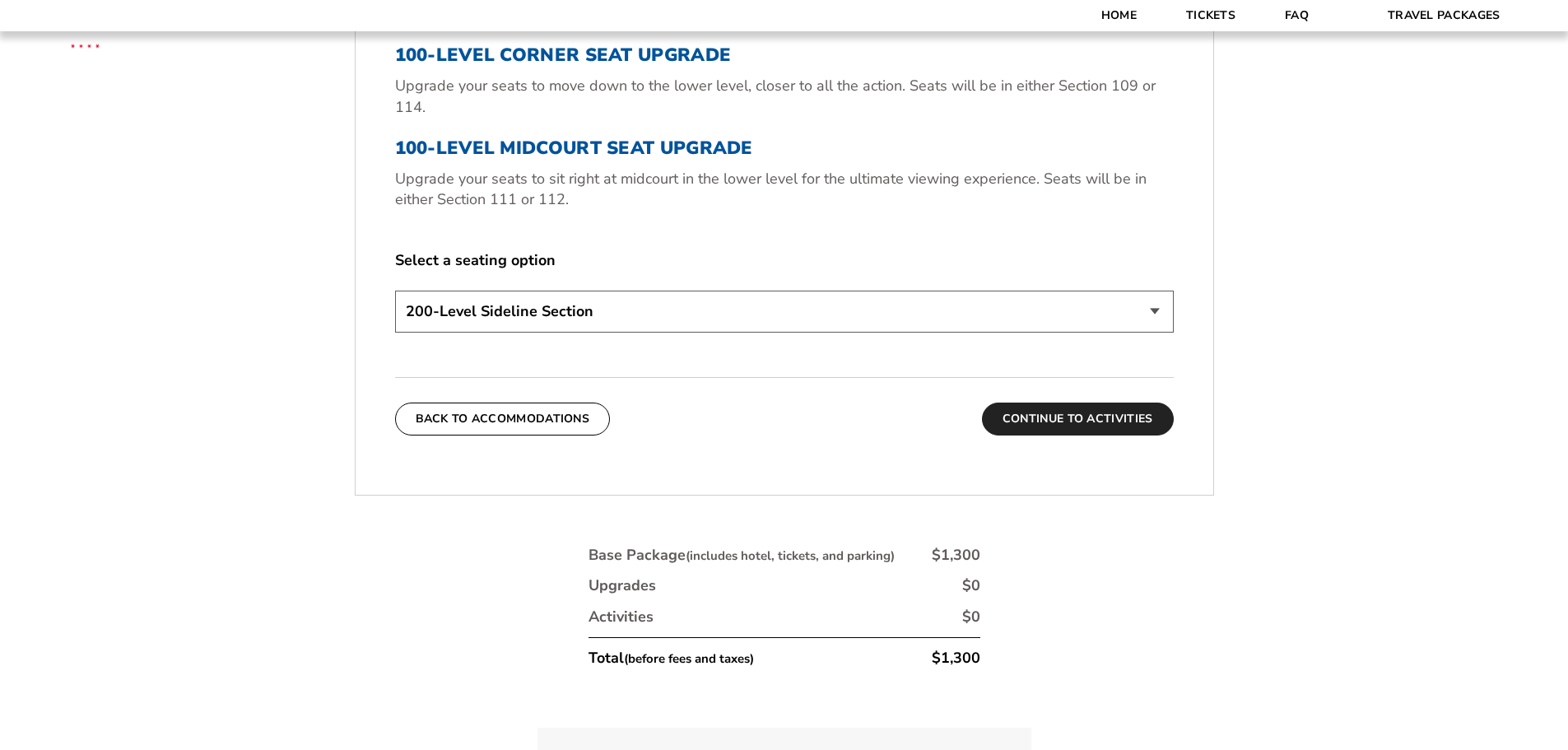 click on "Continue To Activities" at bounding box center [1077, 419] 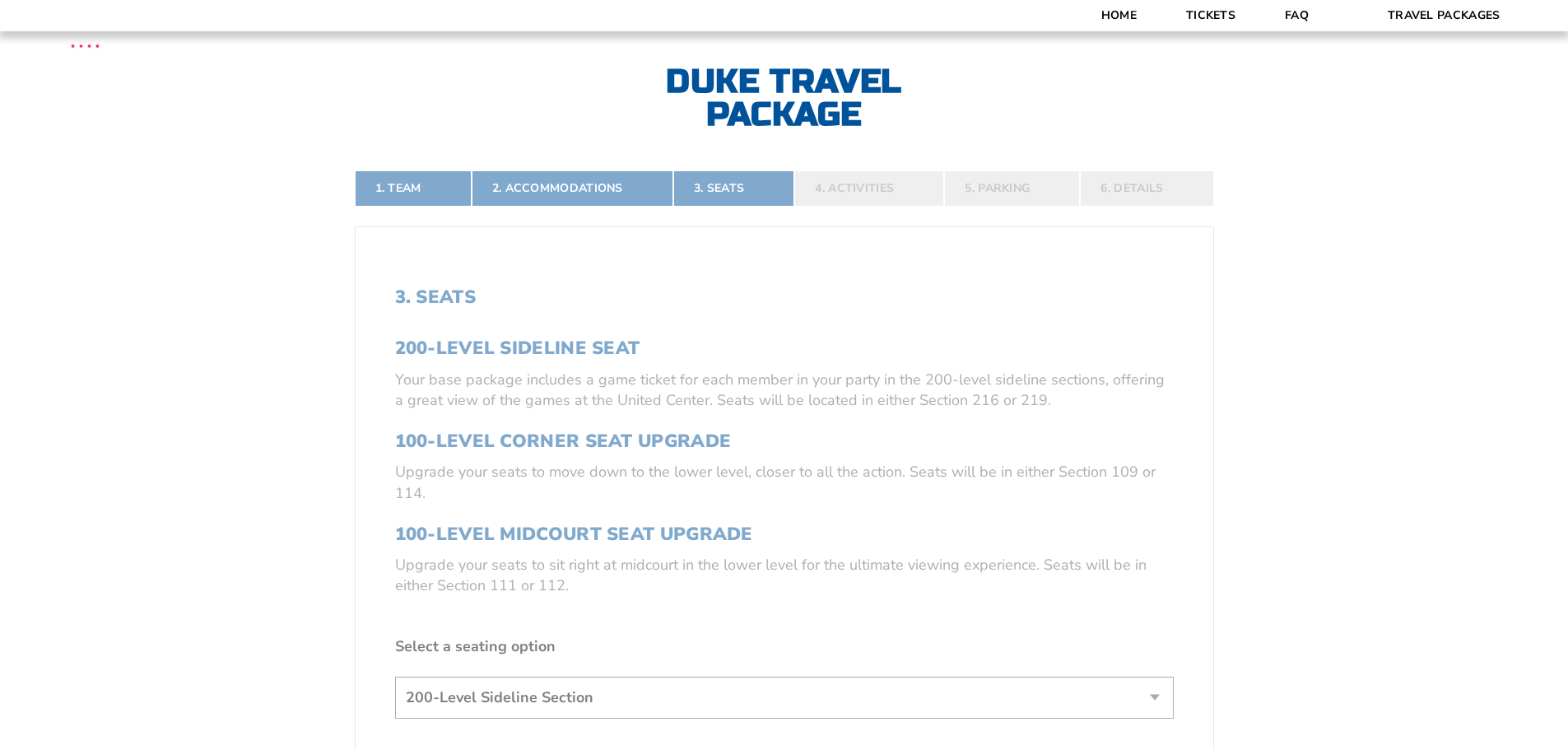 scroll, scrollTop: 355, scrollLeft: 0, axis: vertical 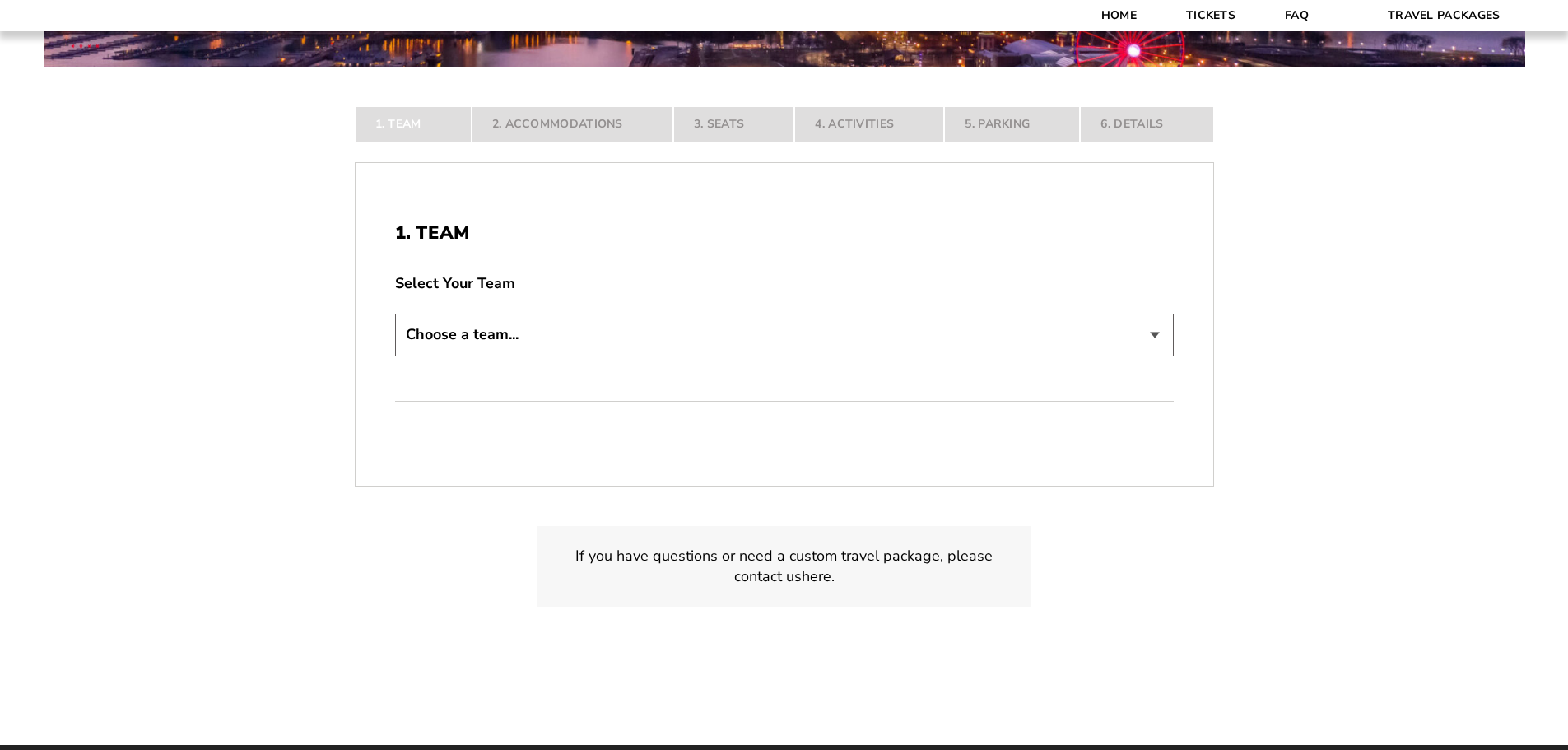 click on "Choose a team...
Arkansas Razorbacks
Duke Blue Devils" at bounding box center [784, 334] 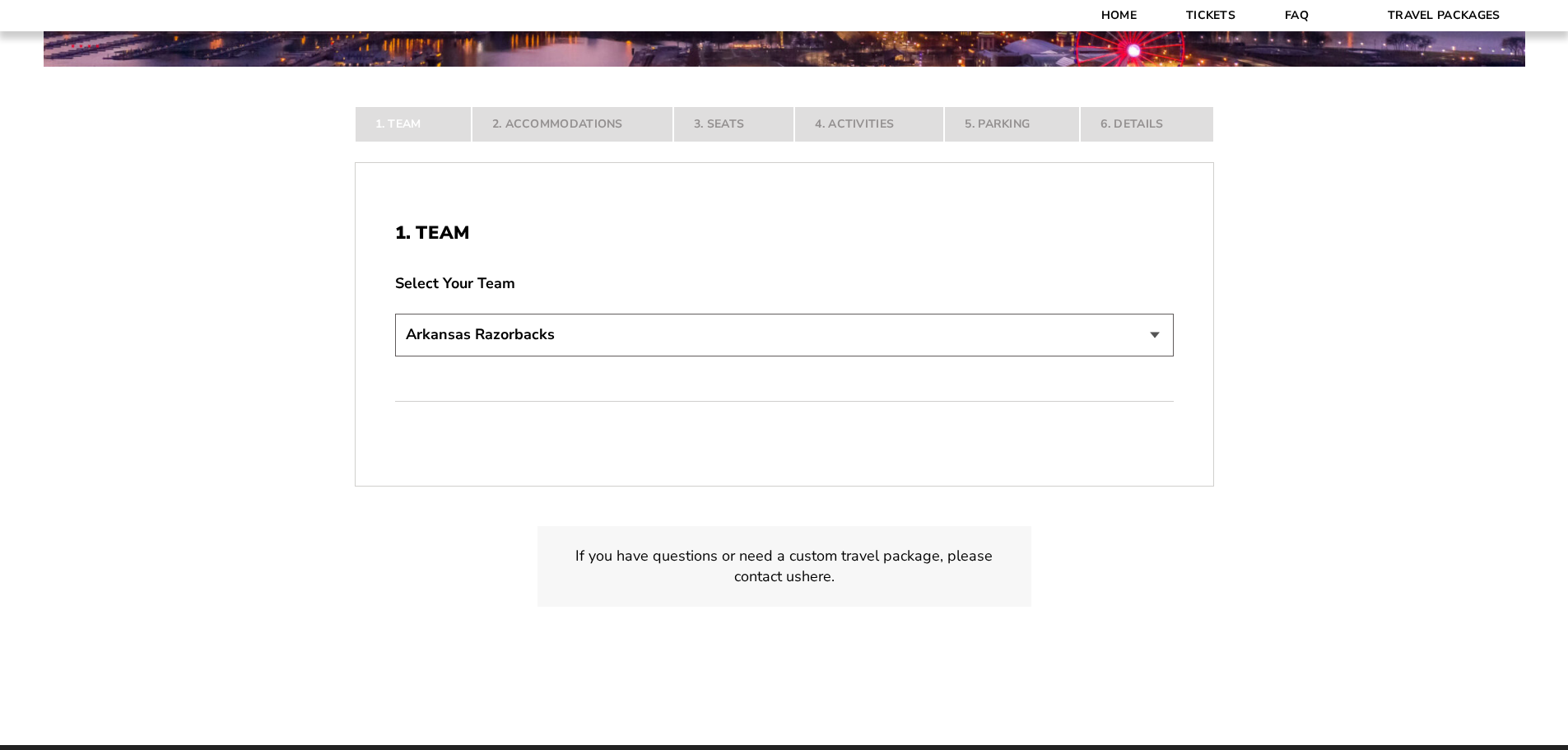 click on "Choose a team...
Arkansas Razorbacks
Duke Blue Devils" at bounding box center [784, 334] 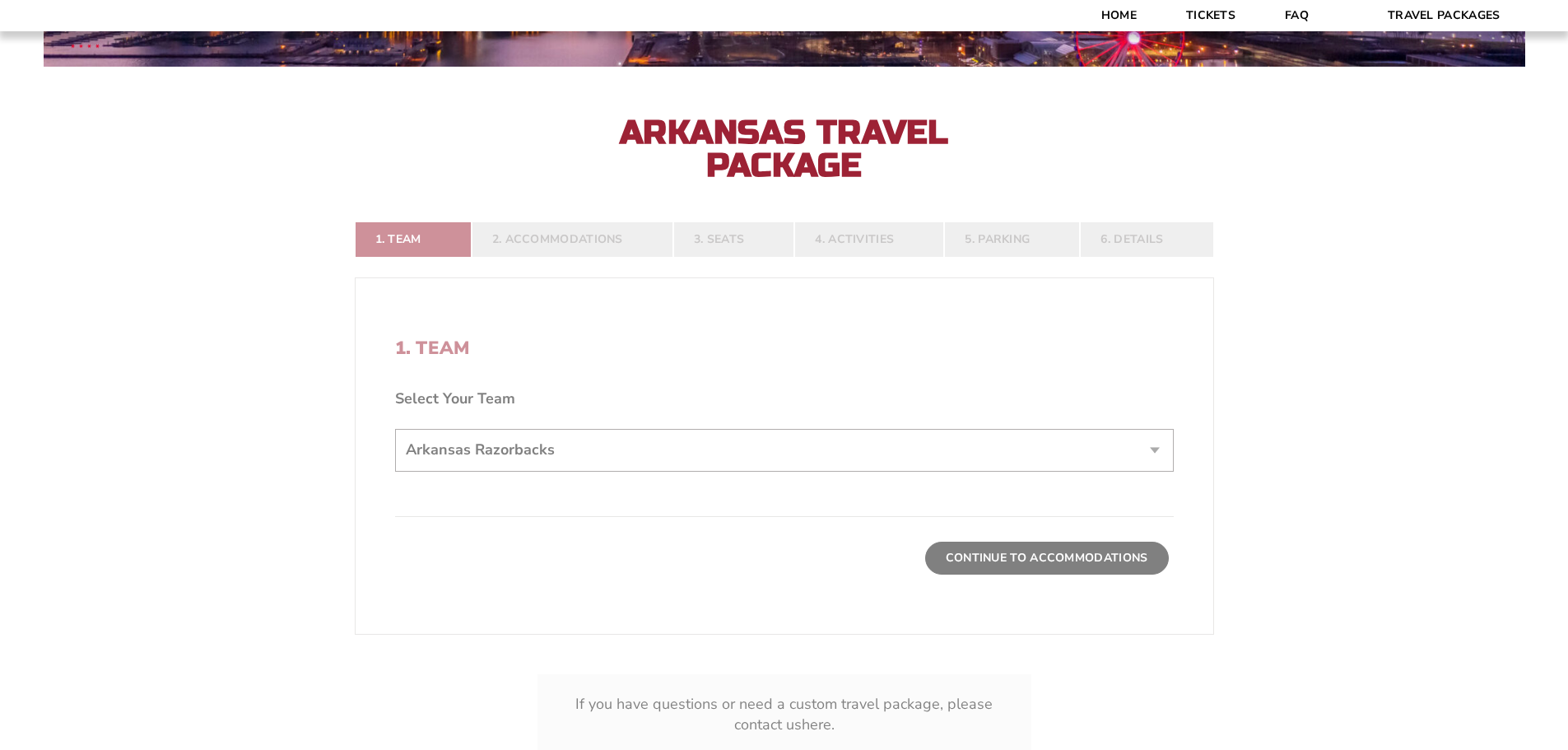 click on "Arkansas
Arkansas Travel Package
Duke
Duke Travel Package
1. Team
2. Accommodations
3. Seats
4. Activities
5. Parking
6. Details
1. Team
Select Your Team
Choose a team...
Arkansas Razorbacks
Duke Blue Devils
Continue To Accommodations
2. Accommodations" at bounding box center (784, 252) 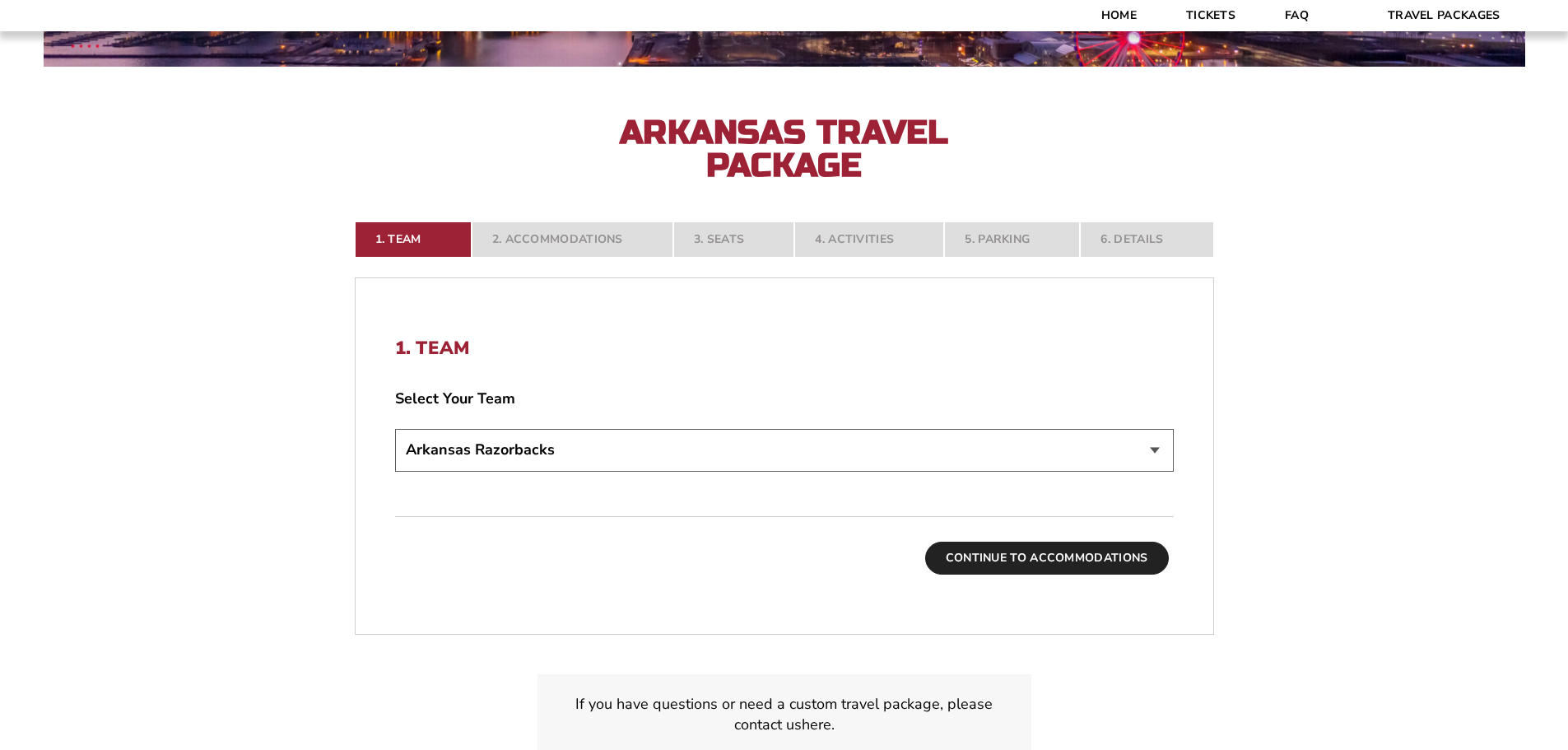 click on "Continue To Accommodations" at bounding box center (1047, 558) 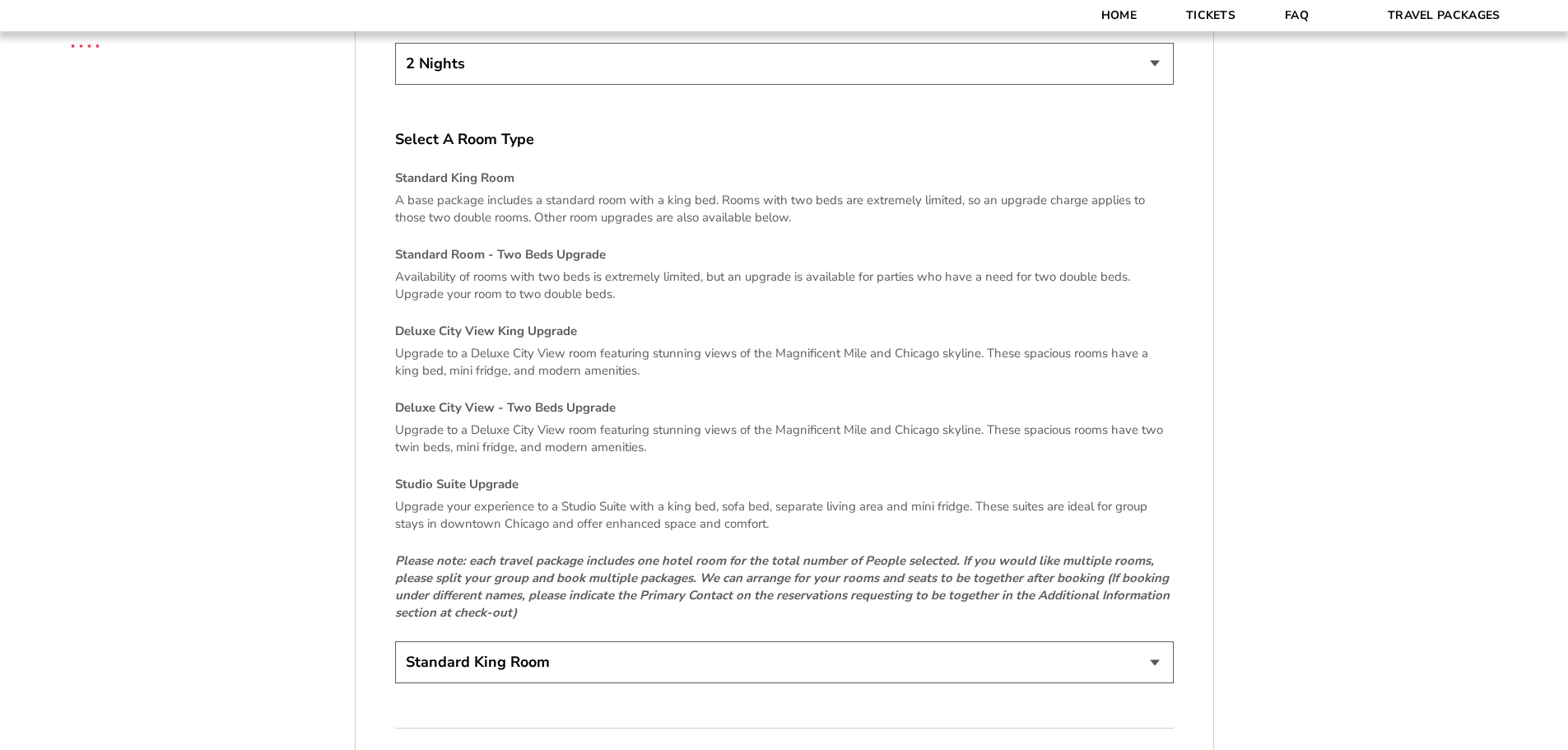 scroll, scrollTop: 3236, scrollLeft: 0, axis: vertical 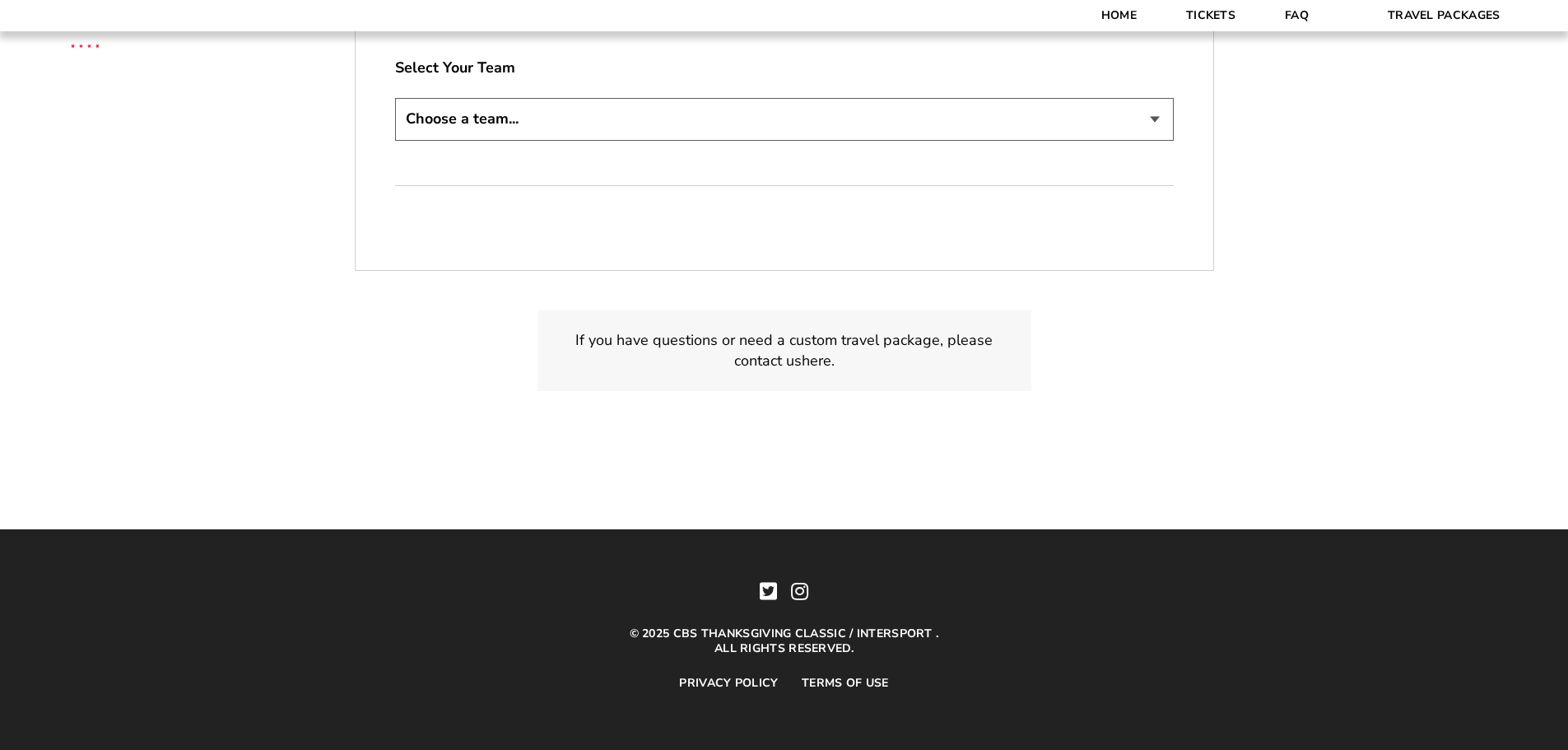 click on "Choose a team...
Arkansas Razorbacks
Duke Blue Devils" at bounding box center (784, 119) 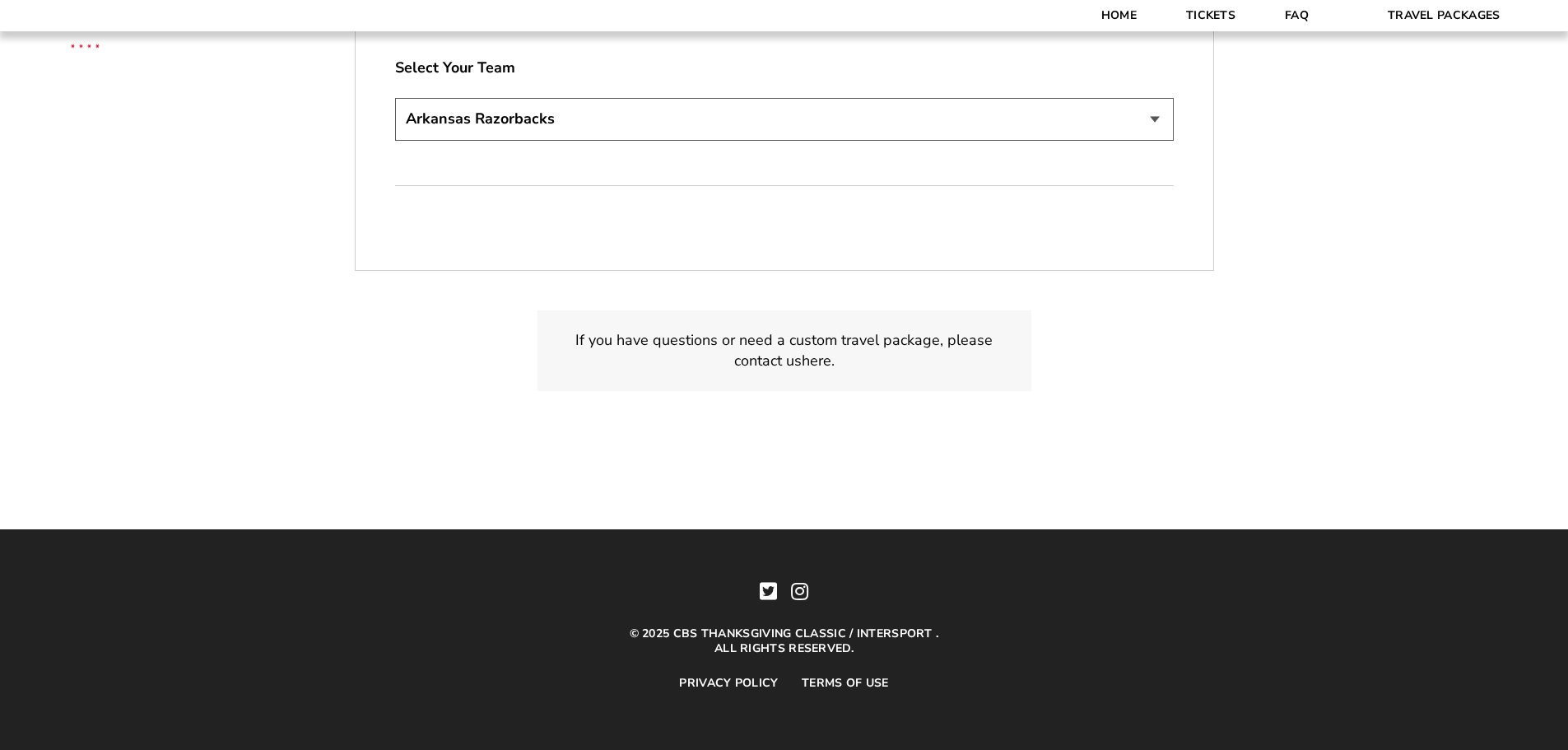 click on "Choose a team...
Arkansas Razorbacks
Duke Blue Devils" at bounding box center (784, 119) 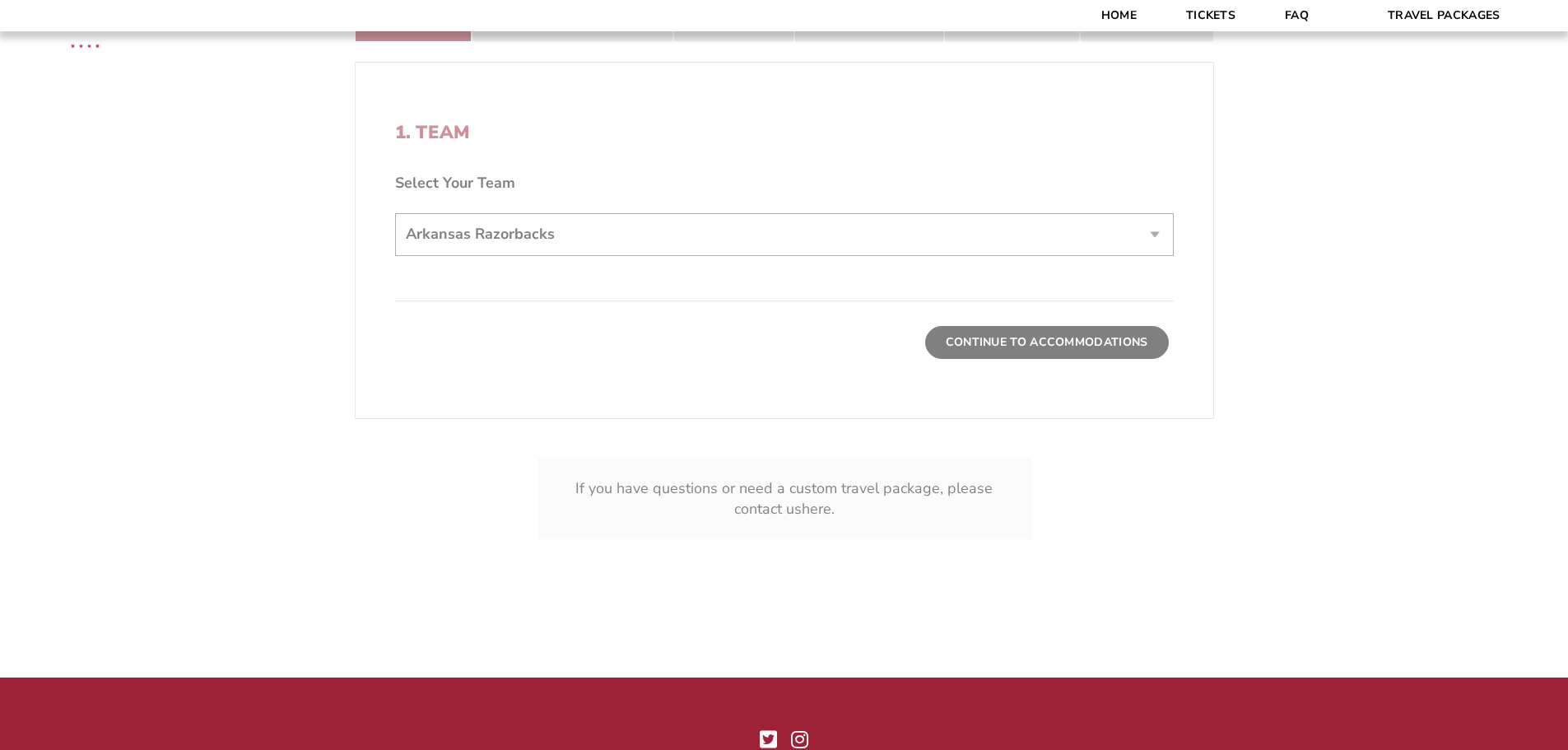 scroll, scrollTop: 660, scrollLeft: 0, axis: vertical 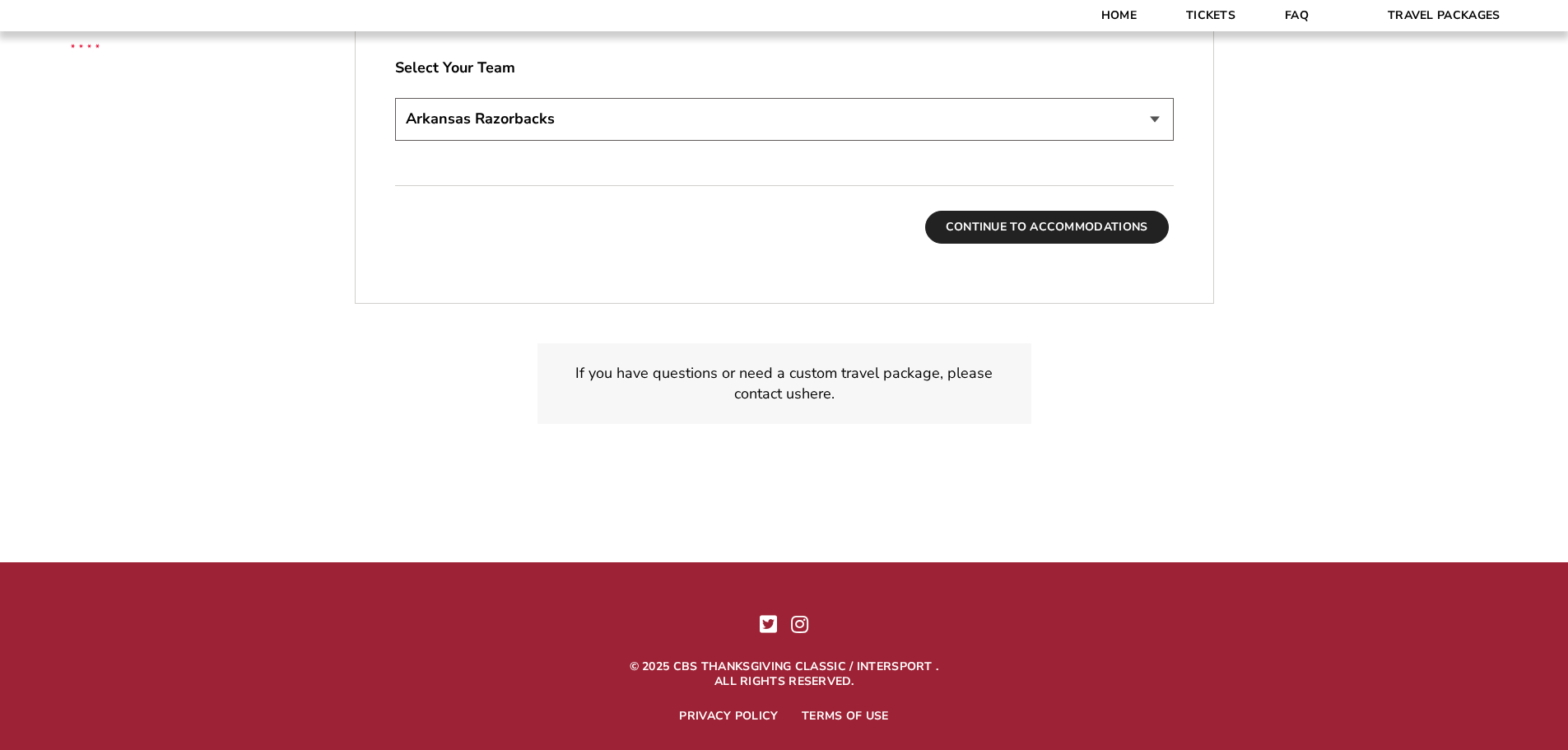 click on "Continue To Accommodations" at bounding box center (1047, 227) 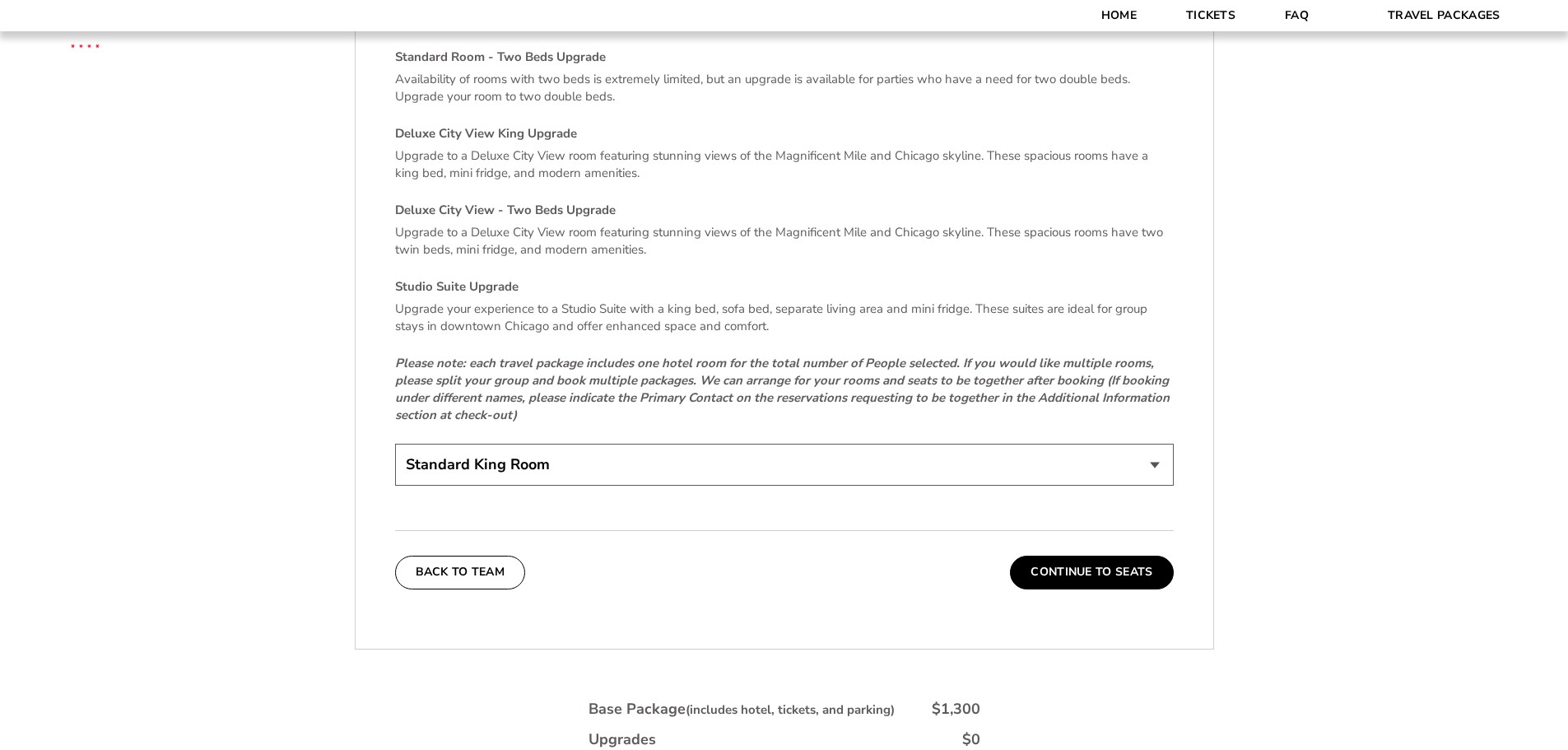 scroll, scrollTop: 3483, scrollLeft: 0, axis: vertical 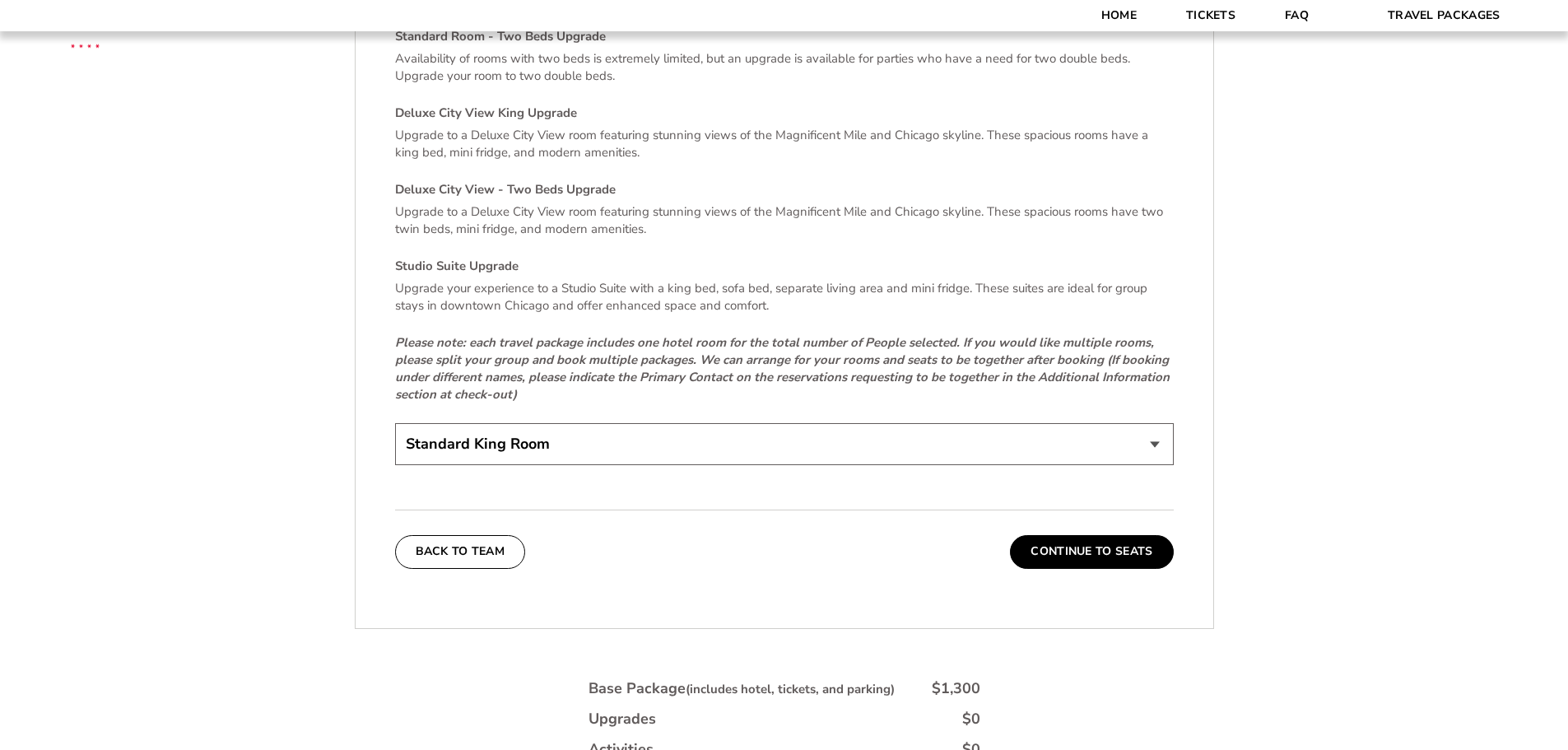click on "Standard King Room  Standard Room - Two Beds Upgrade (+$30 per night) Deluxe City View King Upgrade (+$50 per night) Deluxe City View - Two Beds Upgrade (+$80 per night) Studio Suite Upgrade (+$185 per night)" at bounding box center (784, 444) 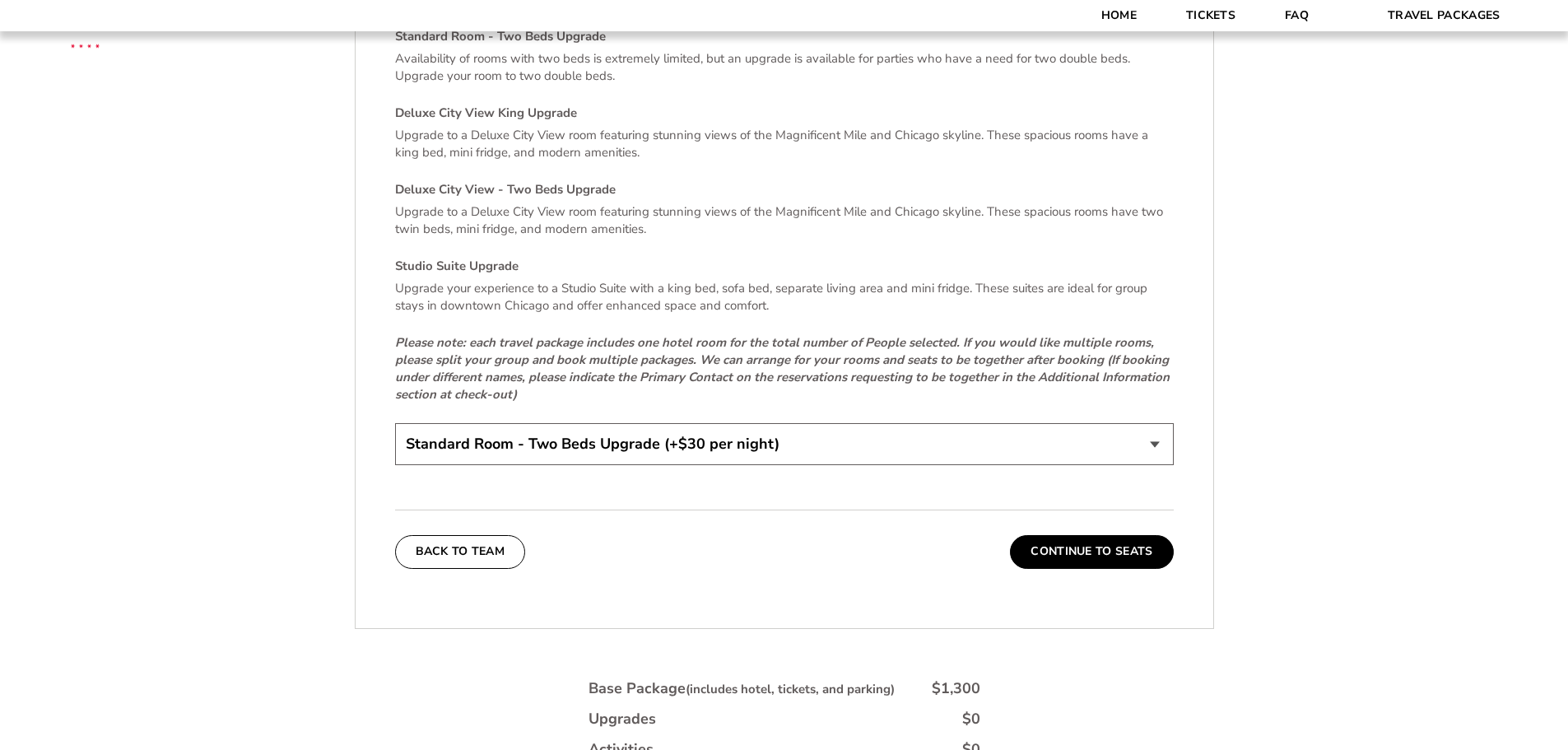 click on "Standard King Room  Standard Room - Two Beds Upgrade (+$30 per night) Deluxe City View King Upgrade (+$50 per night) Deluxe City View - Two Beds Upgrade (+$80 per night) Studio Suite Upgrade (+$185 per night)" at bounding box center (784, 444) 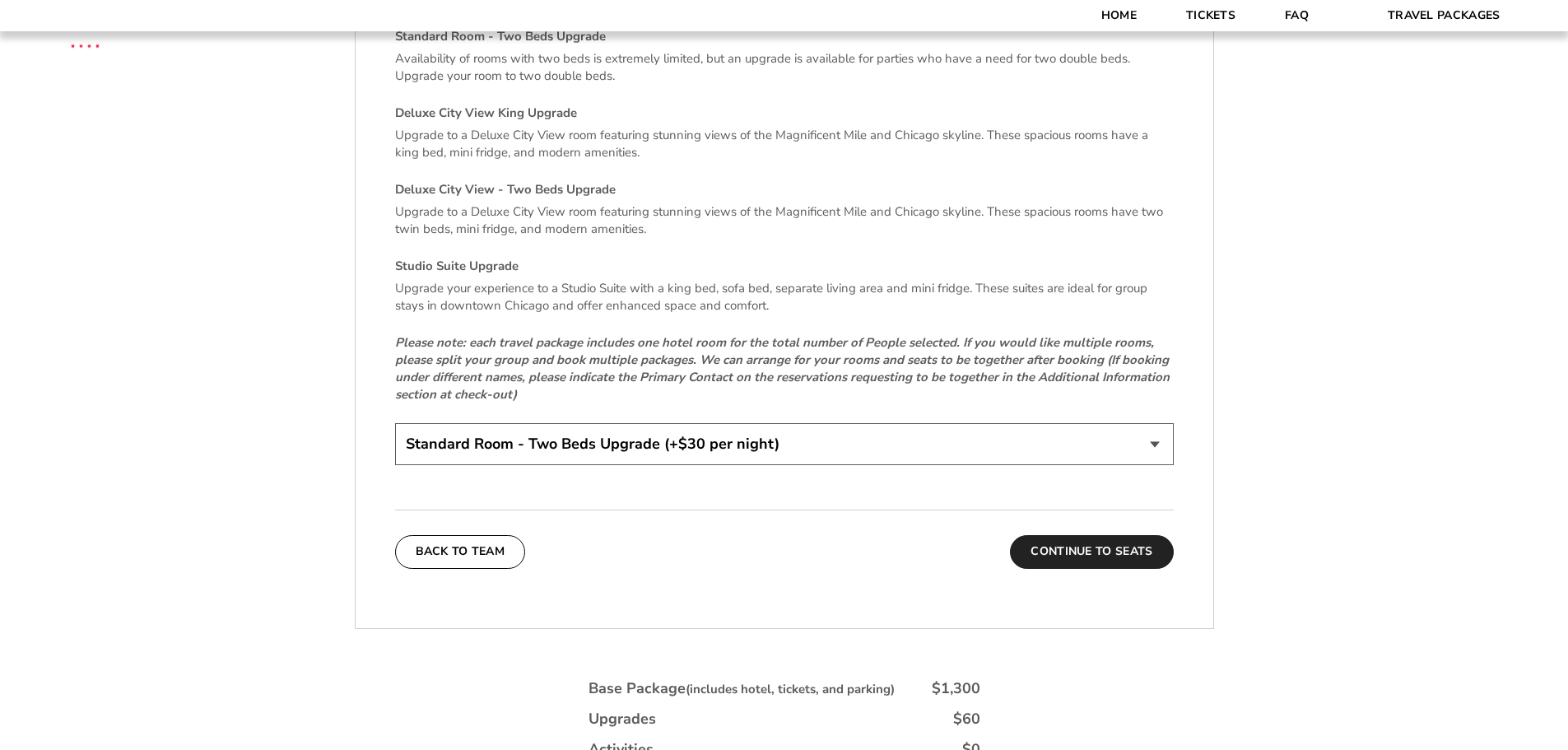 click on "Continue To Seats" at bounding box center (1091, 552) 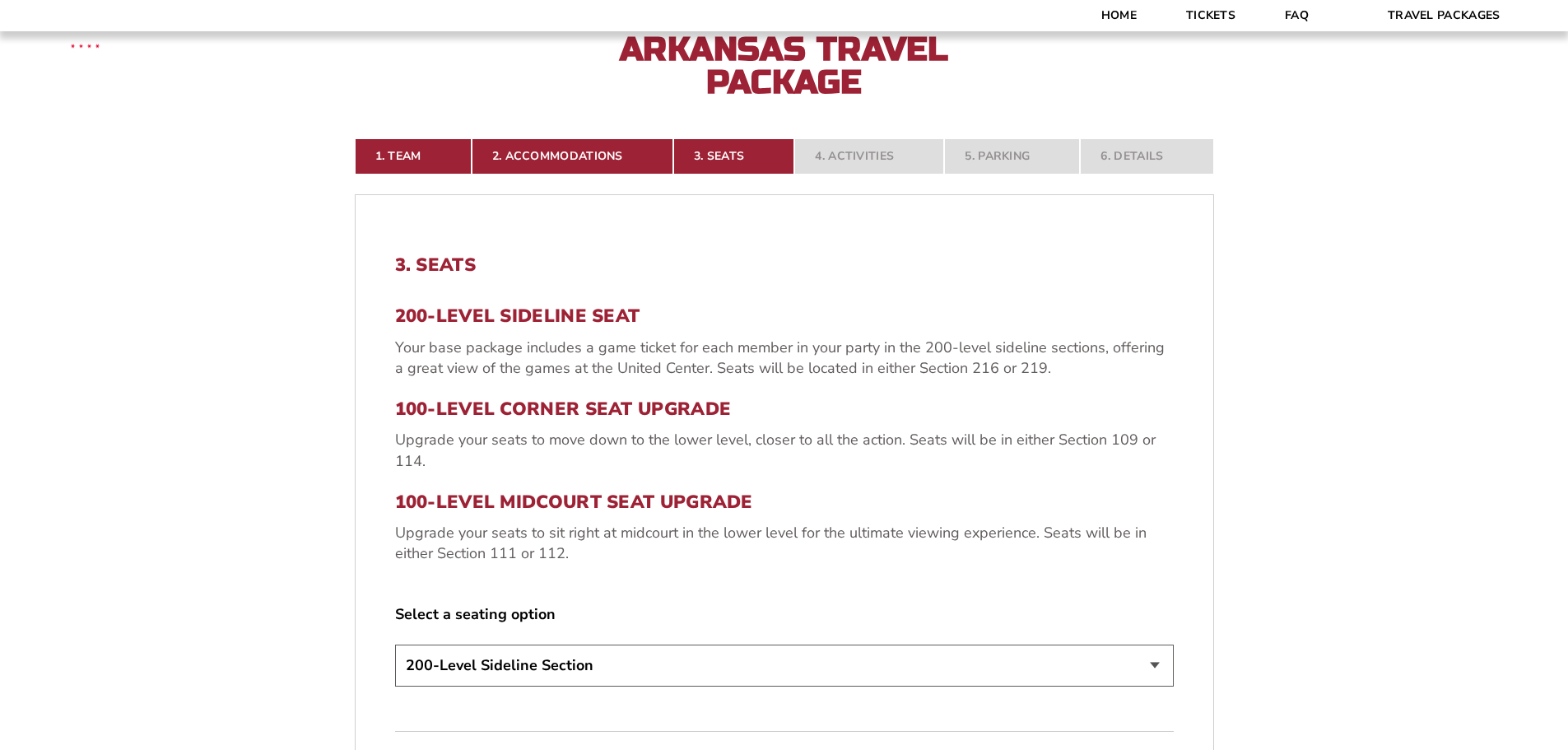 scroll, scrollTop: 412, scrollLeft: 0, axis: vertical 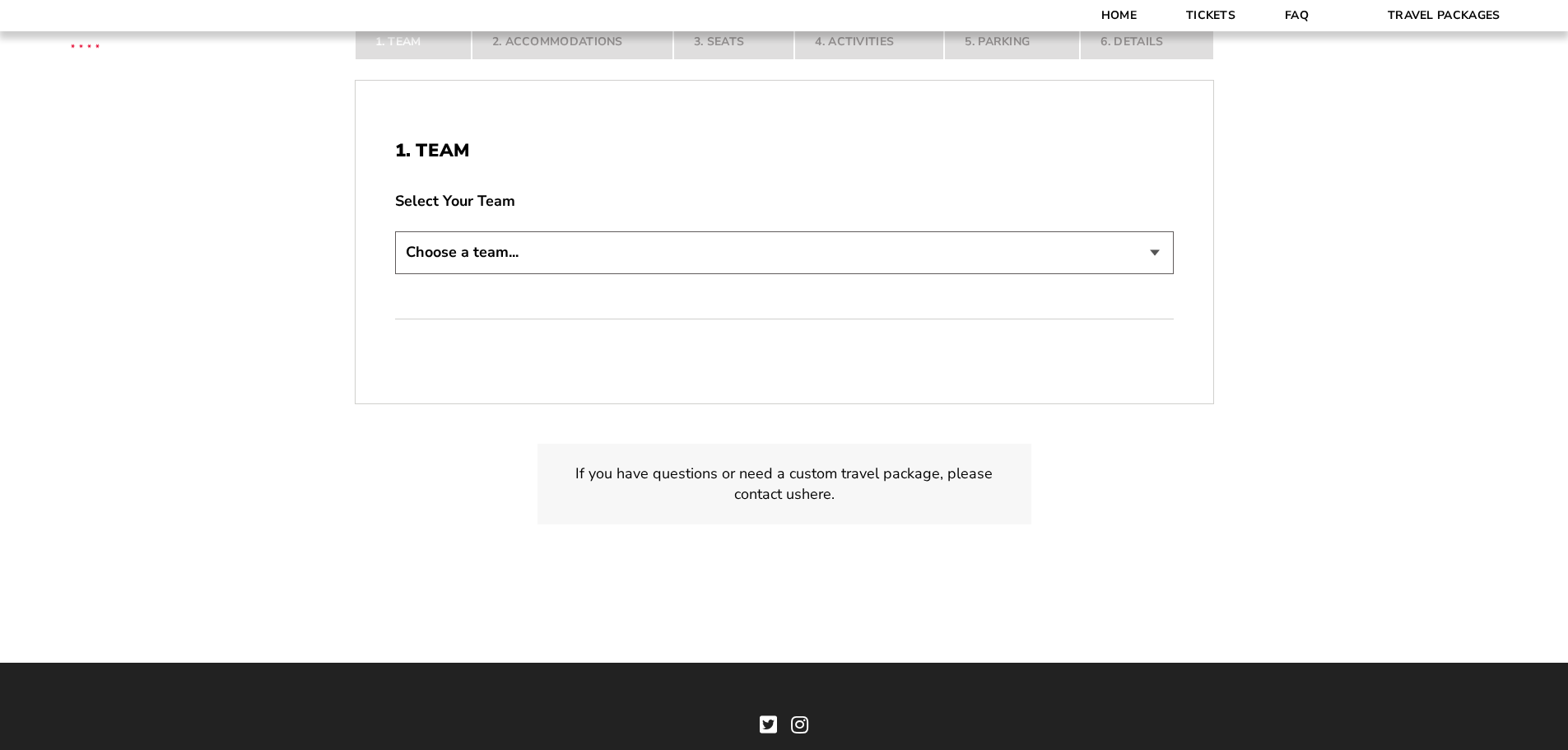 click on "Choose a team...
Arkansas Razorbacks
Duke Blue Devils" at bounding box center [784, 252] 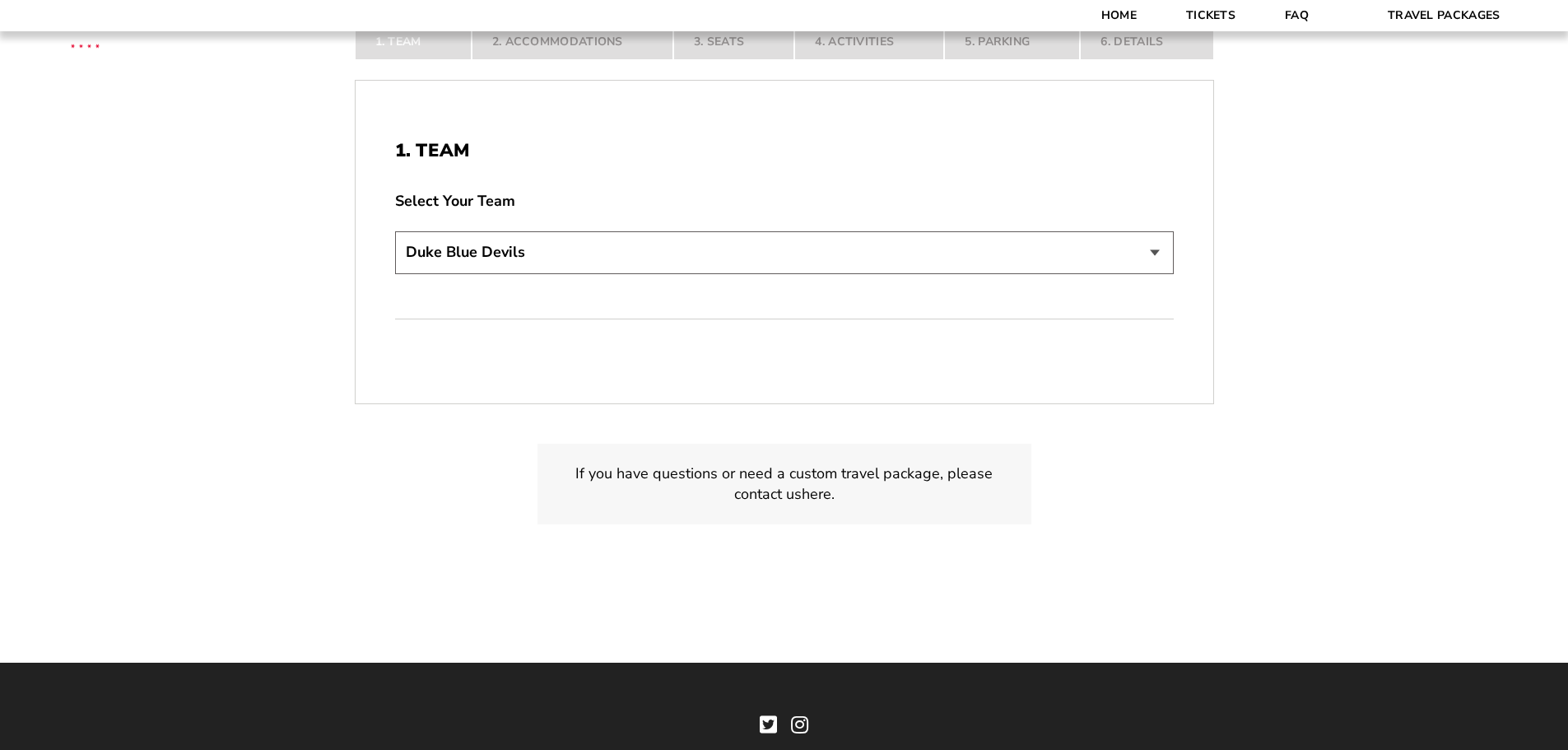 click on "Choose a team...
Arkansas Razorbacks
Duke Blue Devils" at bounding box center [784, 252] 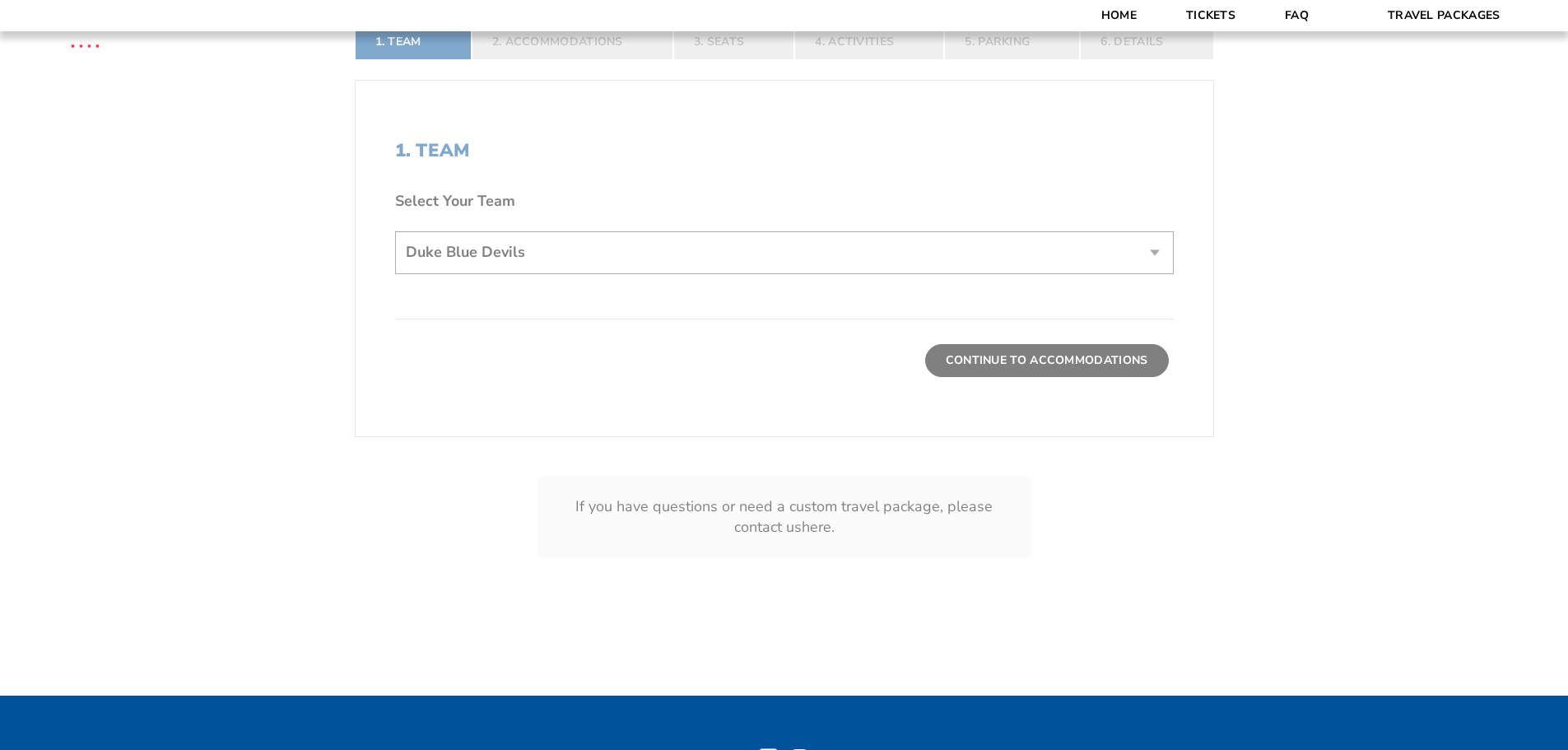 click on "Arkansas
Arkansas Travel Package
Duke
Duke Travel Package
1. Team
2. Accommodations
3. Seats
4. Activities
5. Parking
6. Details
1. Team
Select Your Team
Choose a team...
Arkansas Razorbacks
Duke Blue Devils
Continue To Accommodations
2. Accommodations" at bounding box center [784, 54] 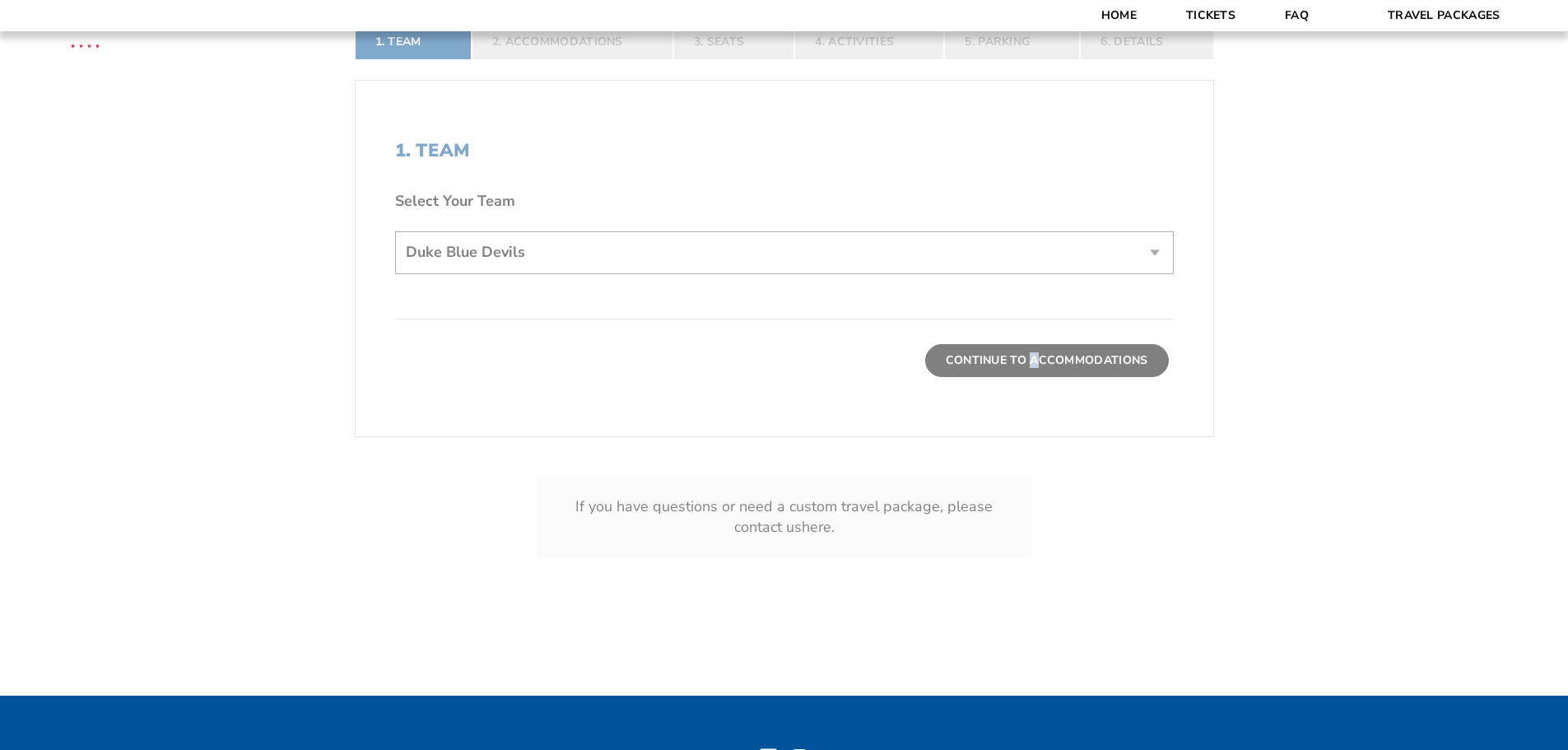 drag, startPoint x: 1035, startPoint y: 361, endPoint x: 1059, endPoint y: 366, distance: 24.515301 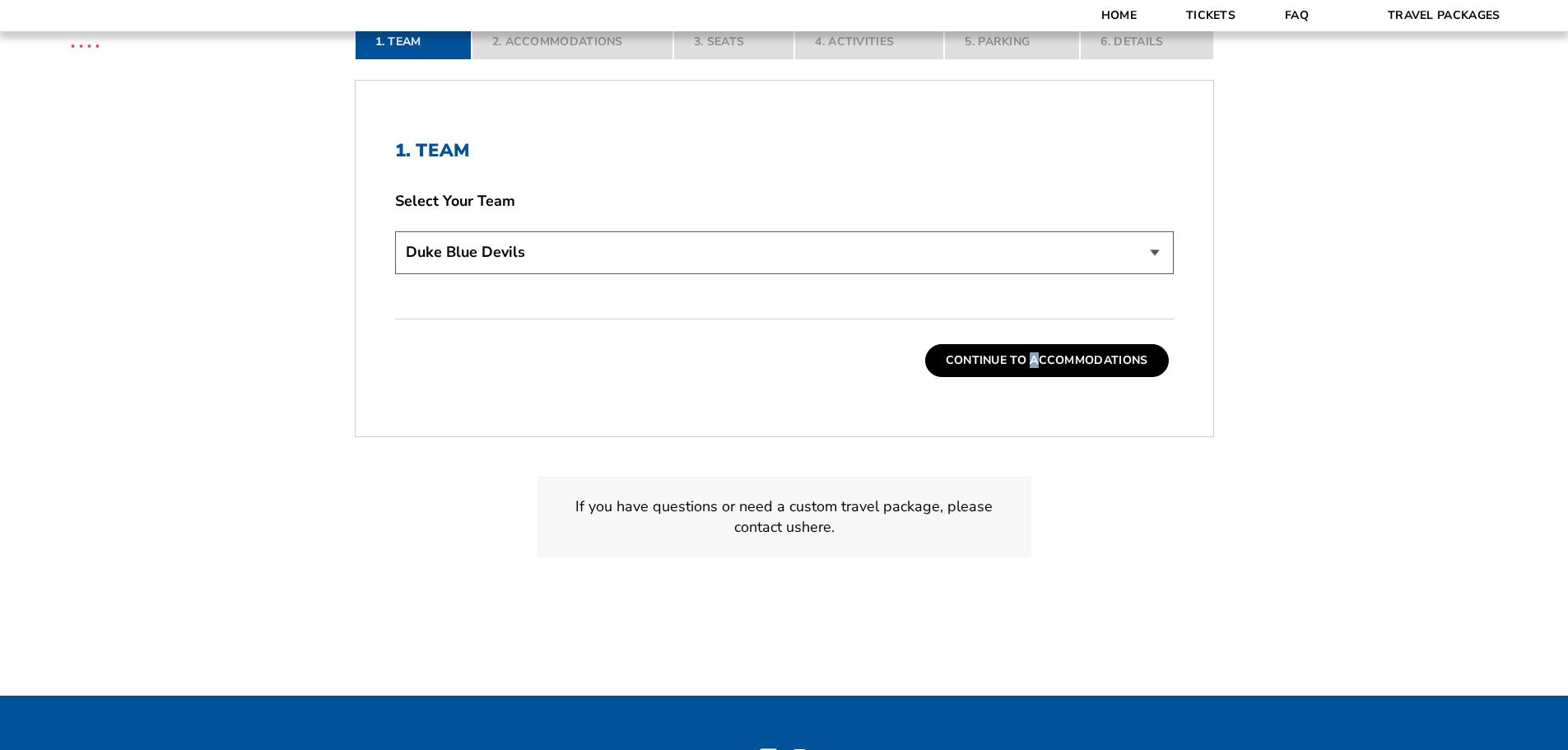 click on "Continue To Accommodations" at bounding box center [1047, 361] 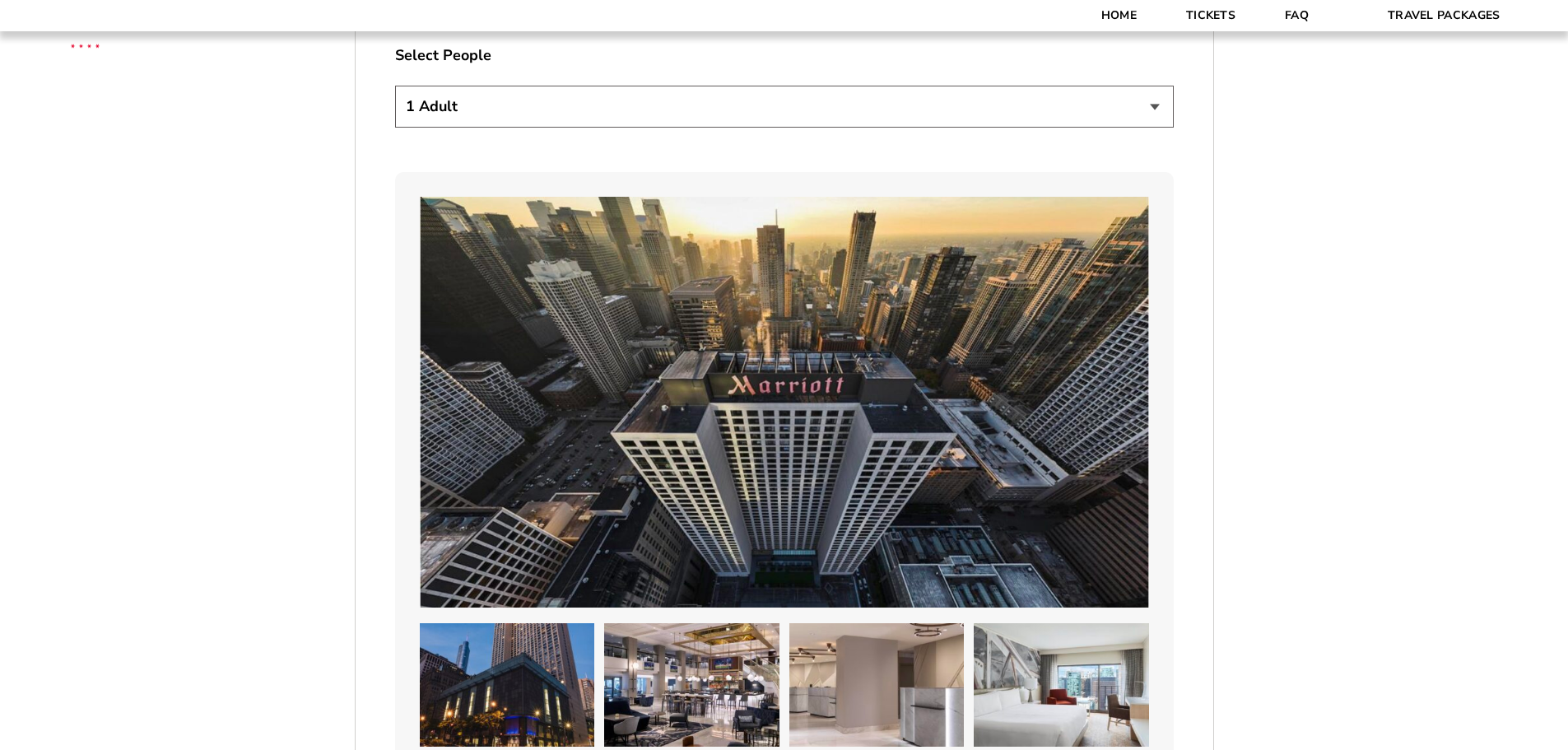 scroll, scrollTop: 1425, scrollLeft: 0, axis: vertical 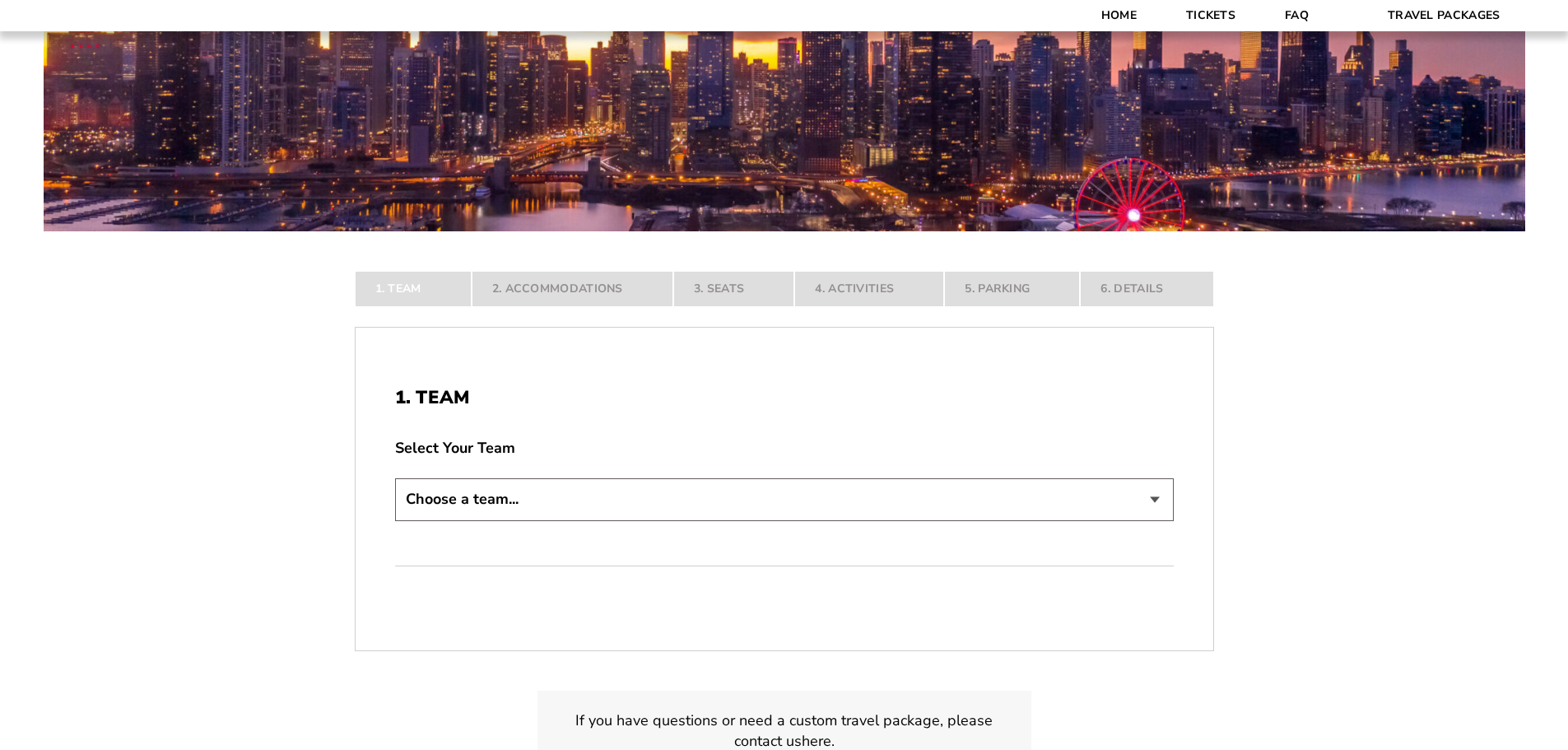 click on "Choose a team...
Arkansas Razorbacks
Duke Blue Devils" at bounding box center (784, 499) 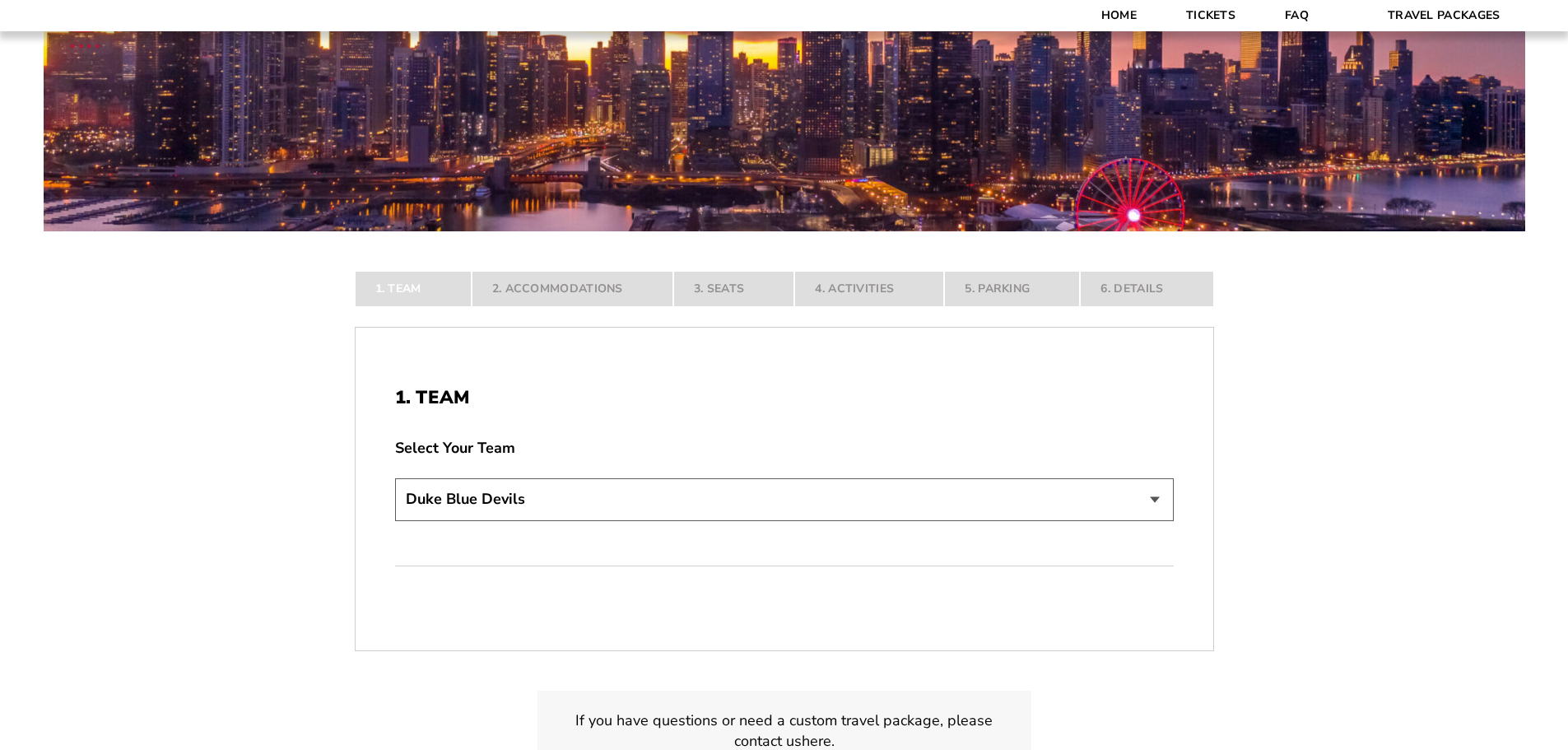 click on "Choose a team...
Arkansas Razorbacks
Duke Blue Devils" at bounding box center [784, 499] 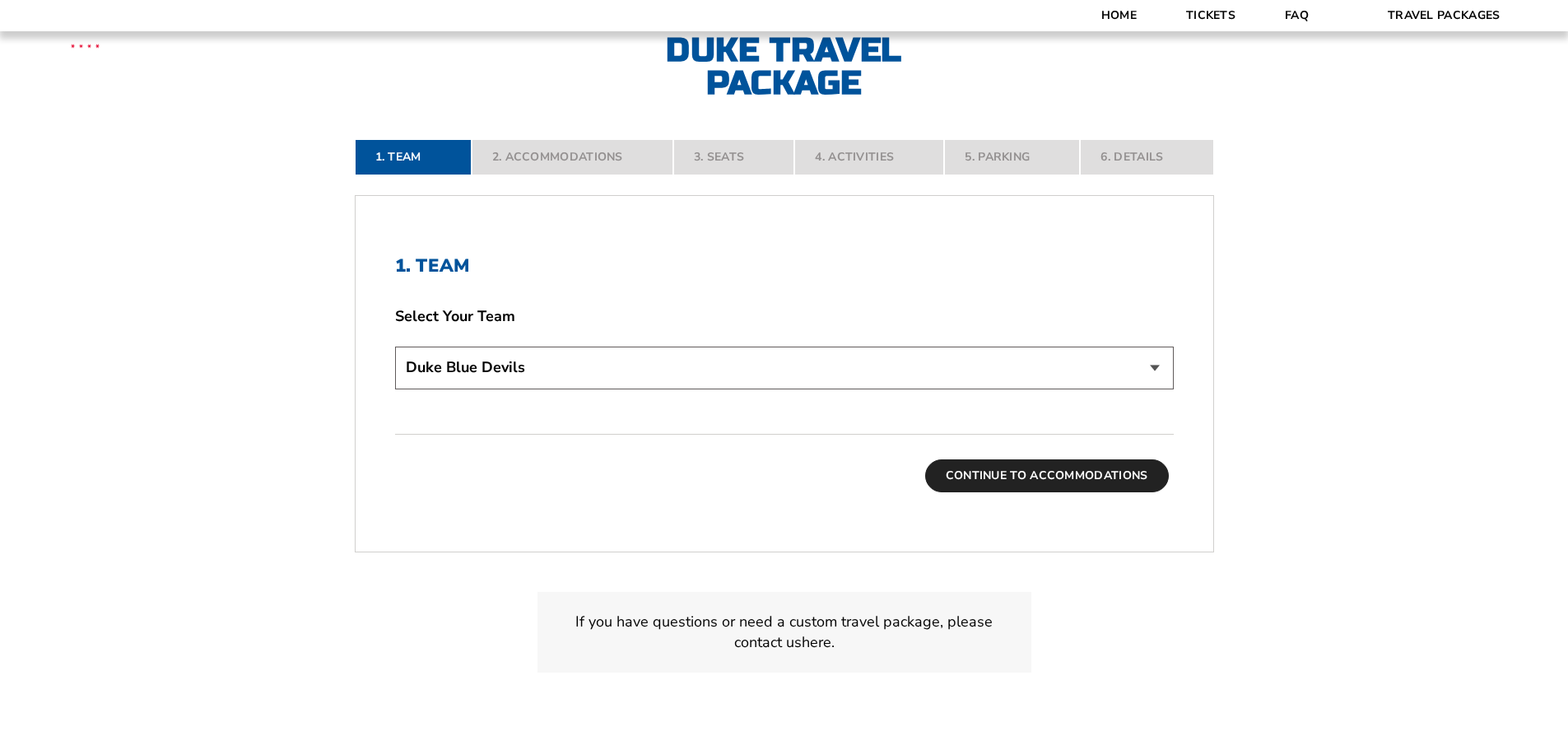 click on "Continue To Accommodations" at bounding box center [1047, 476] 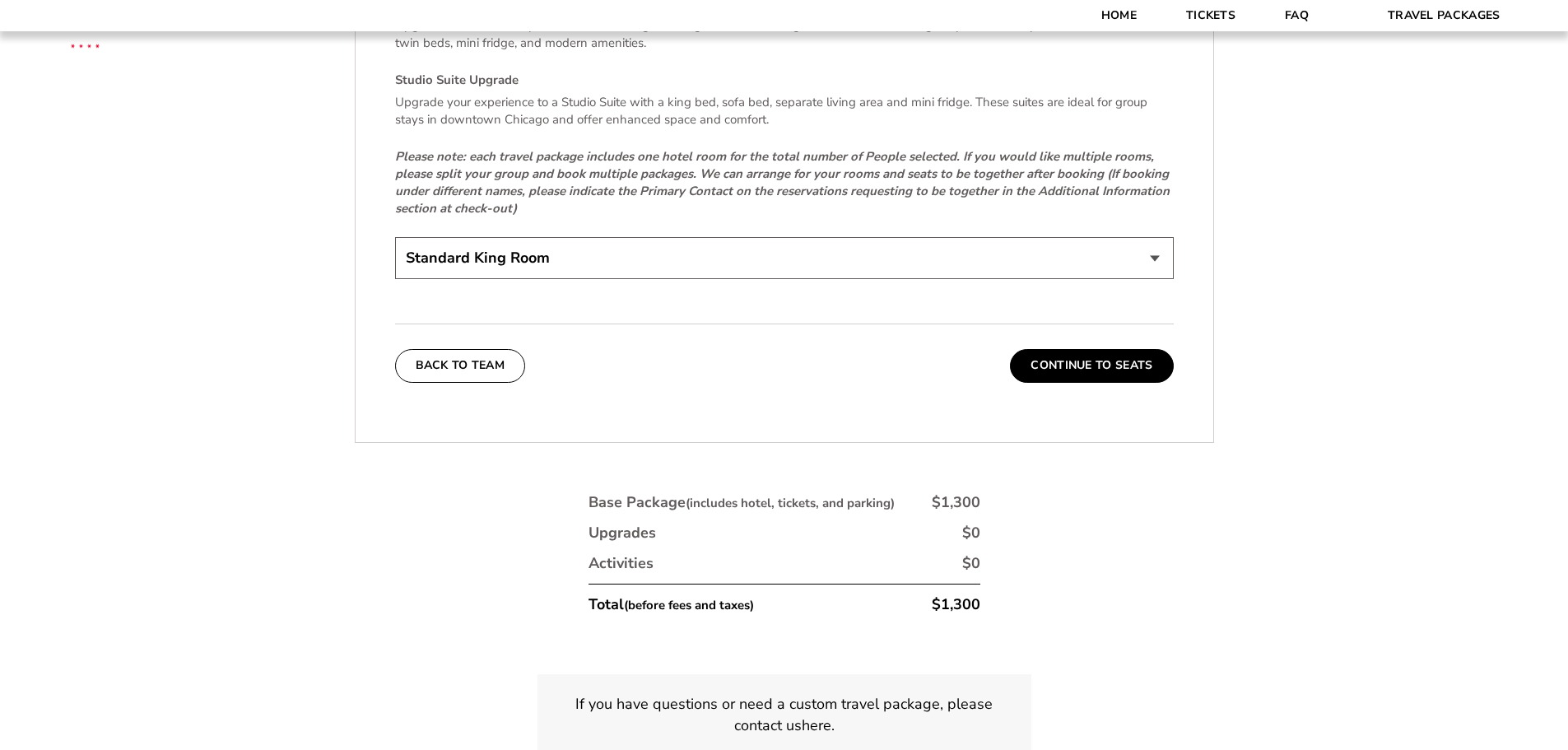 scroll, scrollTop: 4034, scrollLeft: 0, axis: vertical 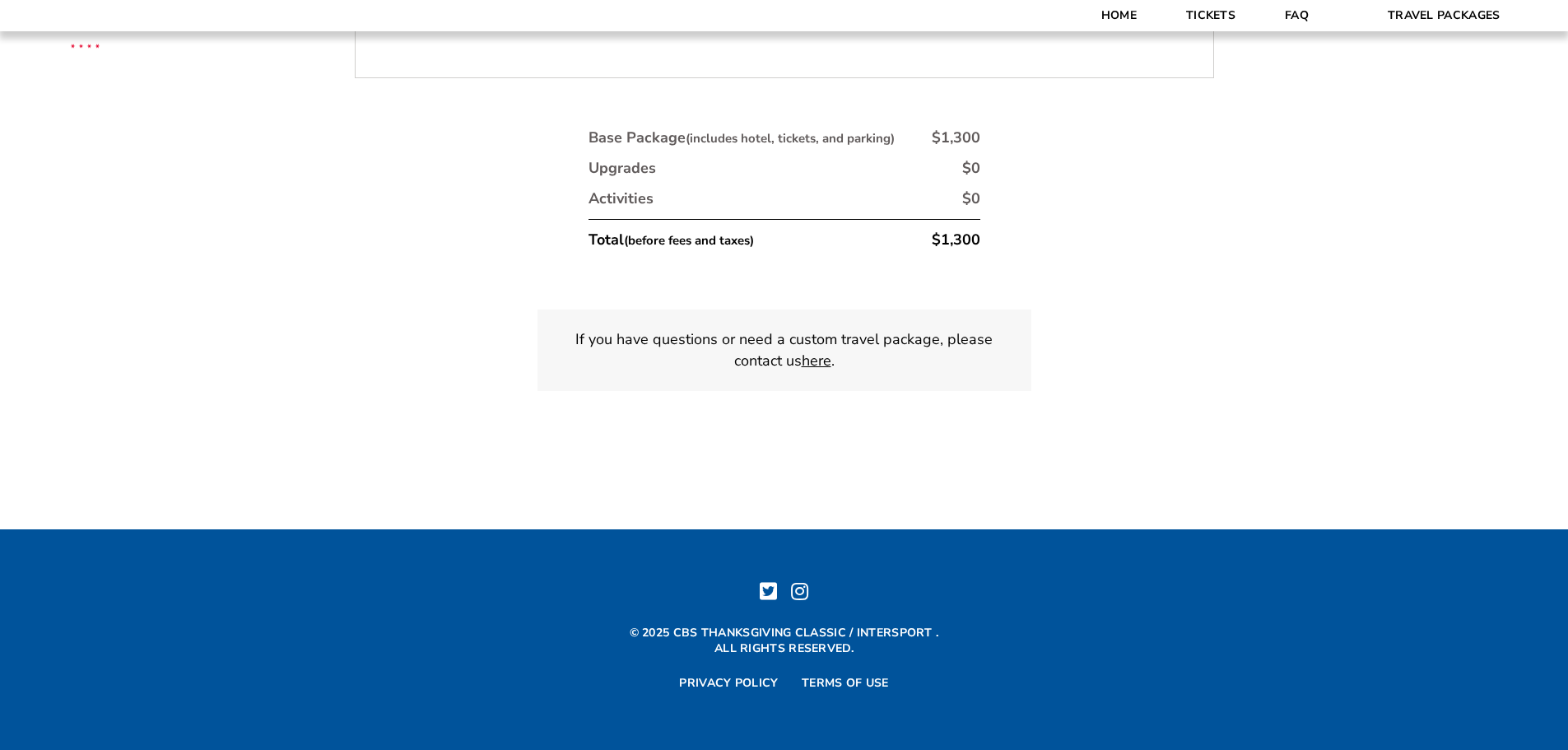 click on "here" at bounding box center (817, 361) 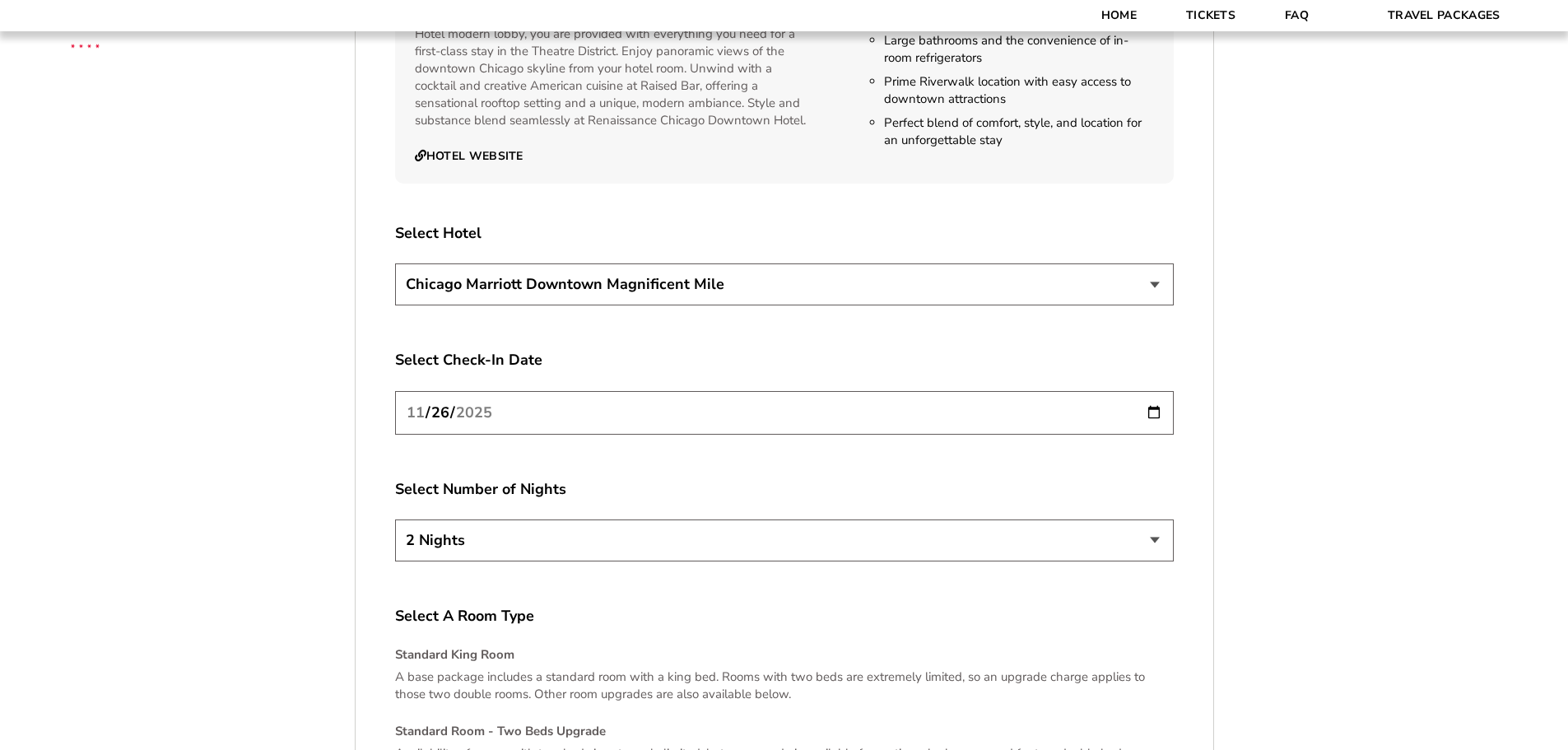 scroll, scrollTop: 2717, scrollLeft: 0, axis: vertical 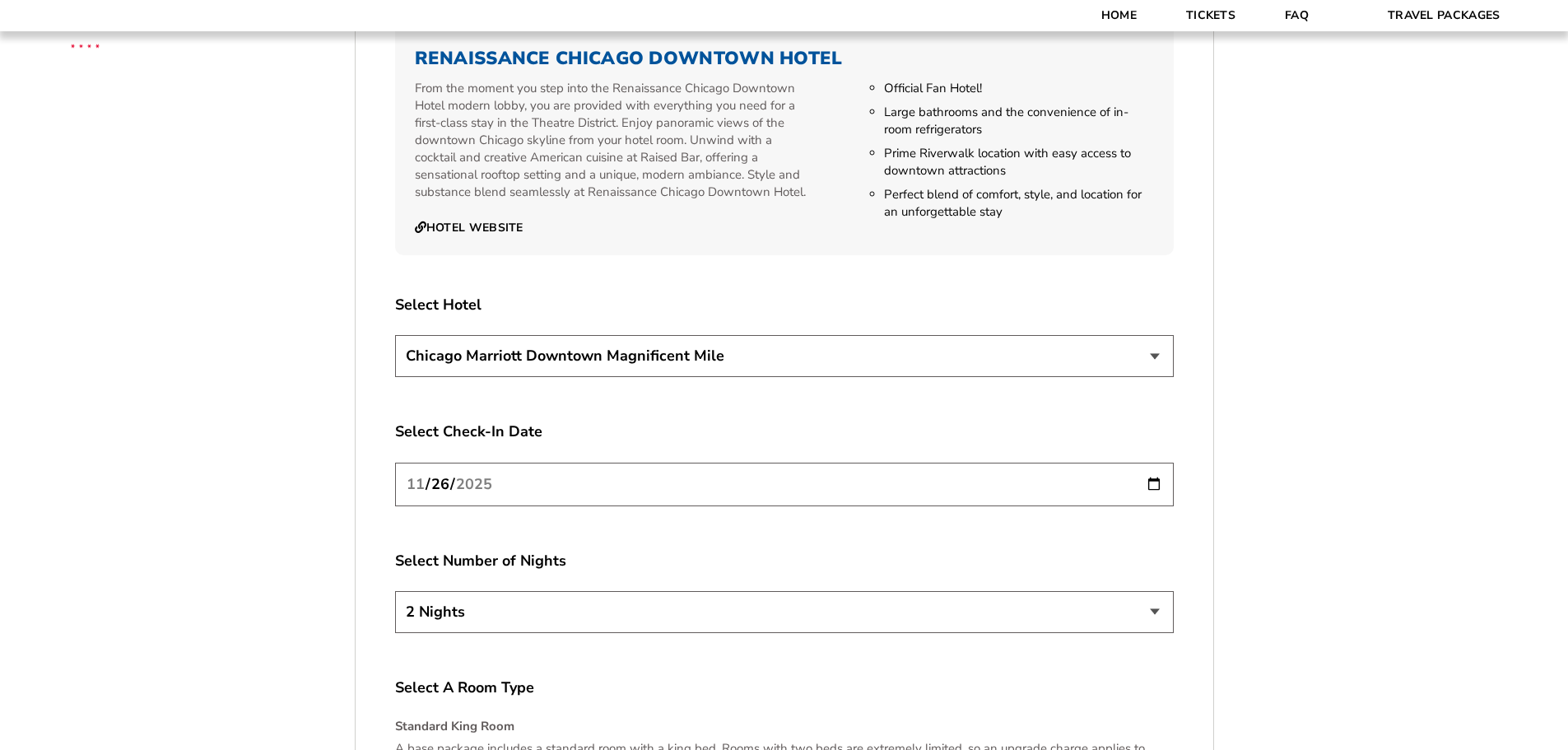 click on "2025-11-26" at bounding box center (784, 484) 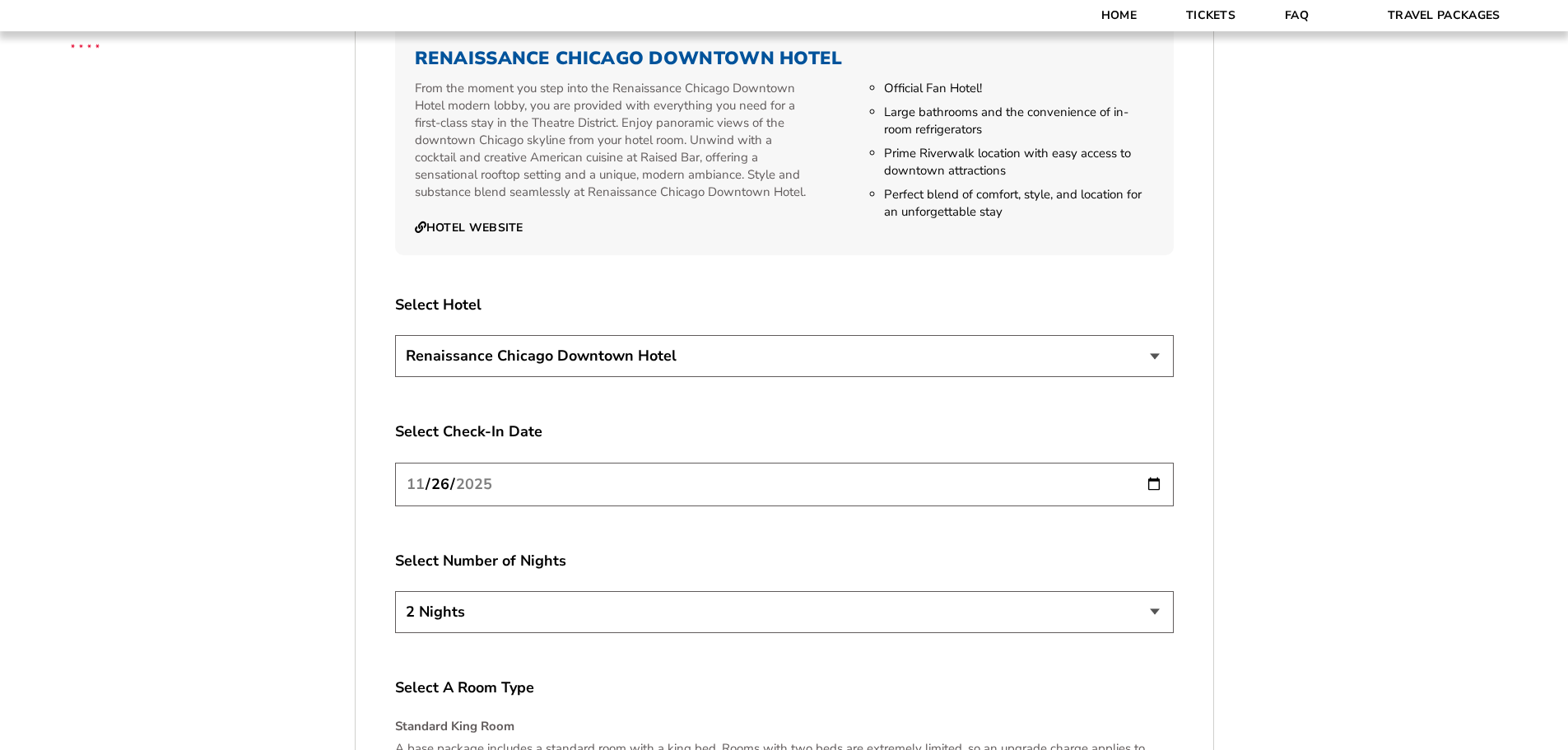 click on "Chicago Marriott Downtown Magnificent Mile Renaissance Chicago Downtown Hotel" at bounding box center [784, 356] 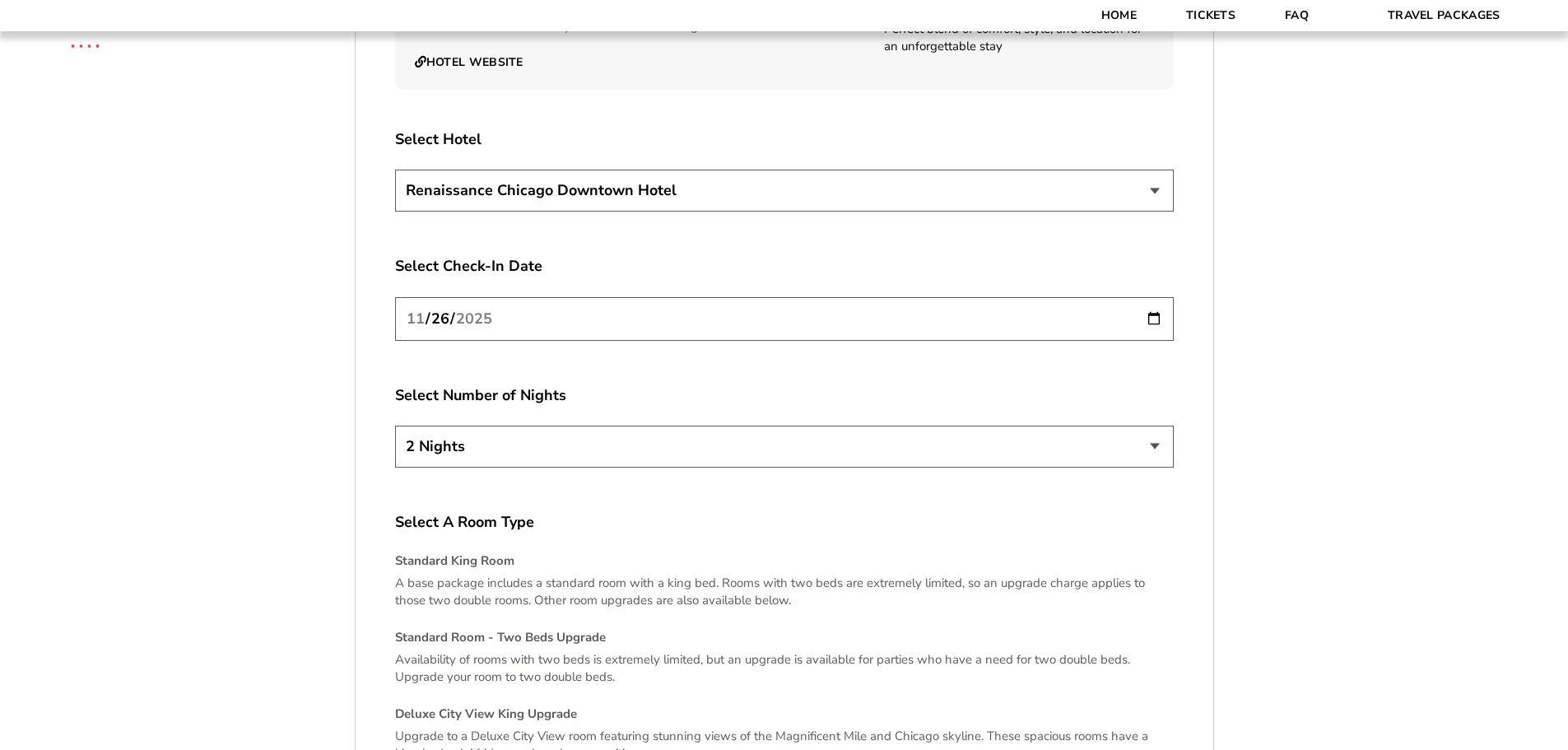 scroll, scrollTop: 3211, scrollLeft: 0, axis: vertical 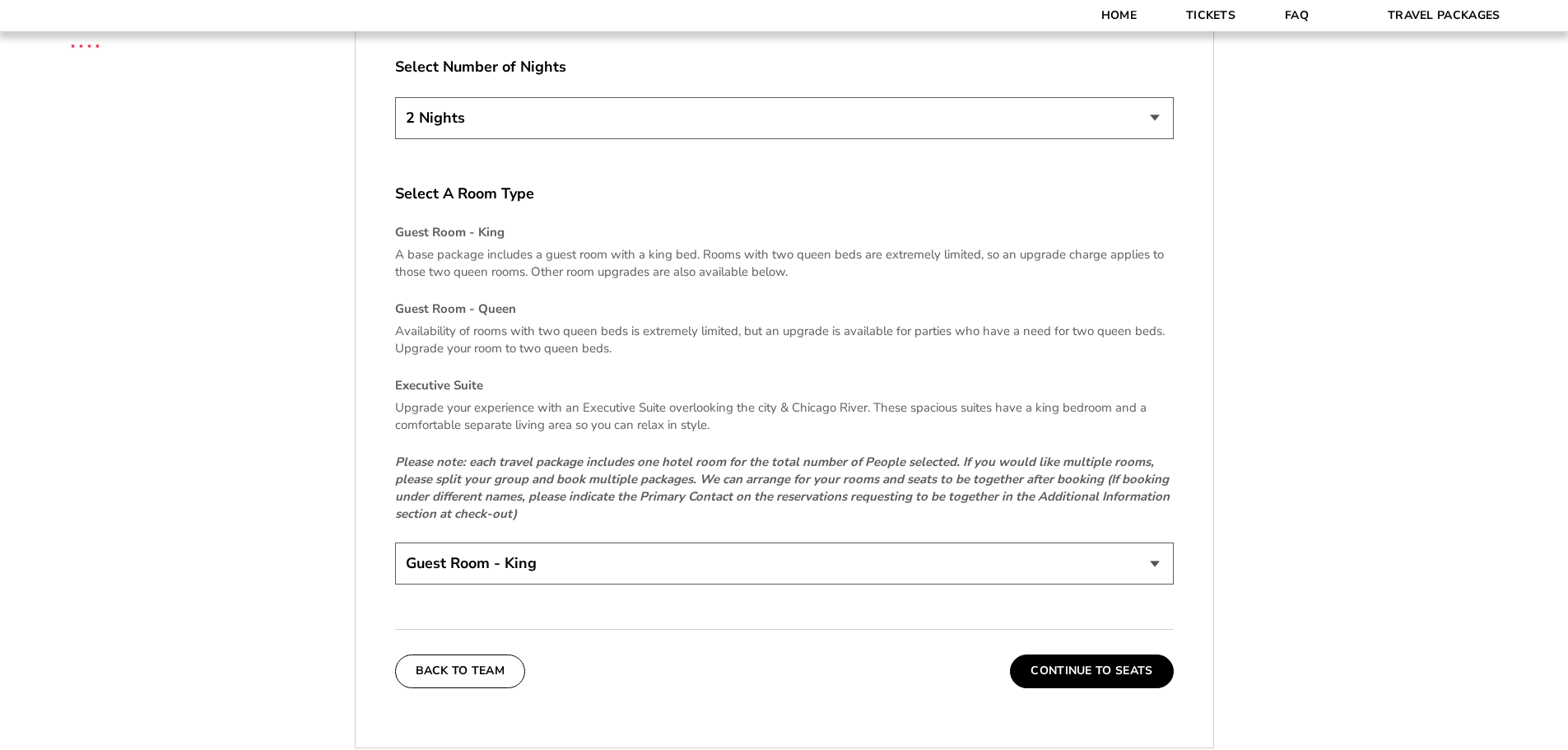 click on "Guest Room - King Guest Room - Queen  (+$95 per night) Executive Suite (+$315 per night)" at bounding box center (784, 563) 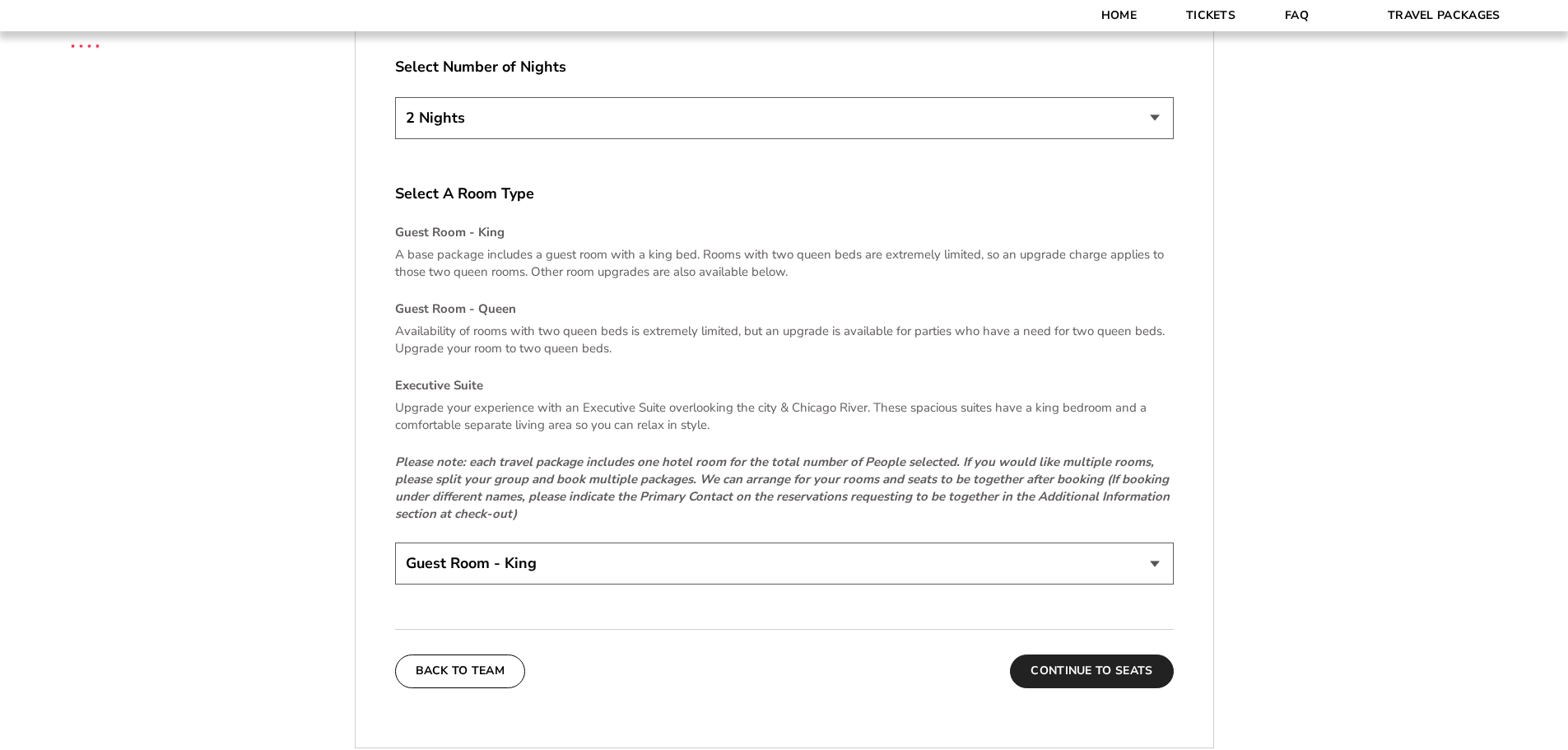 click on "Continue To Seats" at bounding box center (1091, 671) 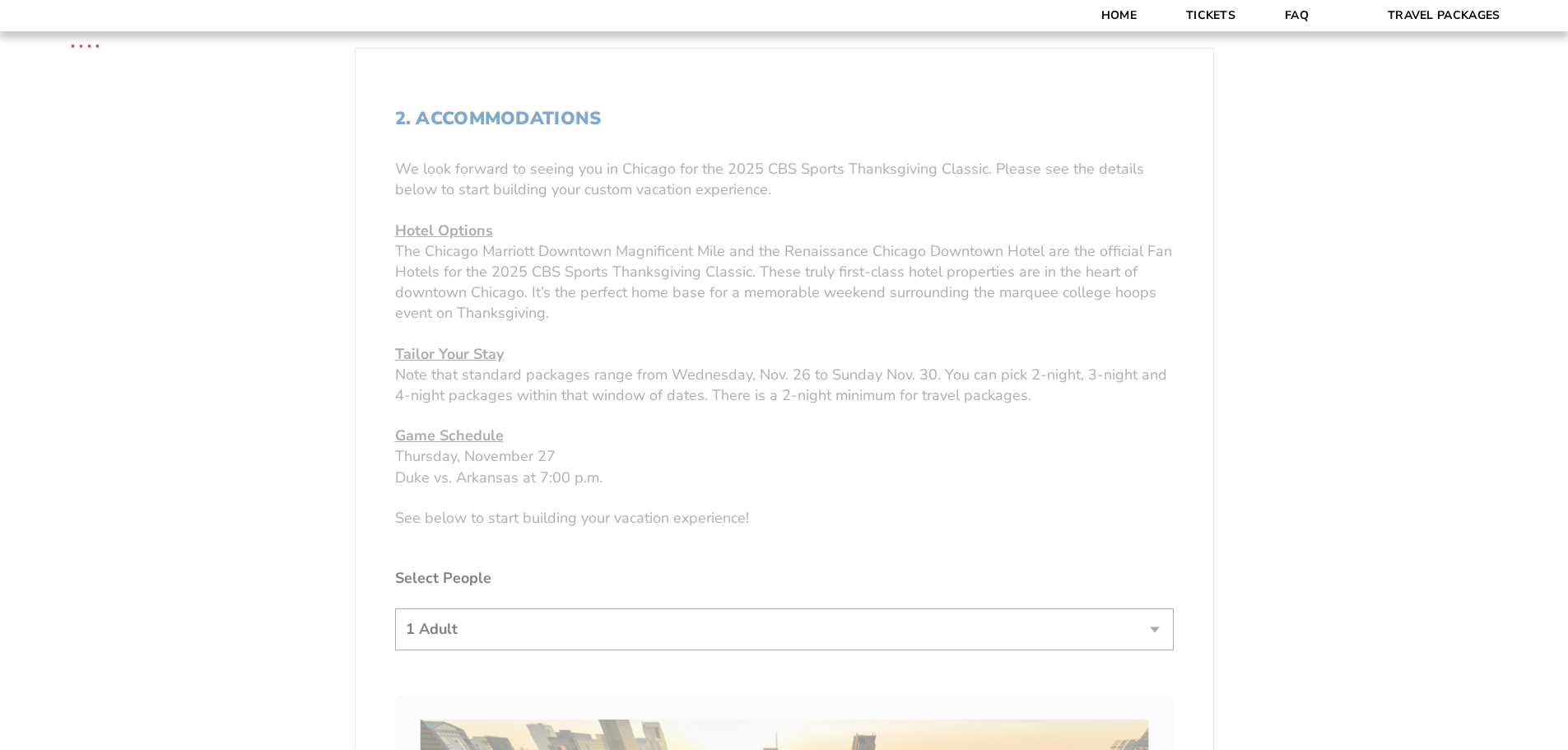 scroll, scrollTop: 355, scrollLeft: 0, axis: vertical 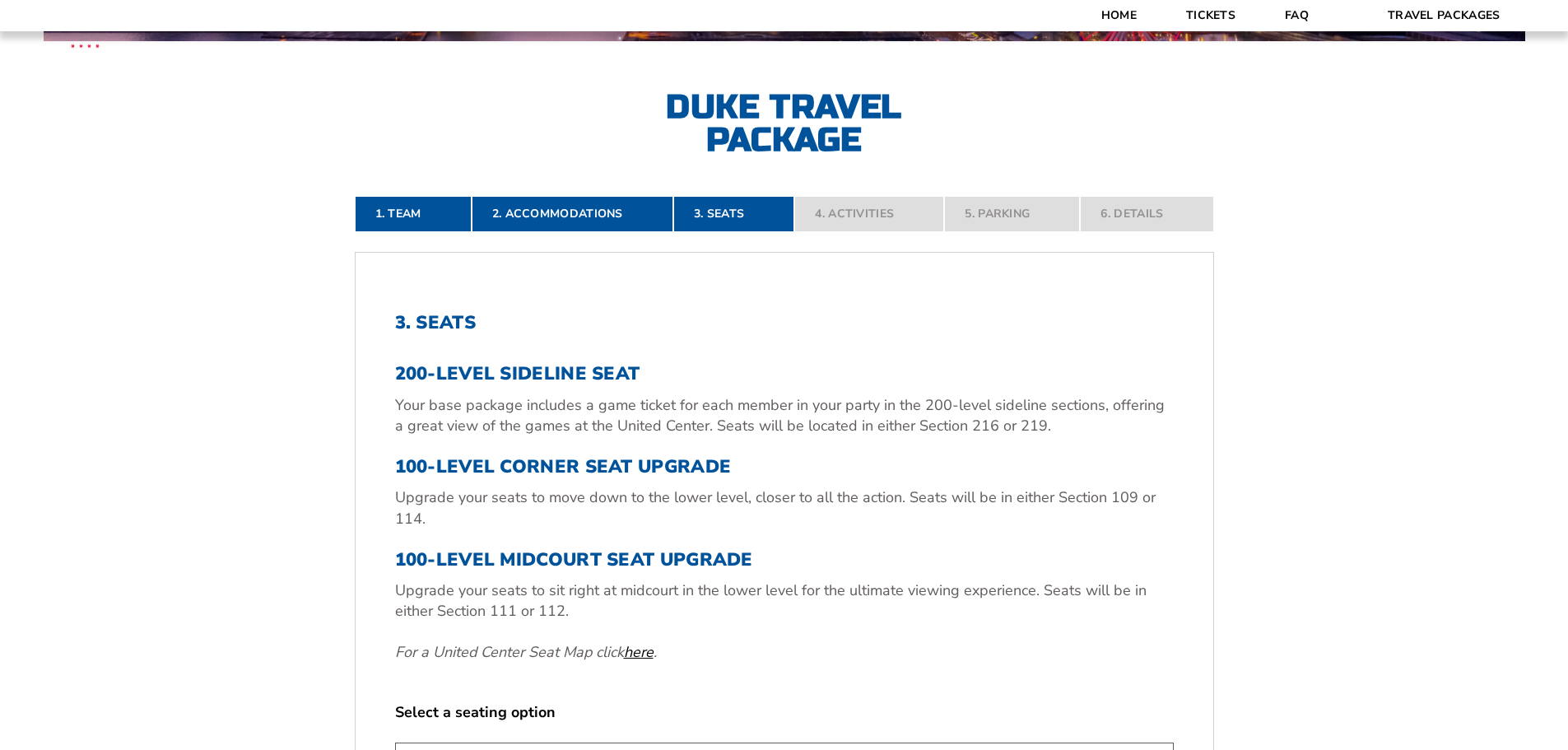 click on "here" at bounding box center (639, 652) 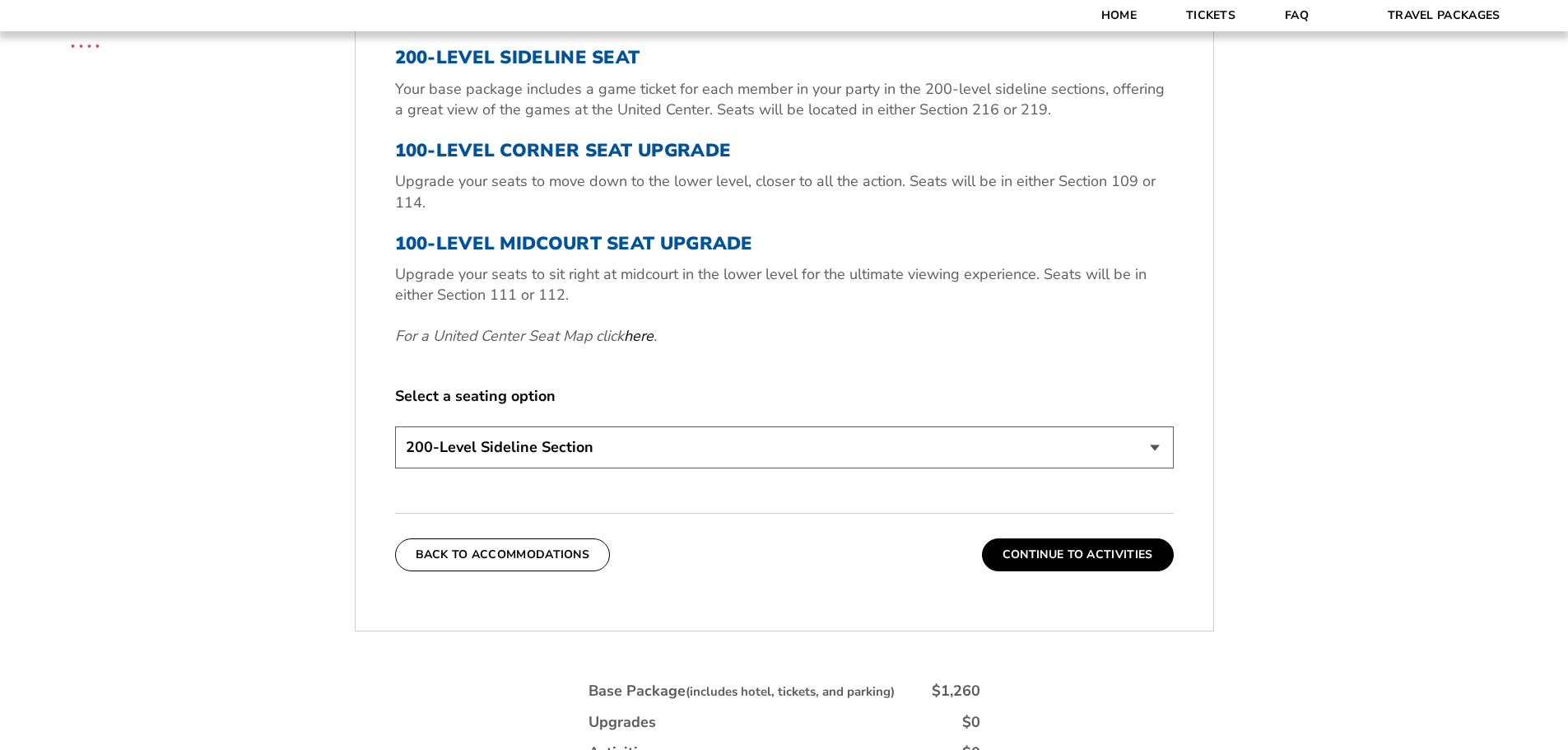 scroll, scrollTop: 684, scrollLeft: 0, axis: vertical 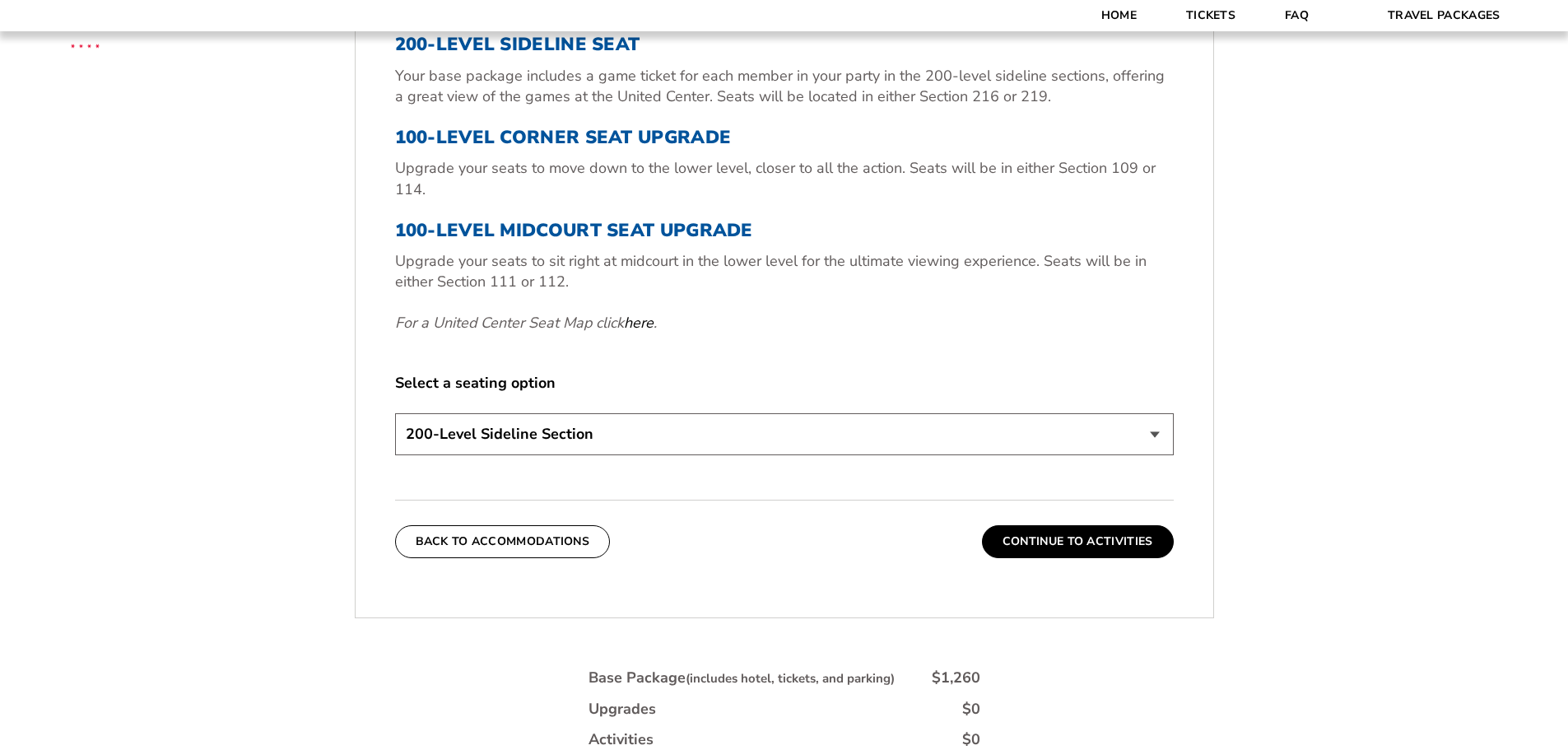 click on "200-Level Sideline Section
100-Level Corner Seat Upgrade (+$80 per person)
100-Level Midcourt Seat Upgrade (+$195 per person)" at bounding box center (784, 434) 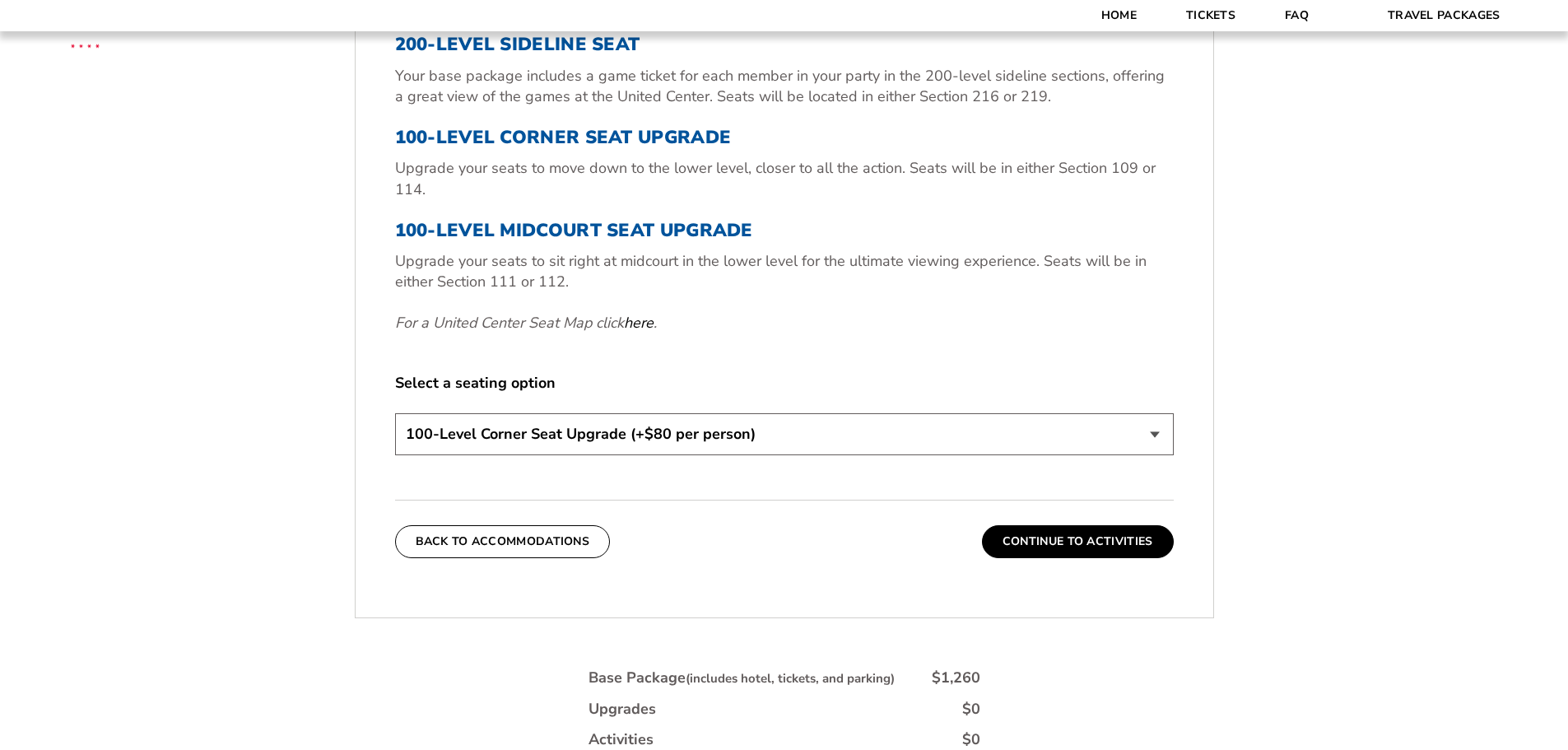 click on "200-Level Sideline Section
100-Level Corner Seat Upgrade (+$80 per person)
100-Level Midcourt Seat Upgrade (+$195 per person)" at bounding box center [784, 434] 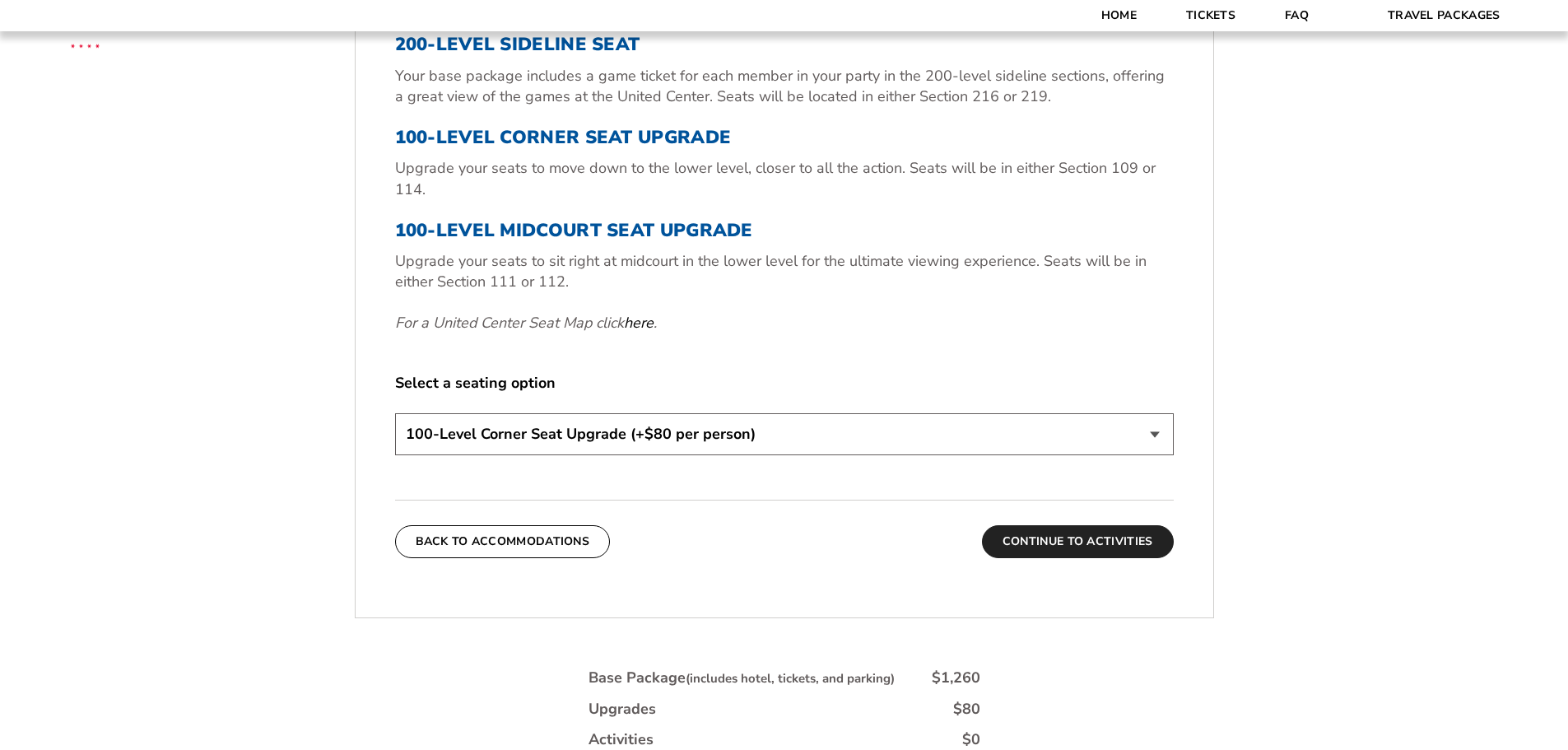 click on "Continue To Activities" at bounding box center (1077, 542) 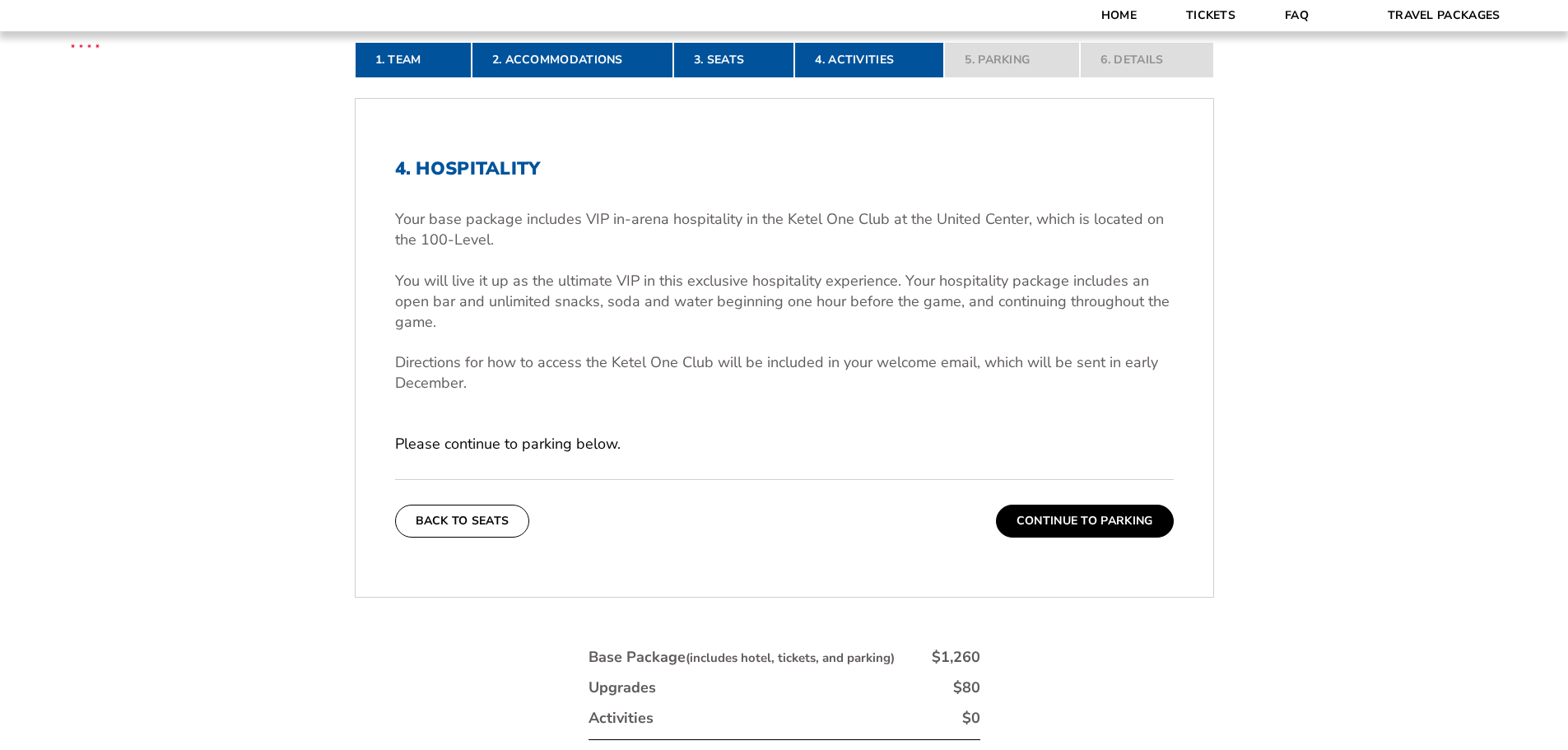 scroll, scrollTop: 519, scrollLeft: 0, axis: vertical 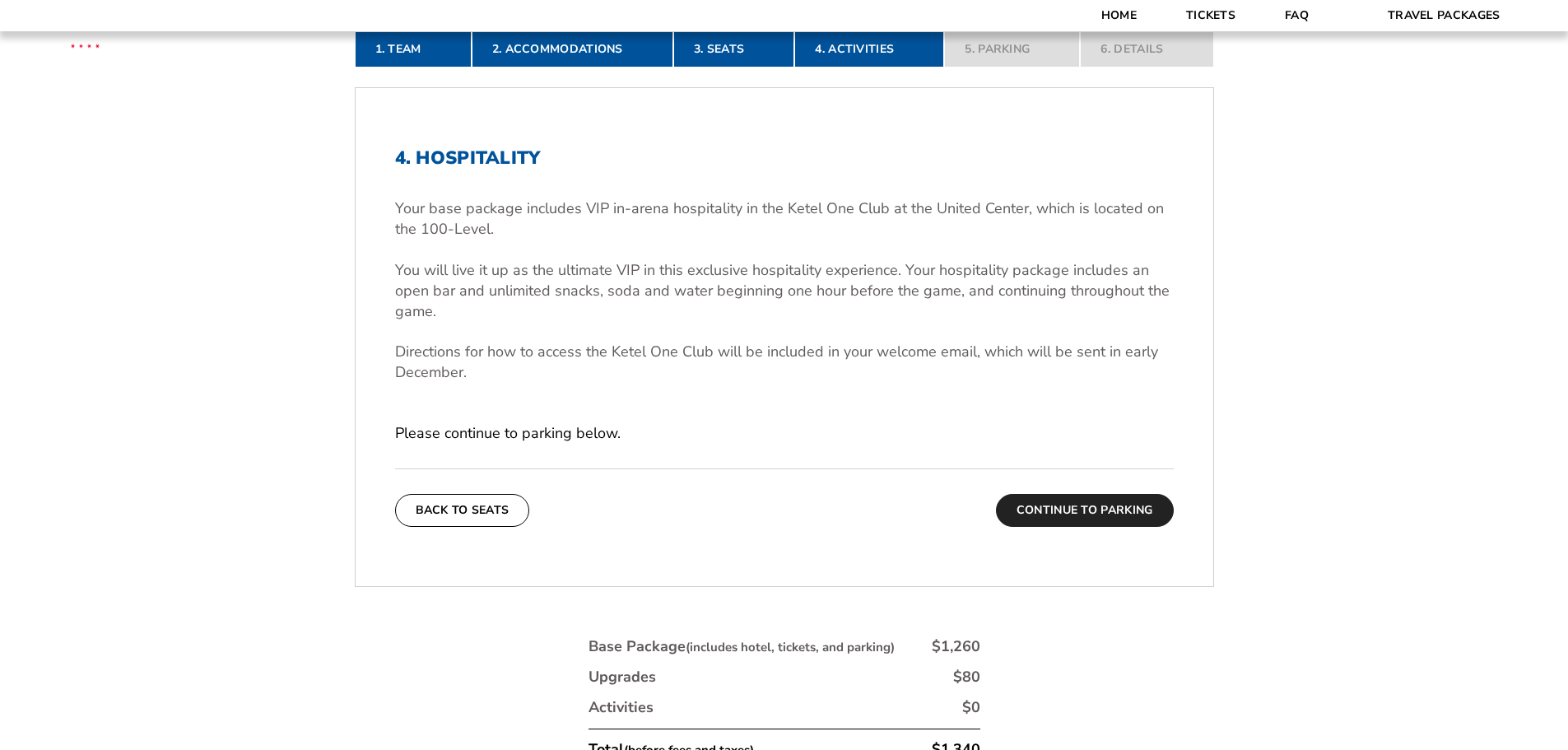 click on "Continue To Parking" at bounding box center [1085, 510] 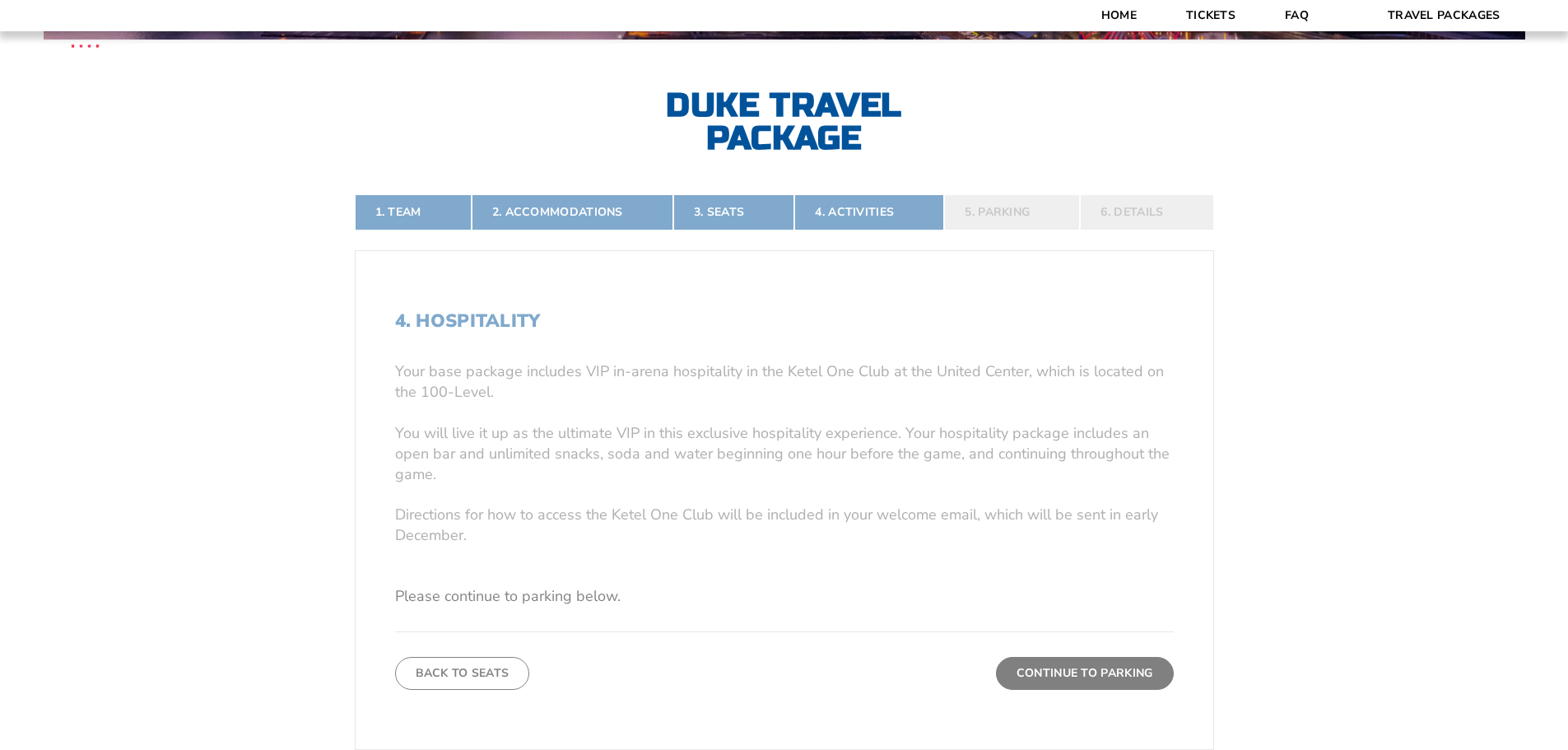 scroll, scrollTop: 355, scrollLeft: 0, axis: vertical 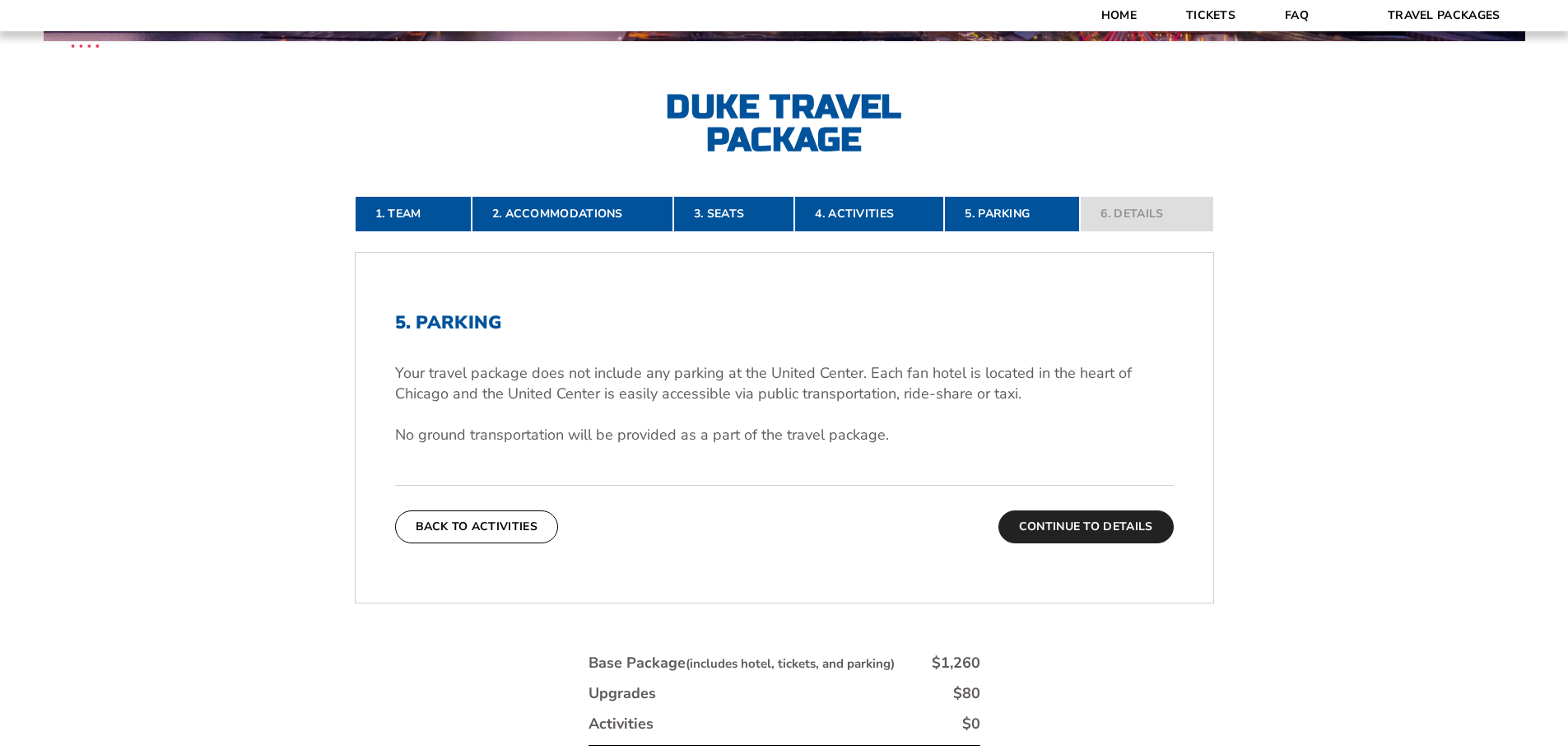 click on "Continue To Details" at bounding box center (1086, 527) 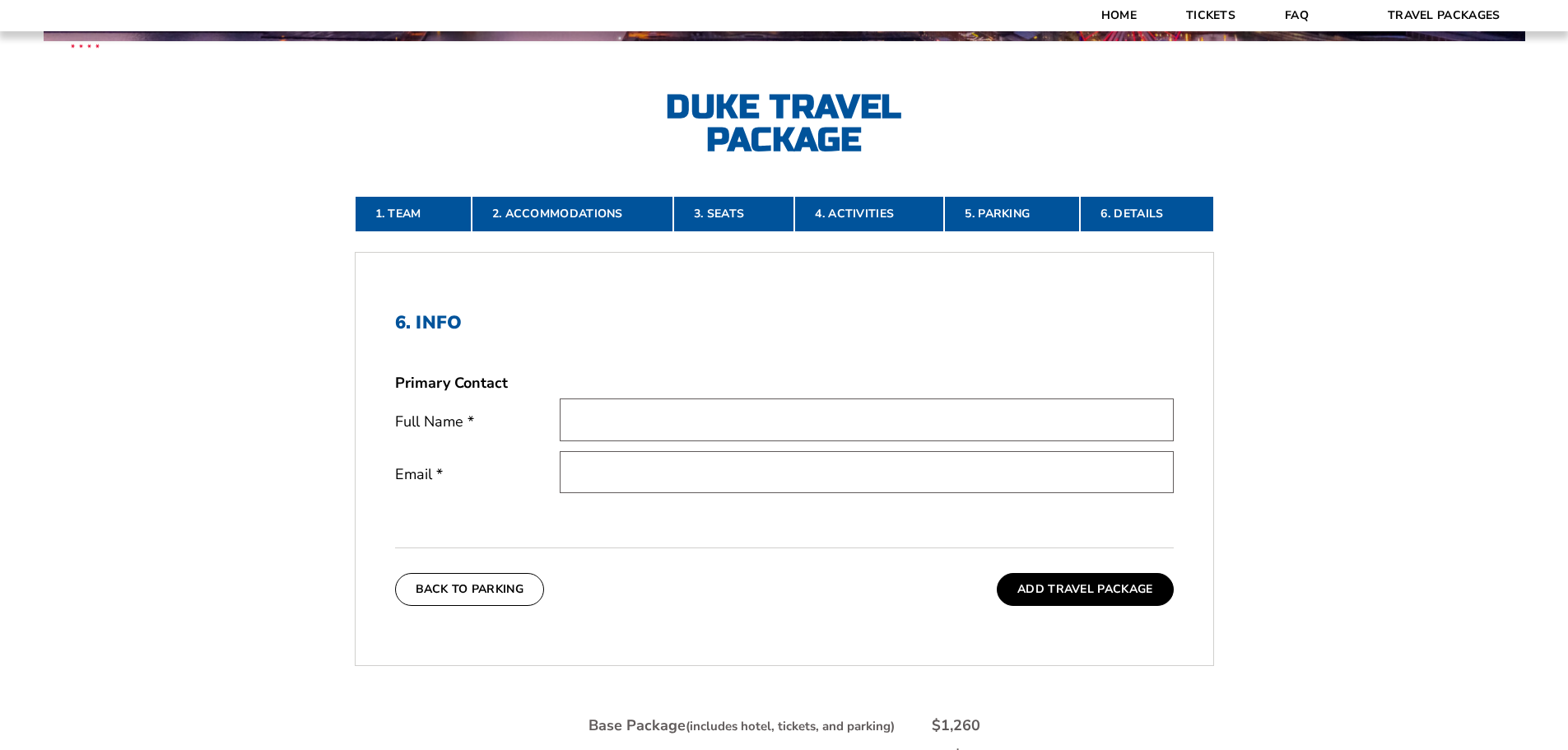 click on "Primary Contact
Full Name *
Email *" at bounding box center (784, 448) 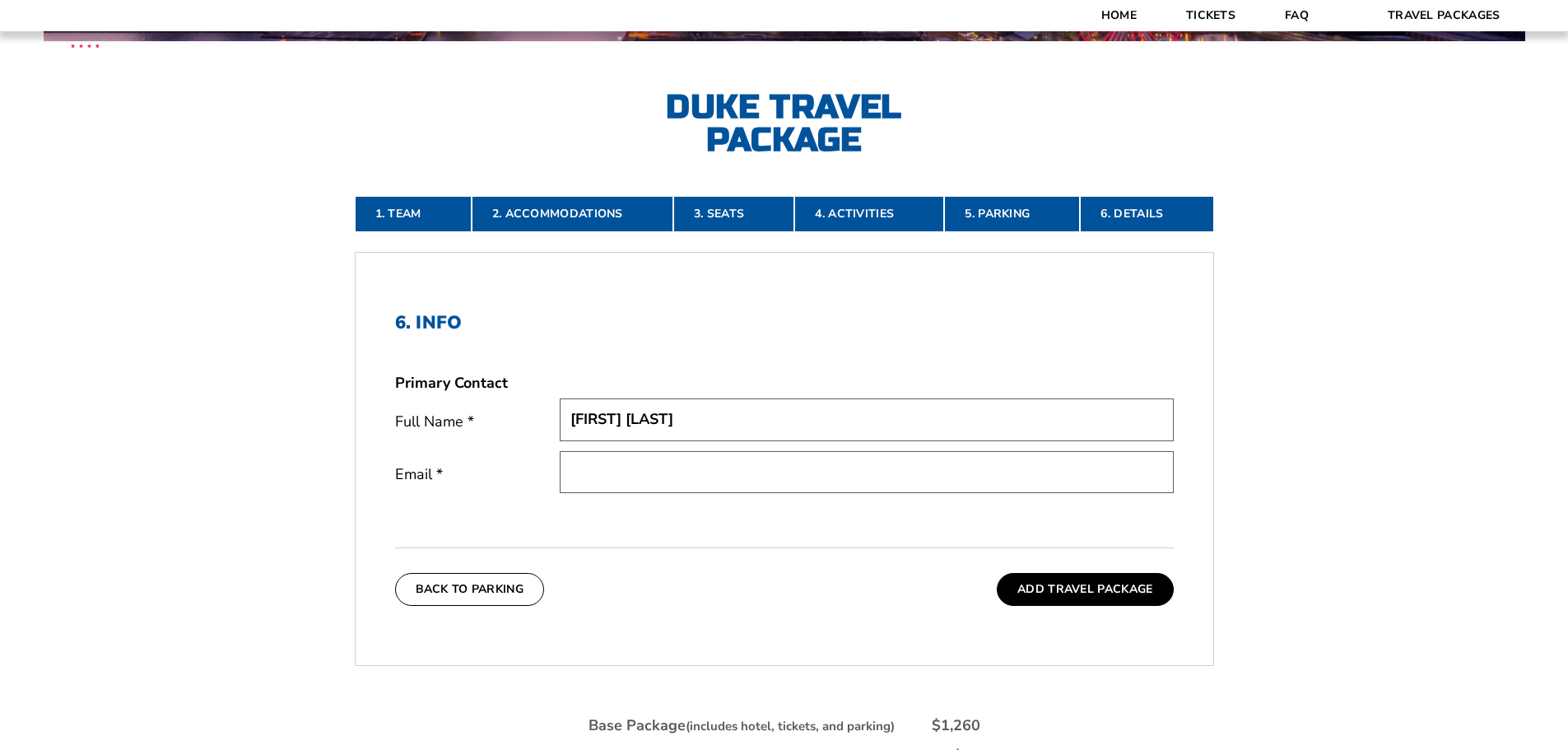 type on "[EMAIL]" 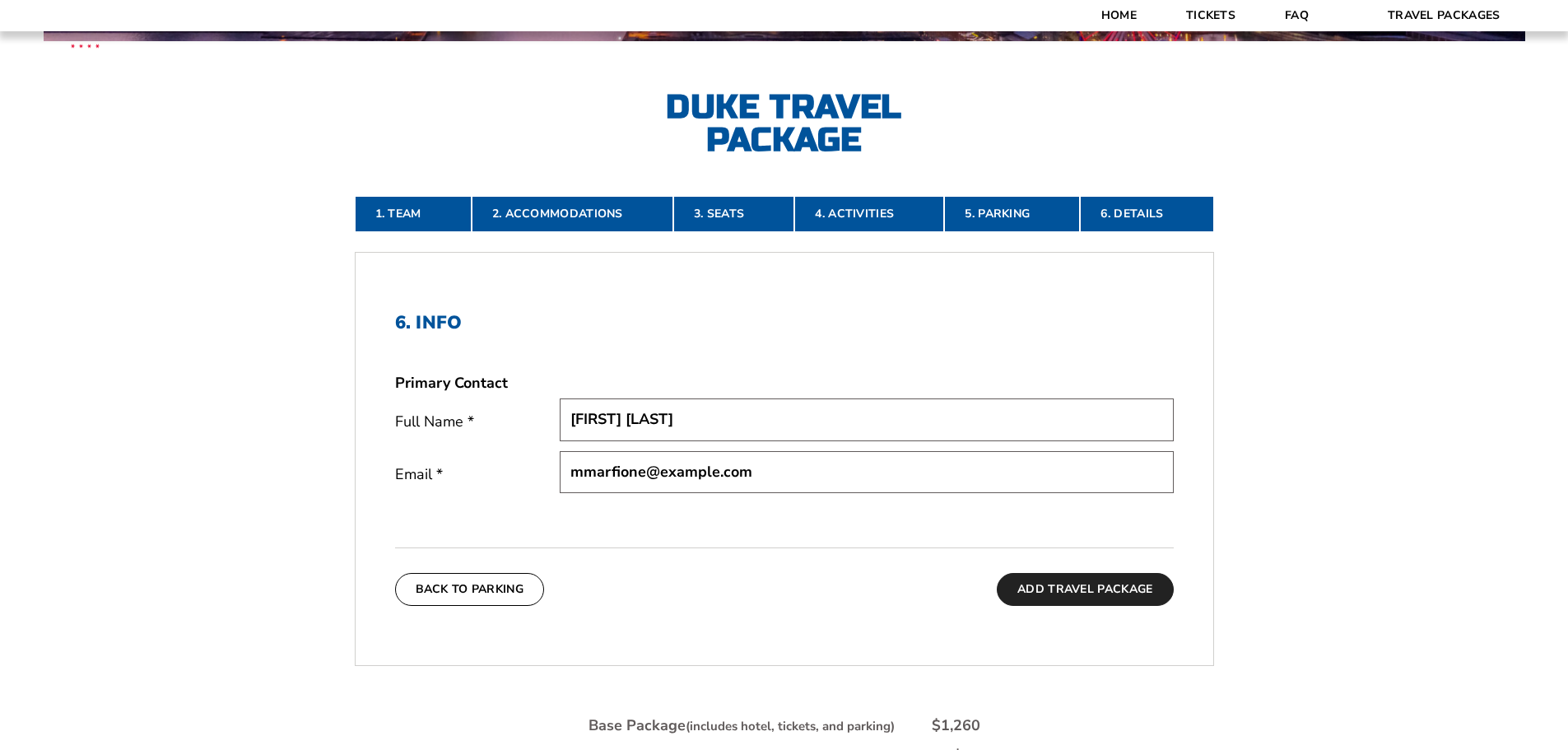 click on "Add Travel Package" at bounding box center [1085, 589] 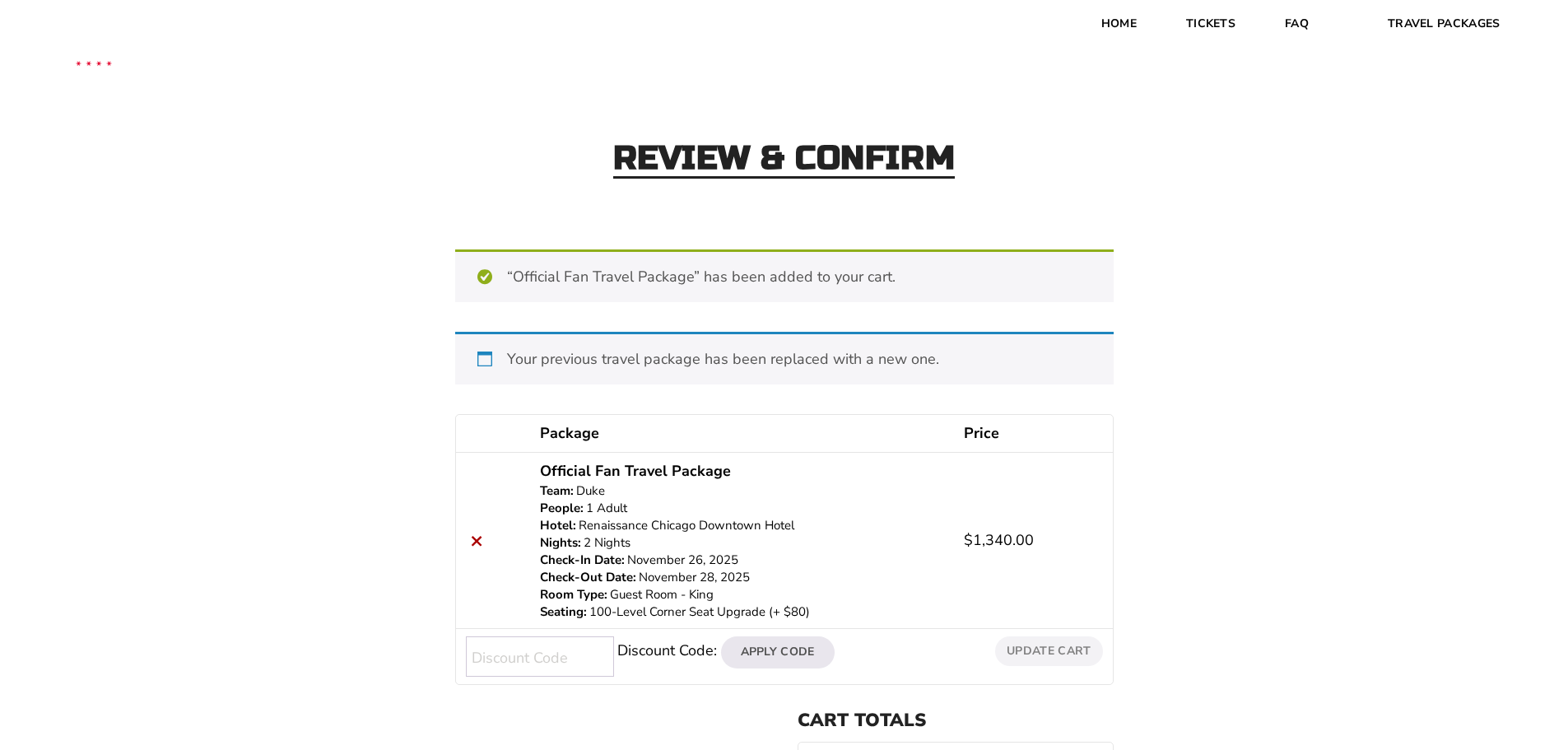 scroll, scrollTop: 0, scrollLeft: 0, axis: both 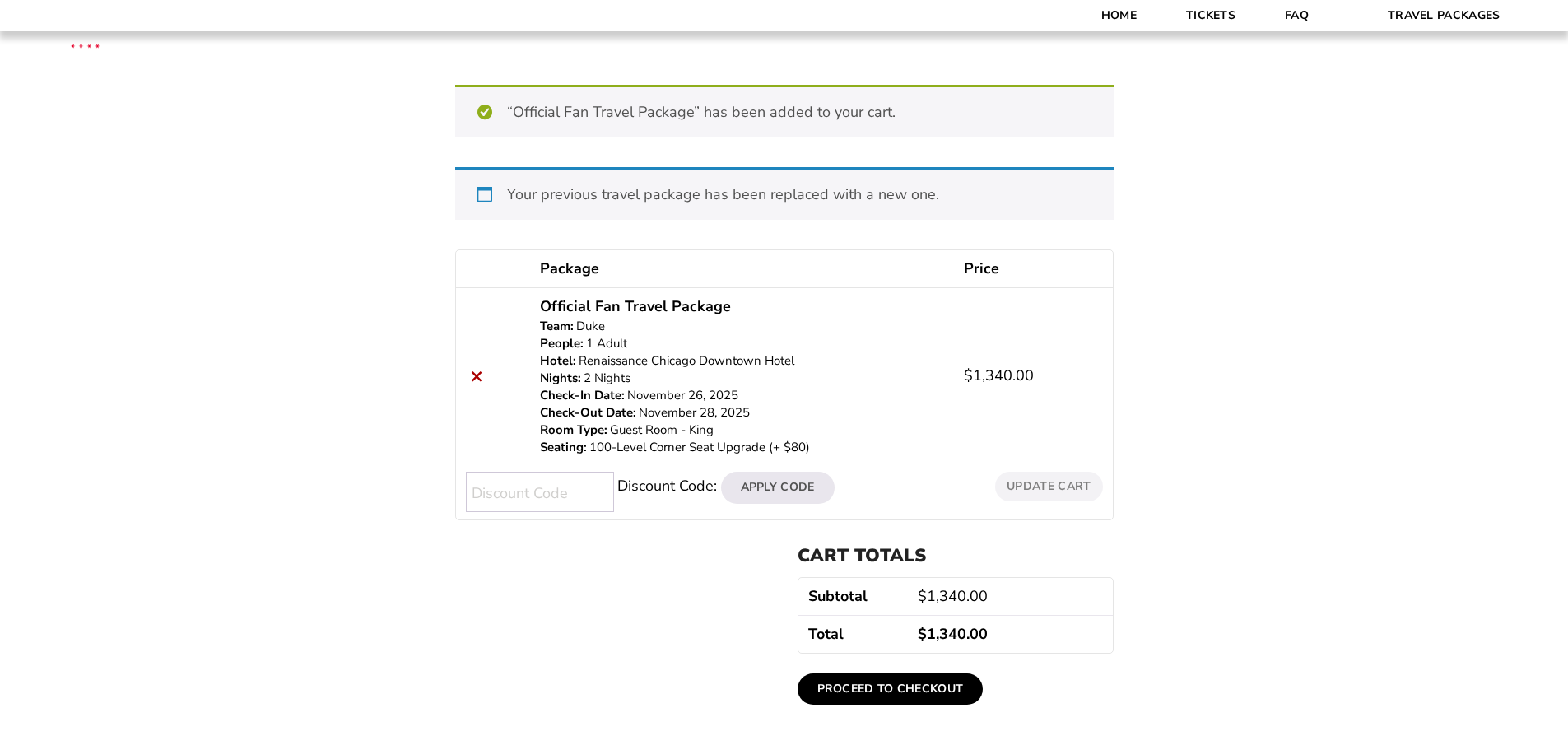click on "Proceed to checkout" at bounding box center [891, 689] 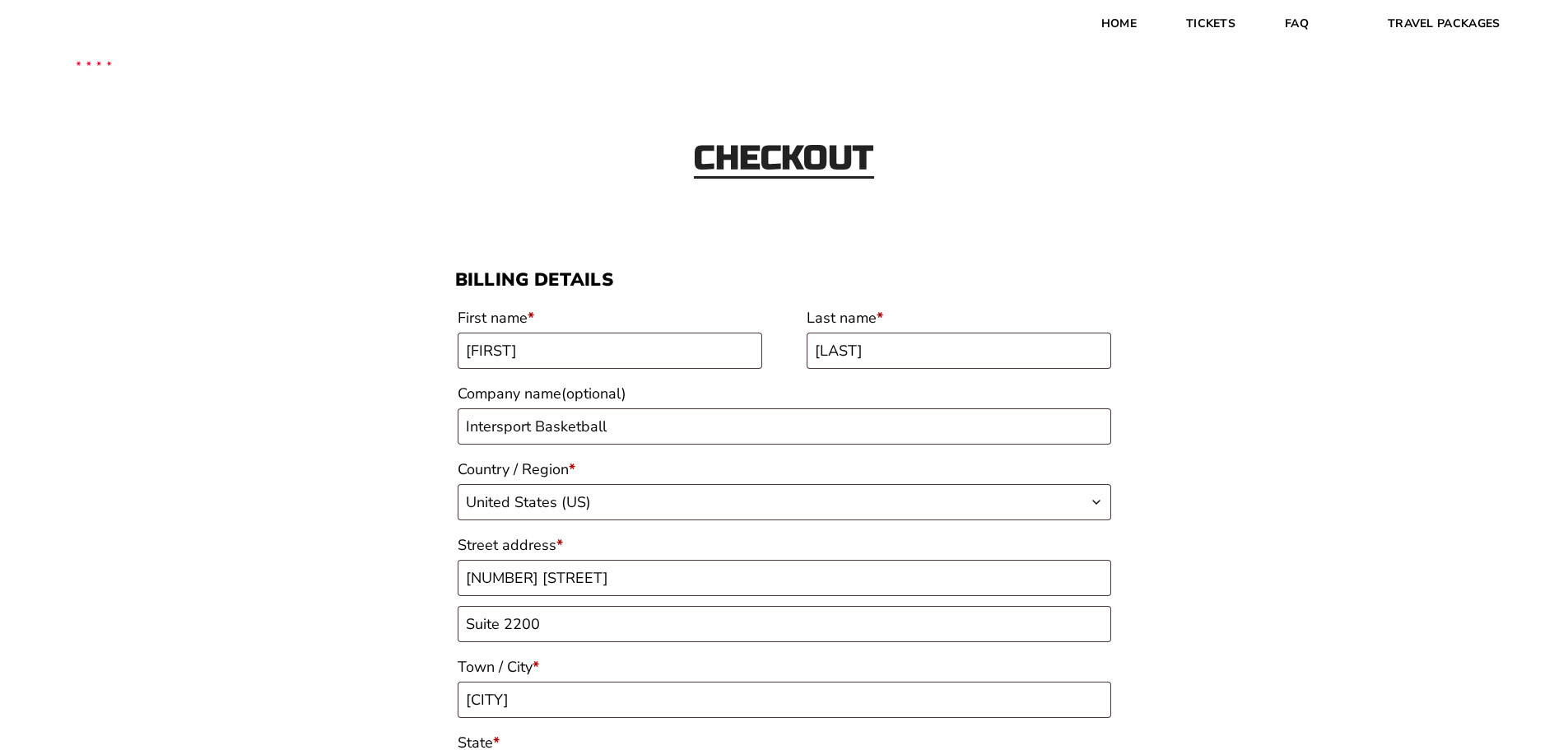 scroll, scrollTop: 0, scrollLeft: 0, axis: both 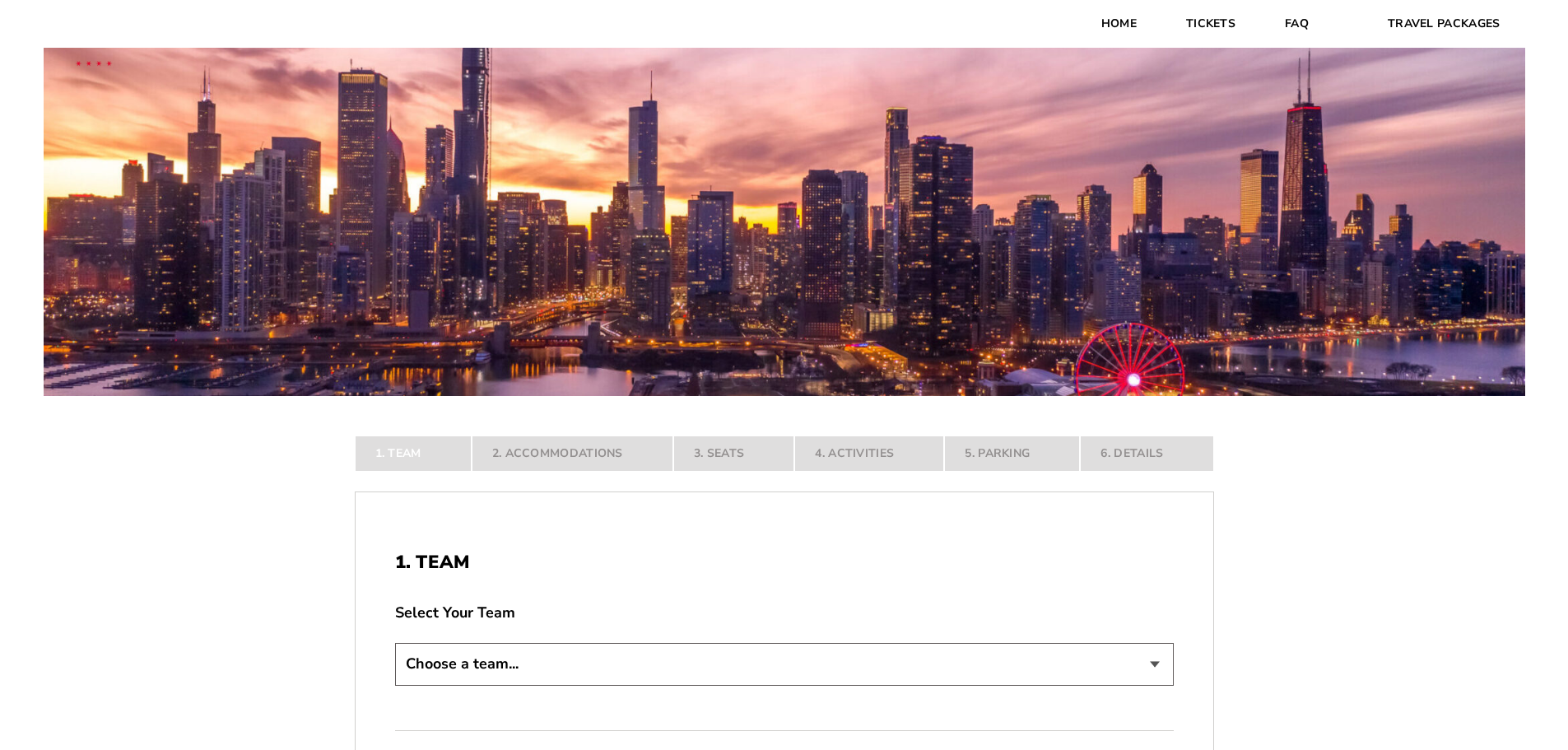 click on "Choose a team...
Arkansas Razorbacks
Duke Blue Devils" at bounding box center (784, 664) 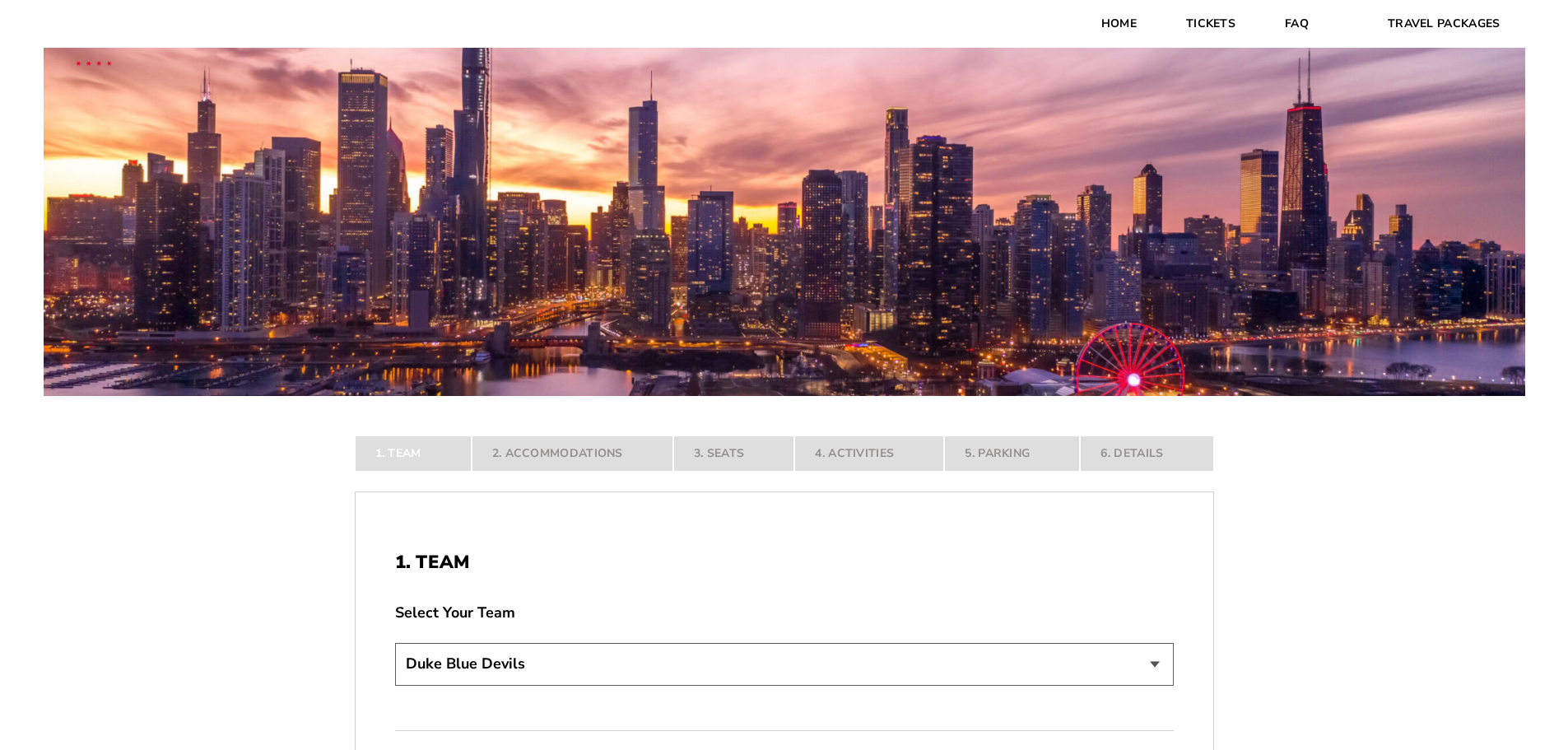 click on "Choose a team...
Arkansas Razorbacks
Duke Blue Devils" at bounding box center (784, 664) 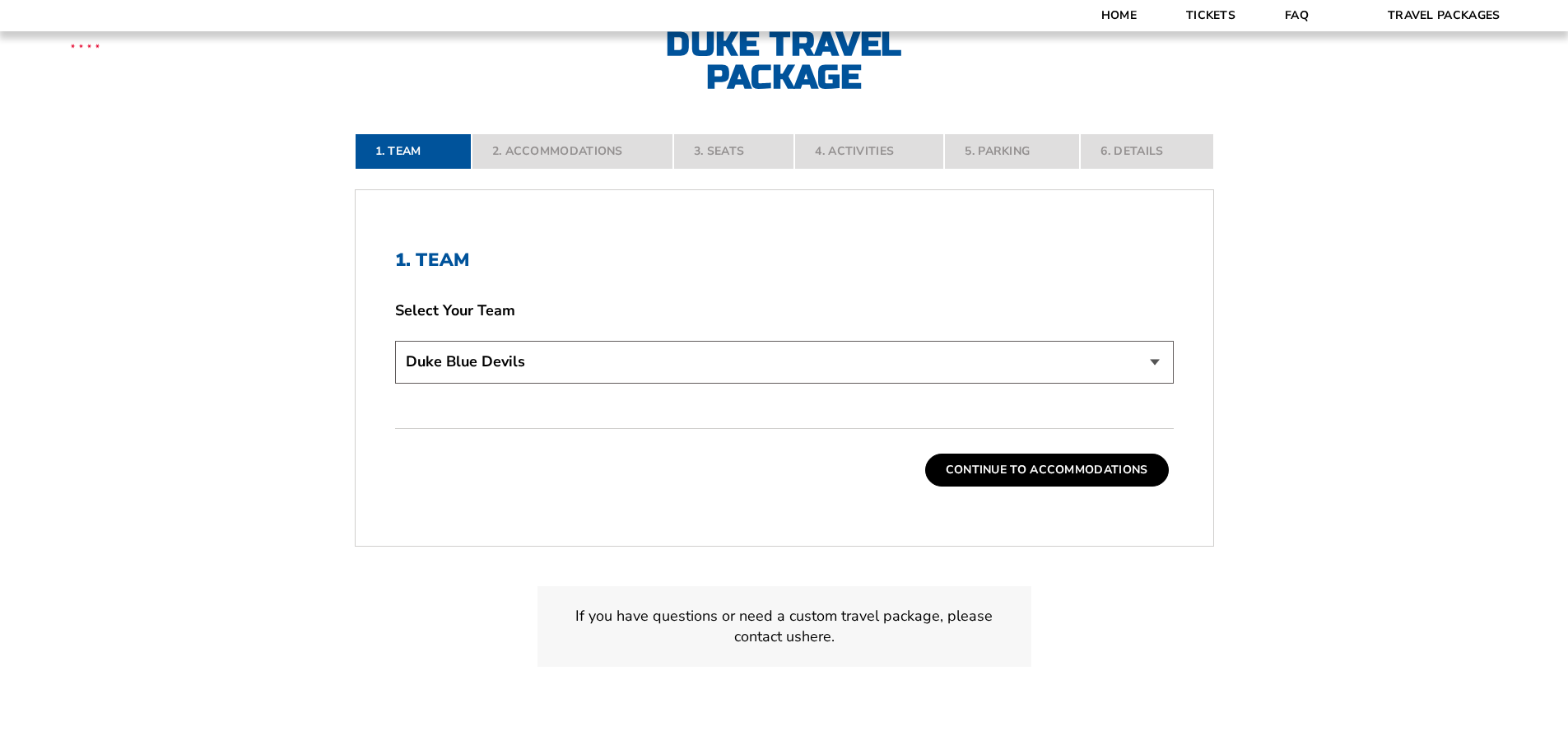 scroll, scrollTop: 412, scrollLeft: 0, axis: vertical 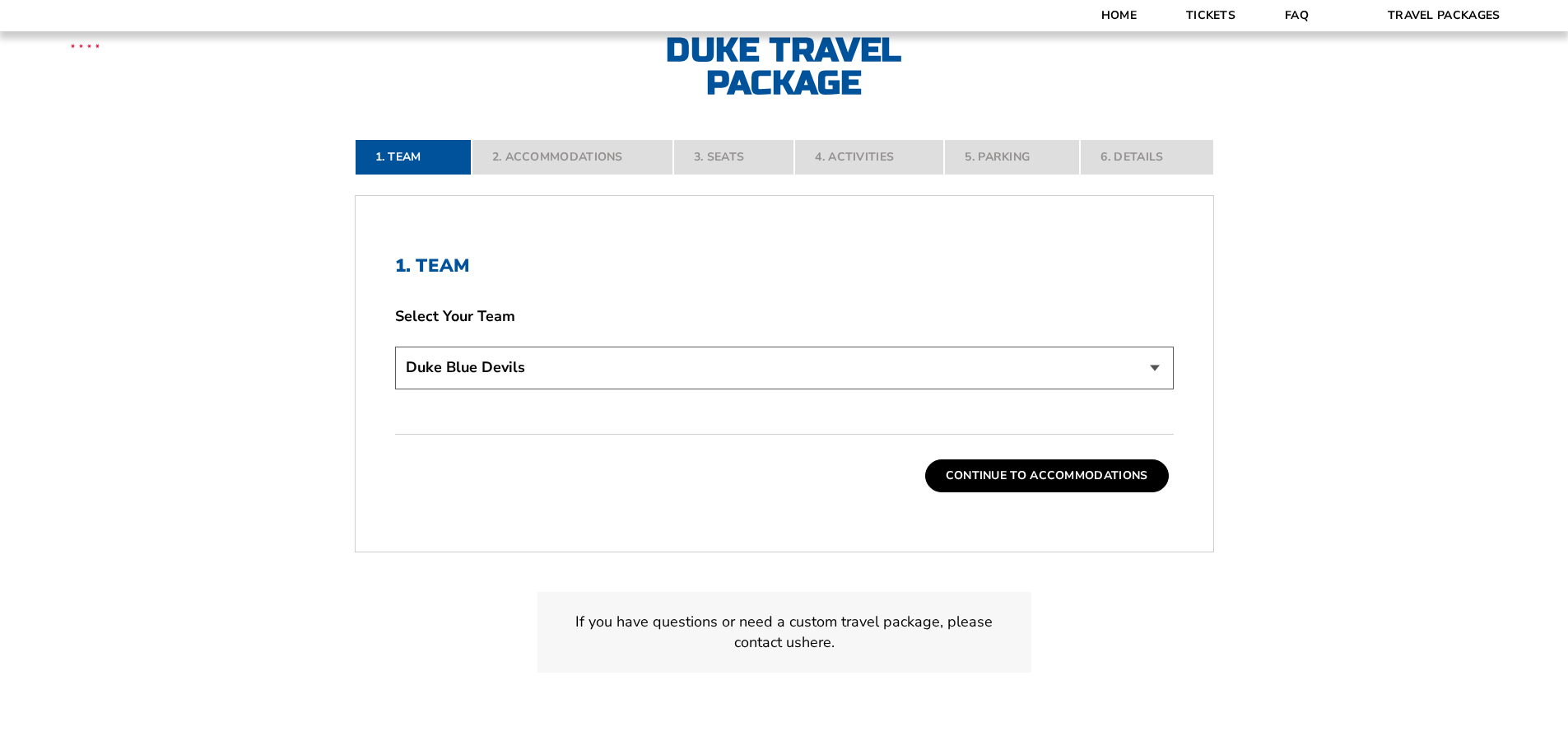 click on "Choose a team...
Arkansas Razorbacks
Duke Blue Devils" at bounding box center [784, 367] 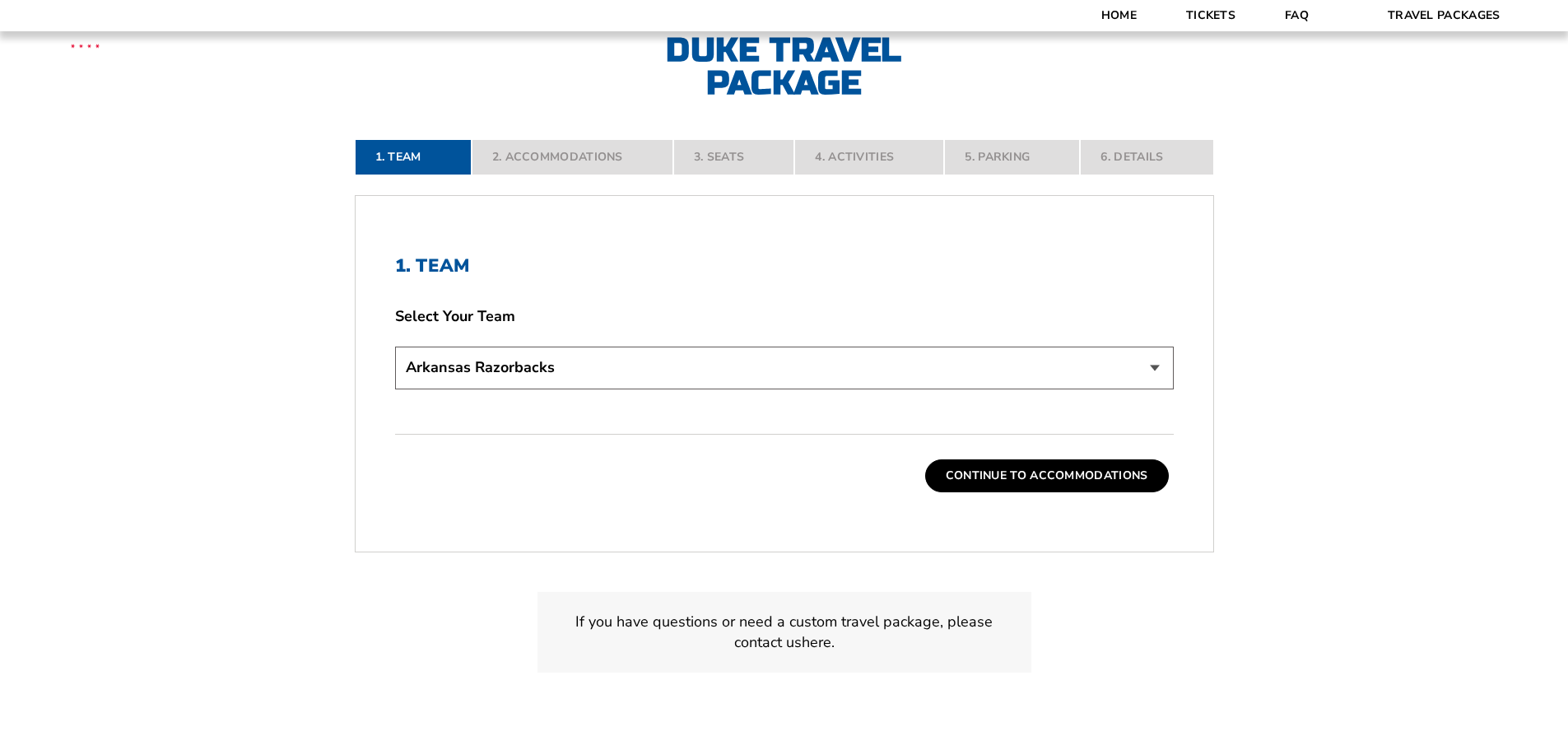 click on "Choose a team...
Arkansas Razorbacks
Duke Blue Devils" at bounding box center (784, 367) 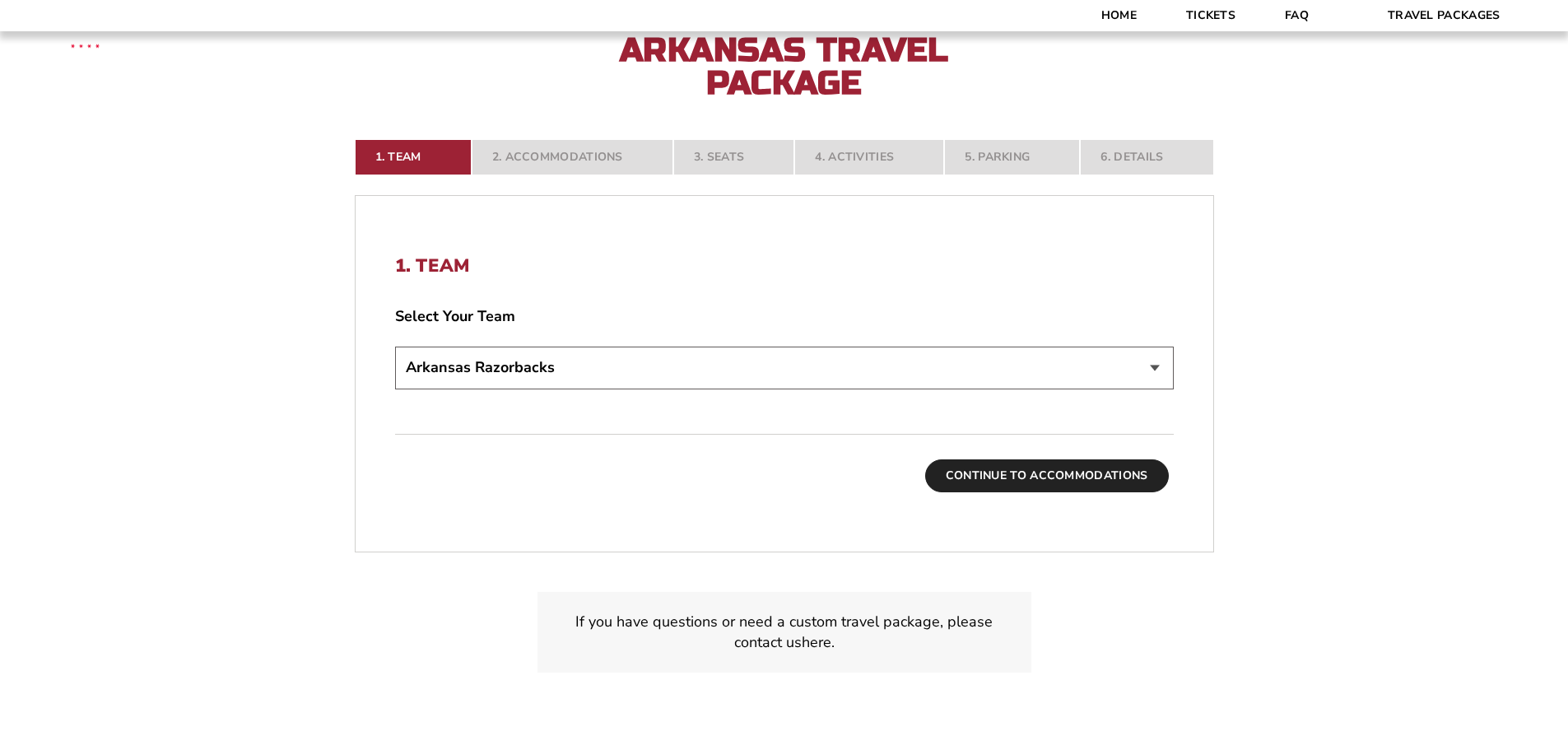 click on "Continue To Accommodations" at bounding box center [1047, 476] 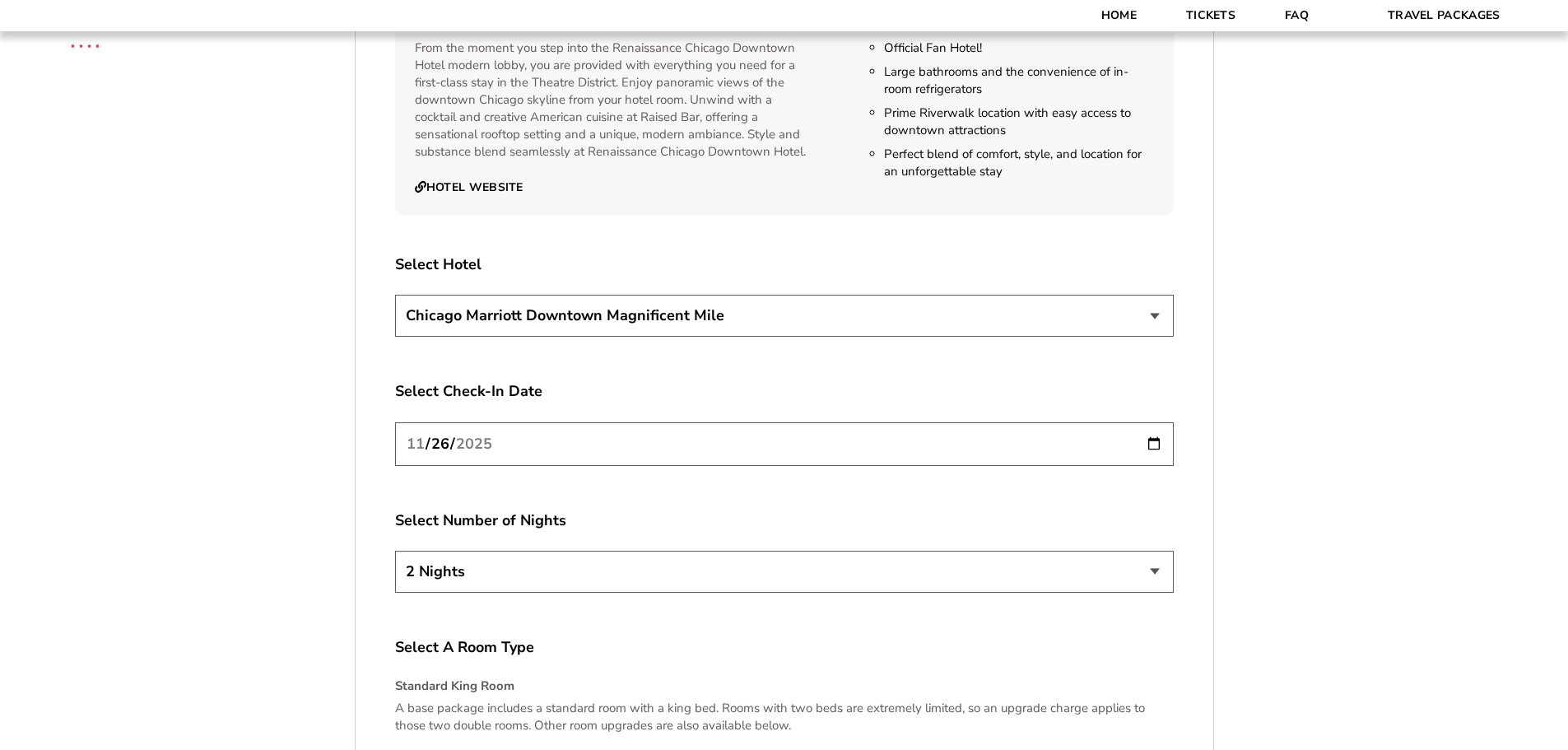 scroll, scrollTop: 3072, scrollLeft: 0, axis: vertical 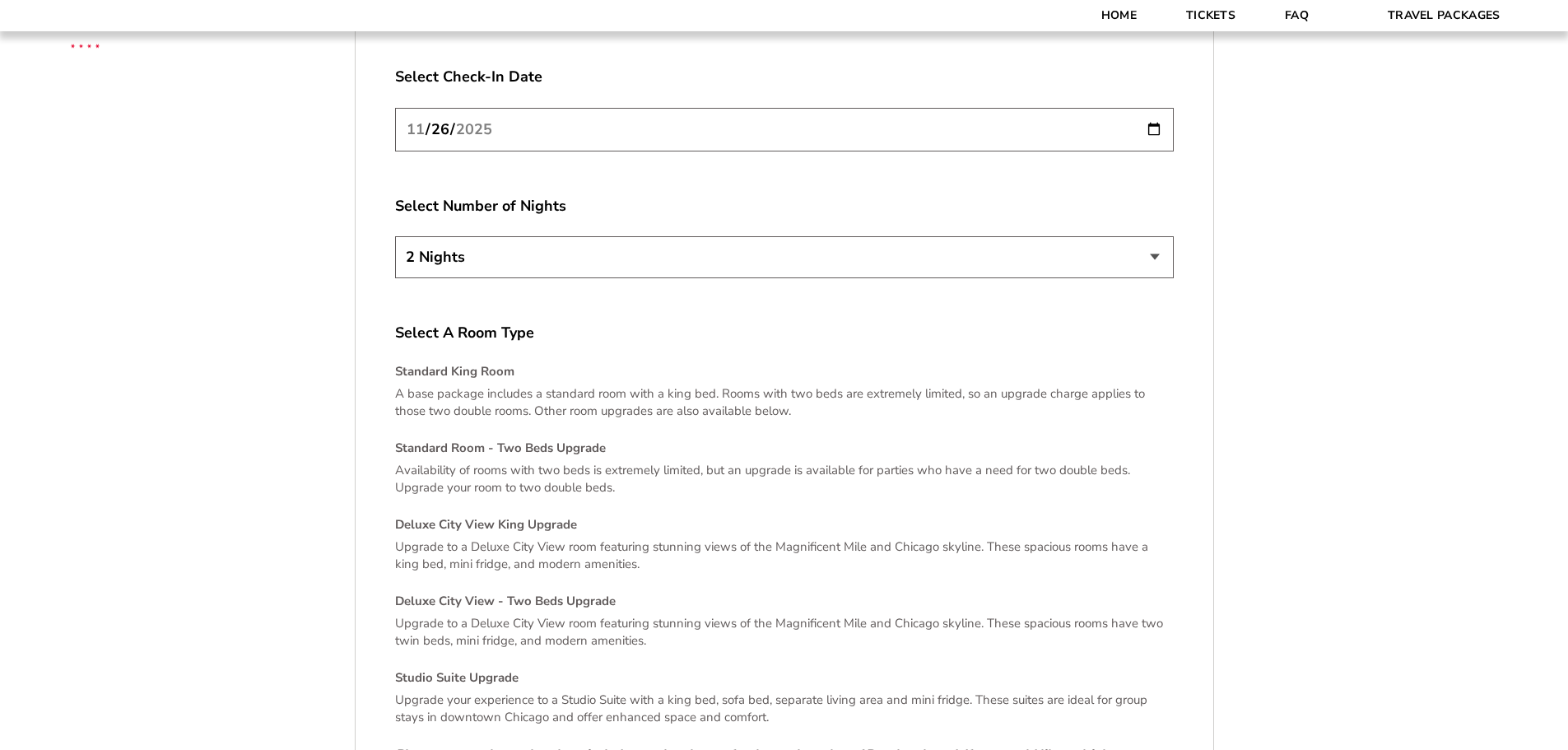 click on "2 Nights
3 Nights
4 Nights" at bounding box center [784, 257] 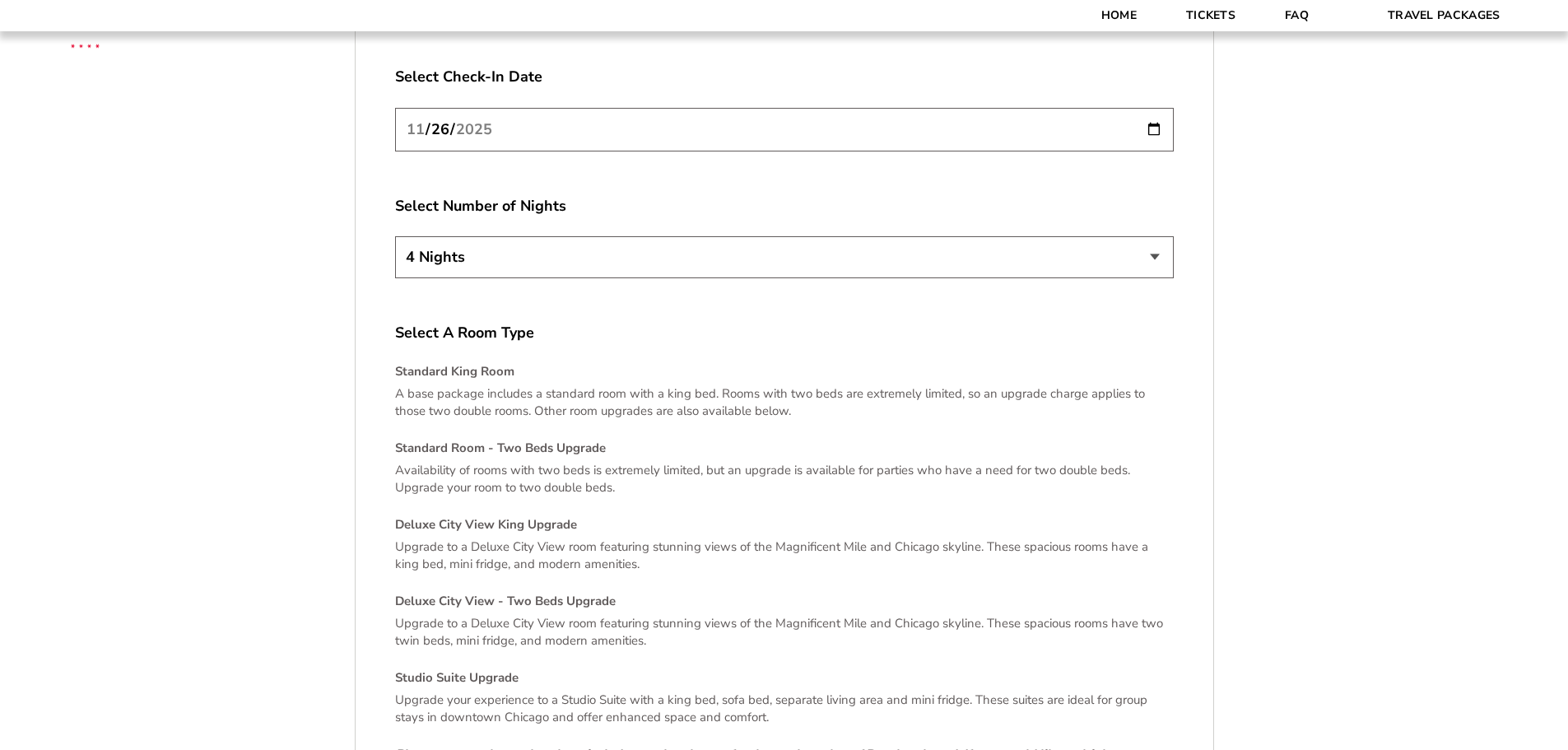 click on "2 Nights
3 Nights
4 Nights" at bounding box center (784, 257) 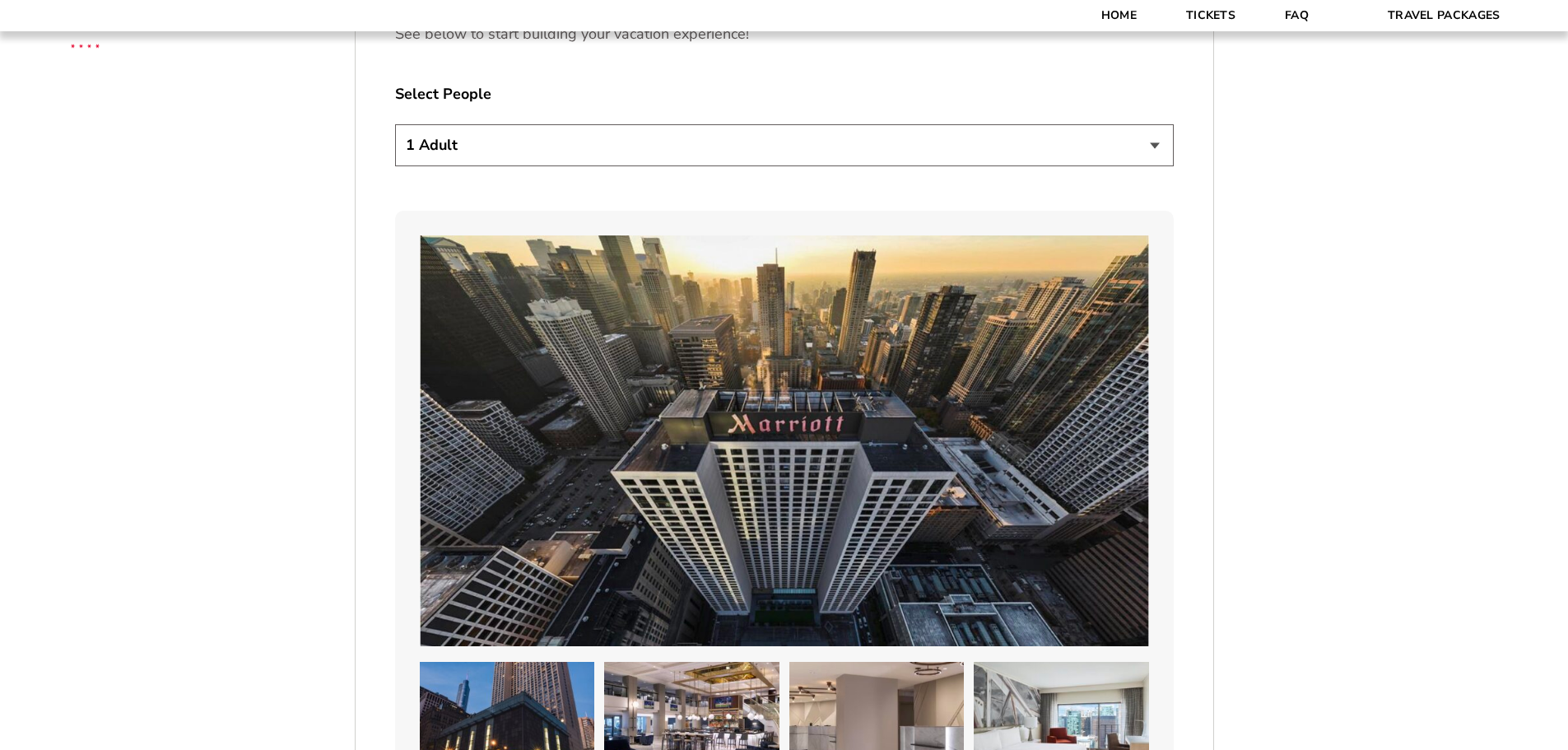 scroll, scrollTop: 766, scrollLeft: 0, axis: vertical 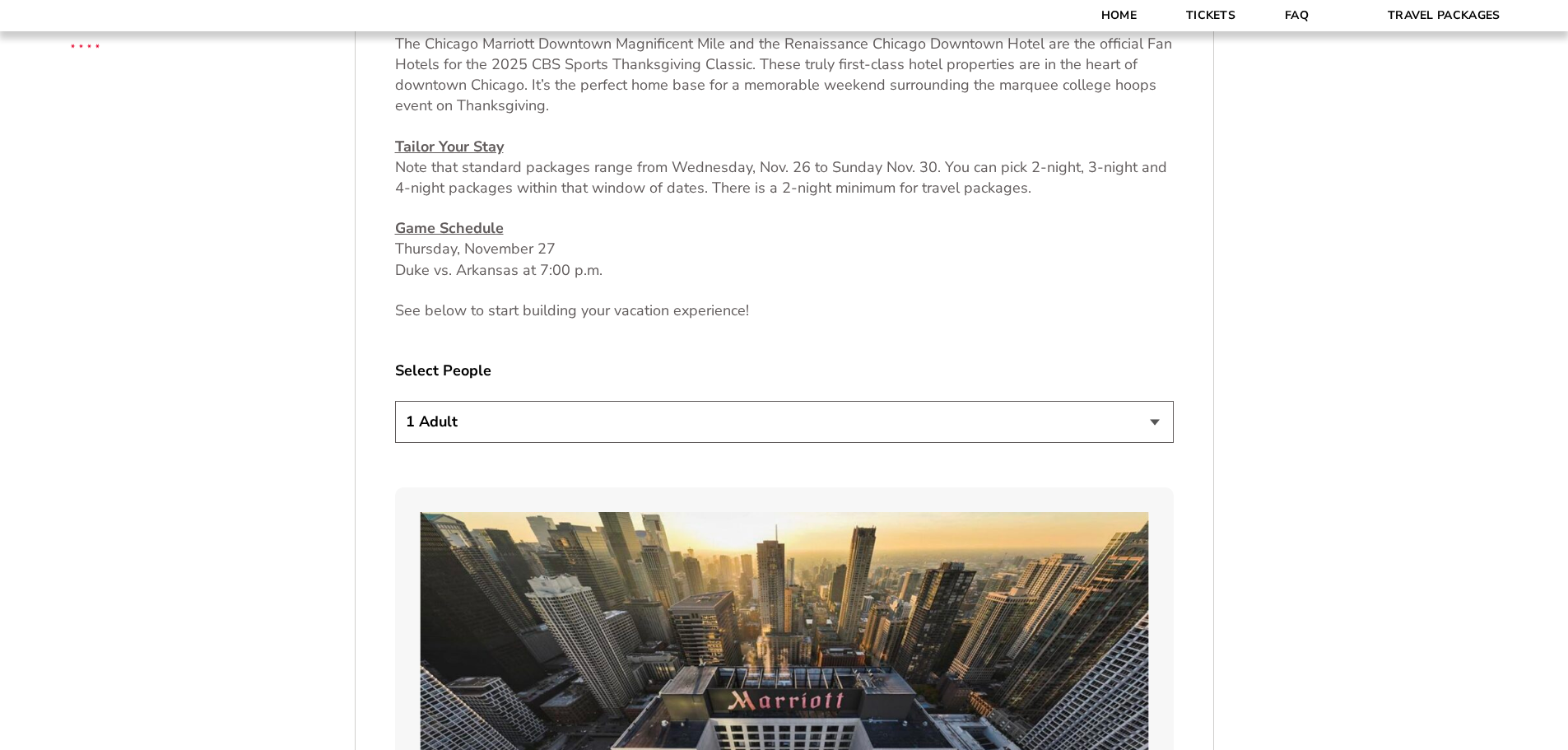 drag, startPoint x: 594, startPoint y: 416, endPoint x: 588, endPoint y: 428, distance: 13 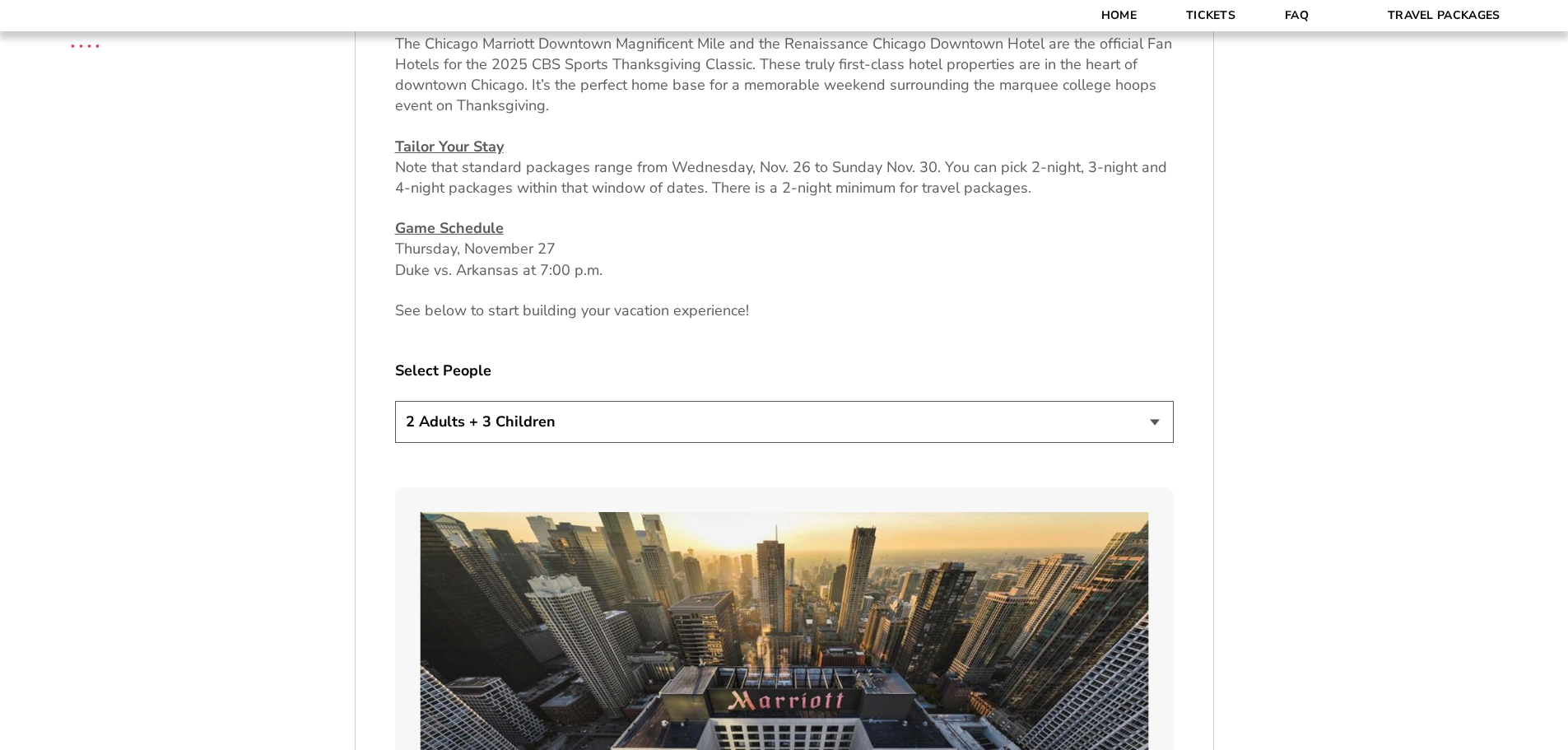click on "1 Adult
2 Adults
3 Adults
4 Adults
2 Adults + 1 Child
2 Adults + 2 Children
2 Adults + 3 Children" at bounding box center (784, 422) 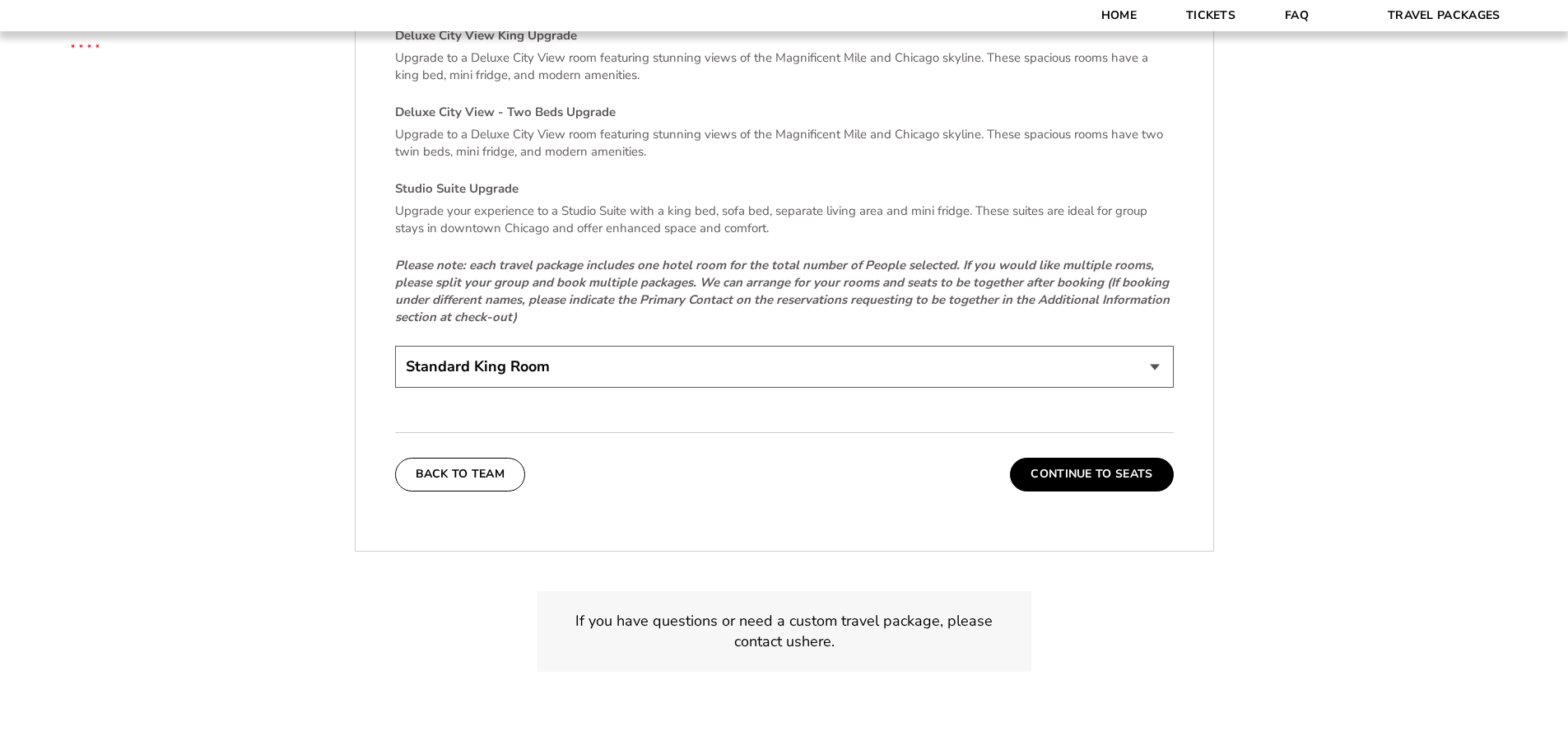 scroll, scrollTop: 3566, scrollLeft: 0, axis: vertical 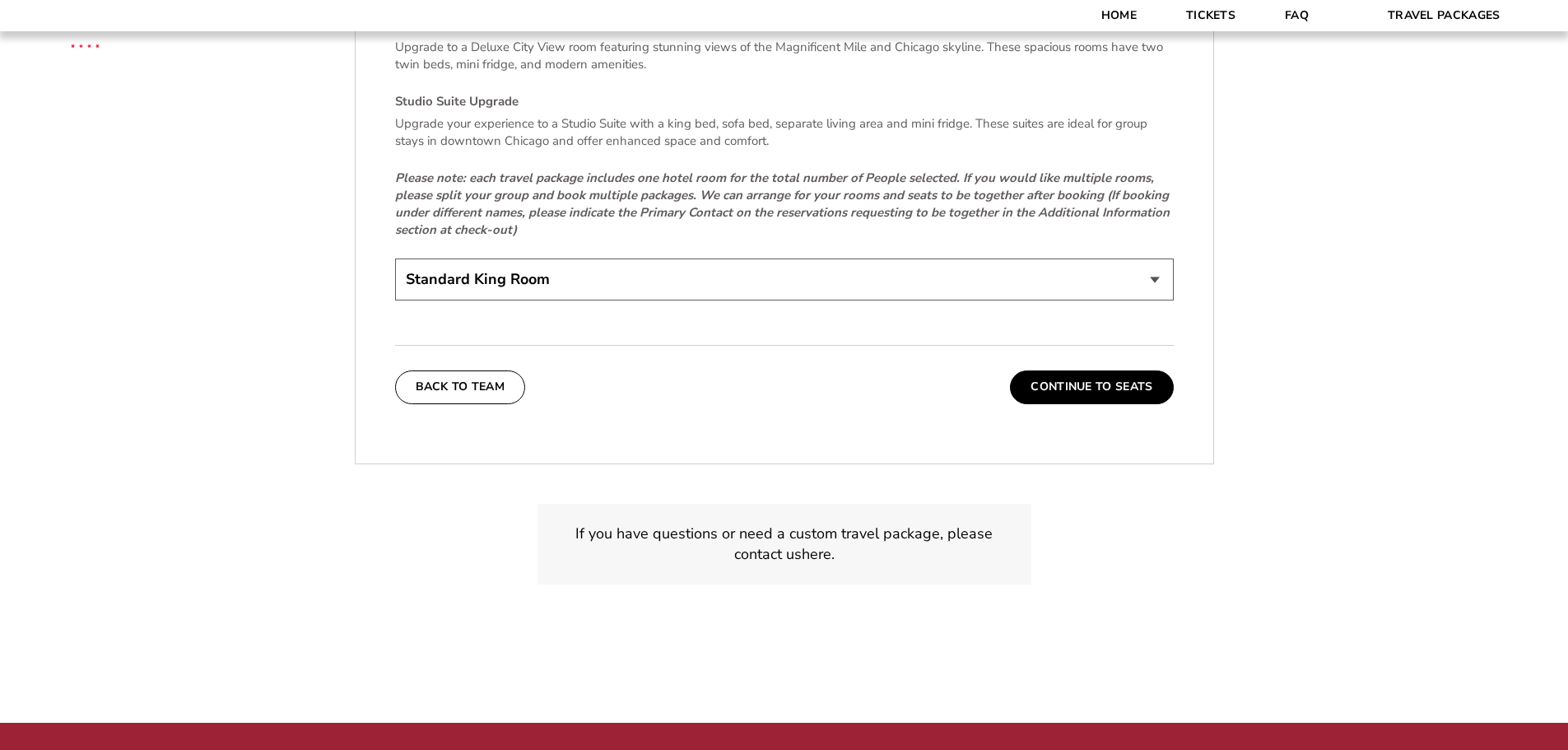 drag, startPoint x: 1086, startPoint y: 396, endPoint x: 1121, endPoint y: 393, distance: 35.128336 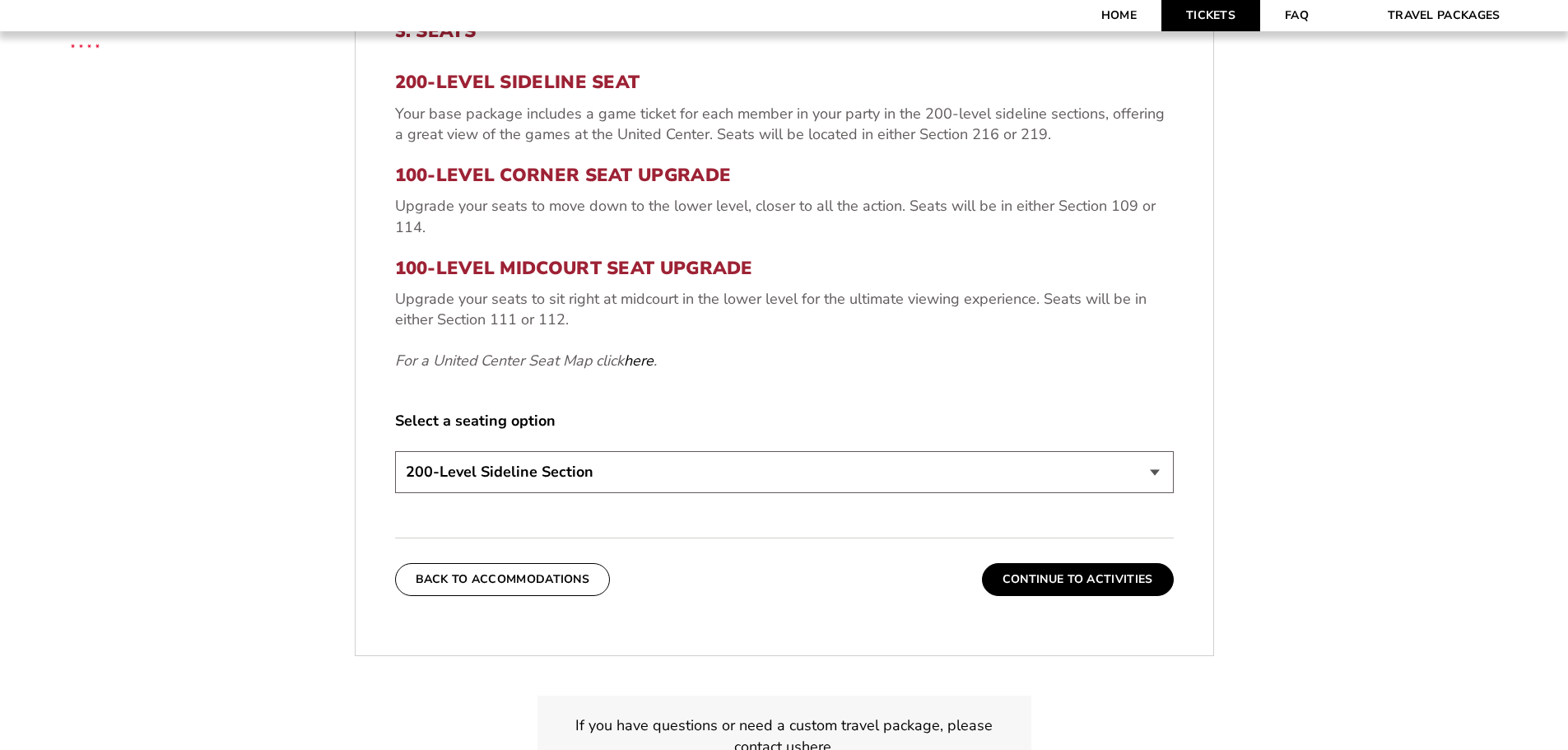 scroll, scrollTop: 355, scrollLeft: 0, axis: vertical 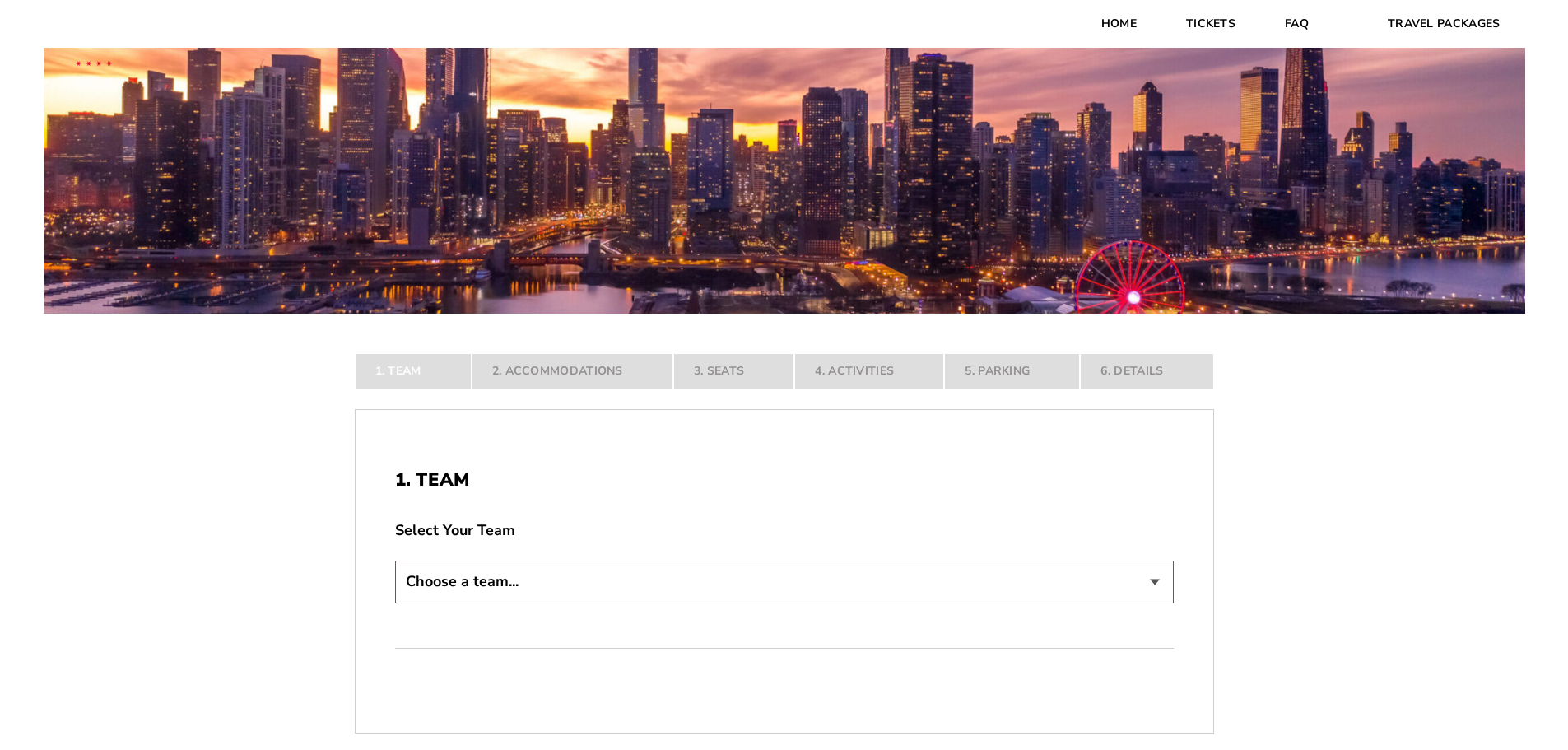 click on "Choose a team...
Arkansas Razorbacks
Duke Blue Devils" at bounding box center [784, 581] 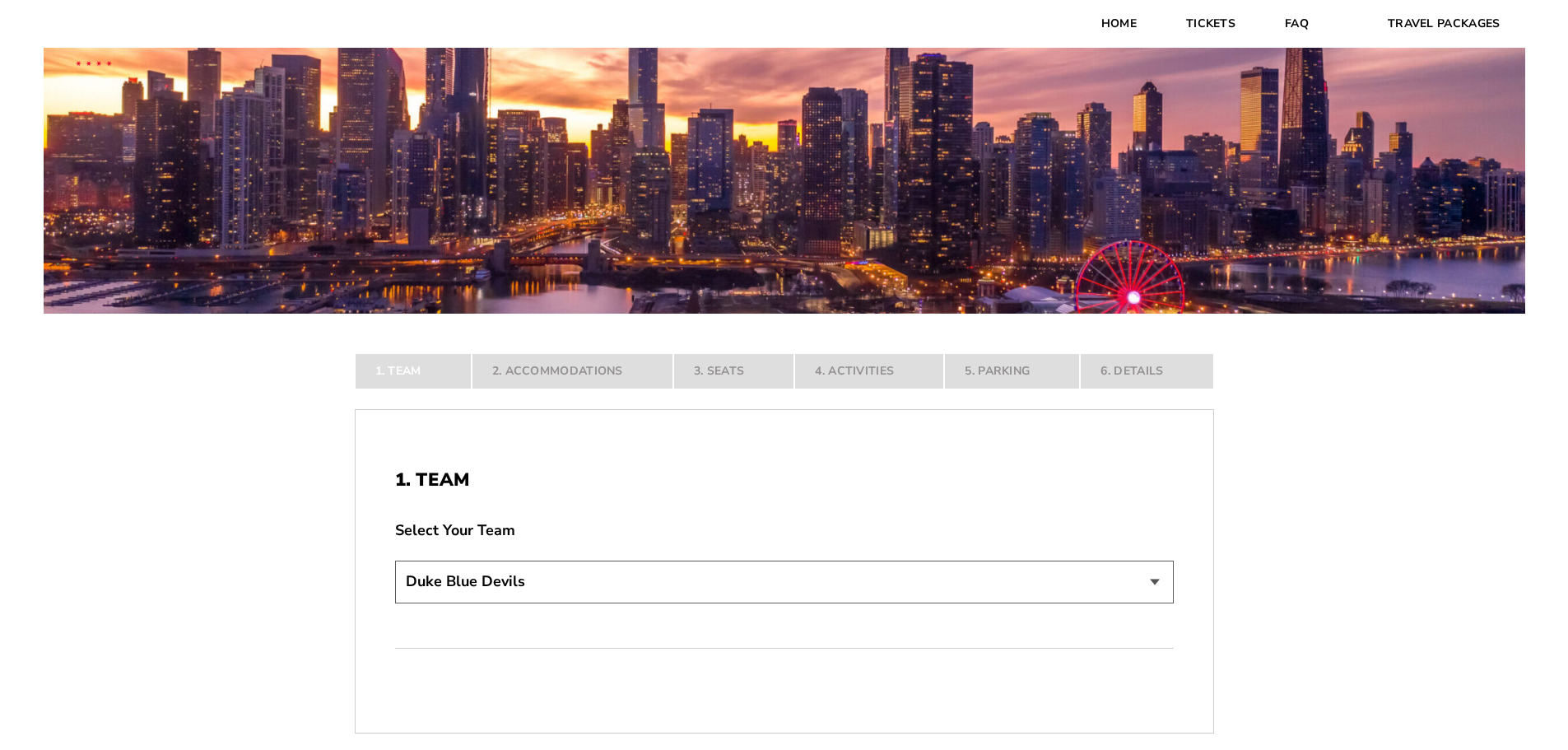 click on "Choose a team...
Arkansas Razorbacks
Duke Blue Devils" at bounding box center [784, 581] 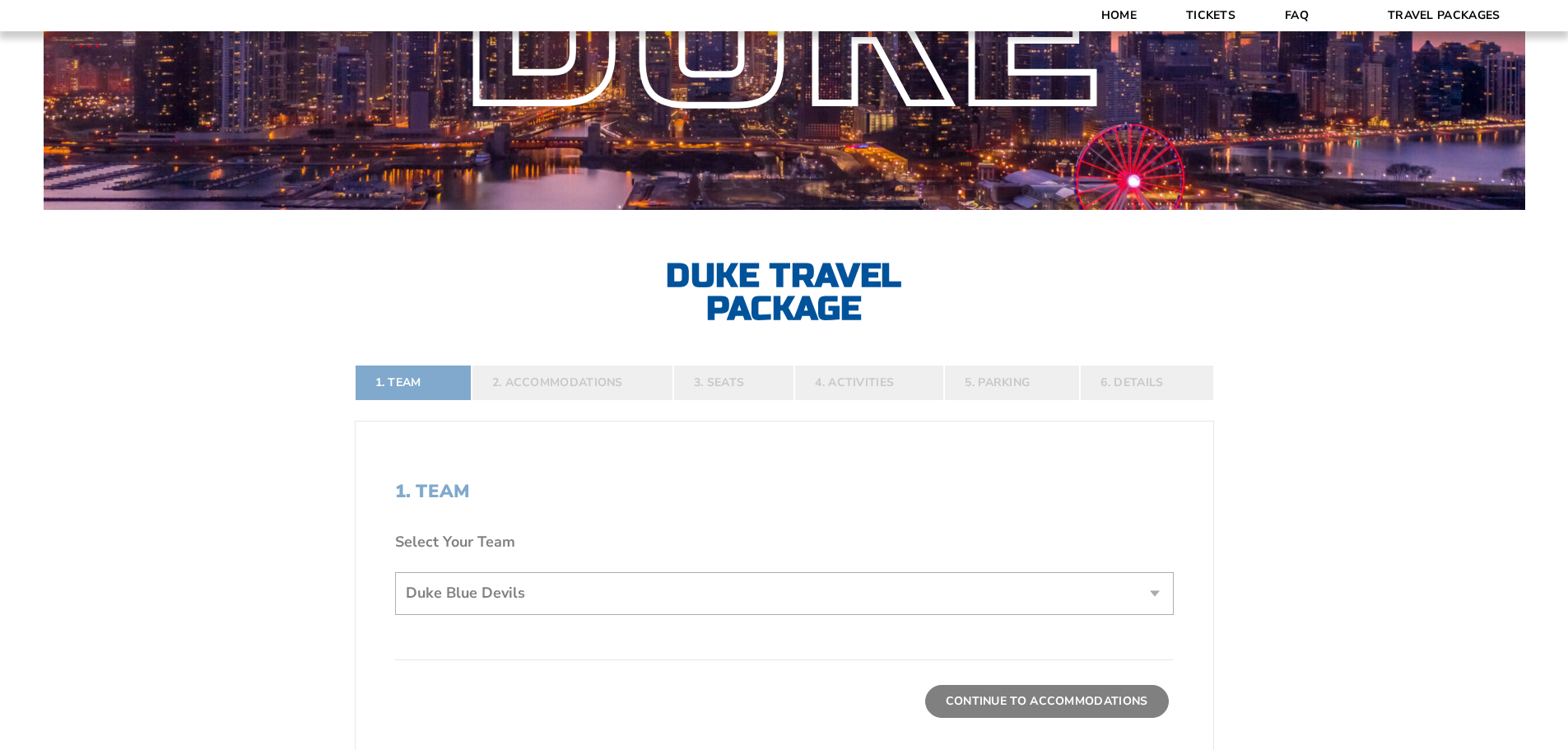 scroll, scrollTop: 494, scrollLeft: 0, axis: vertical 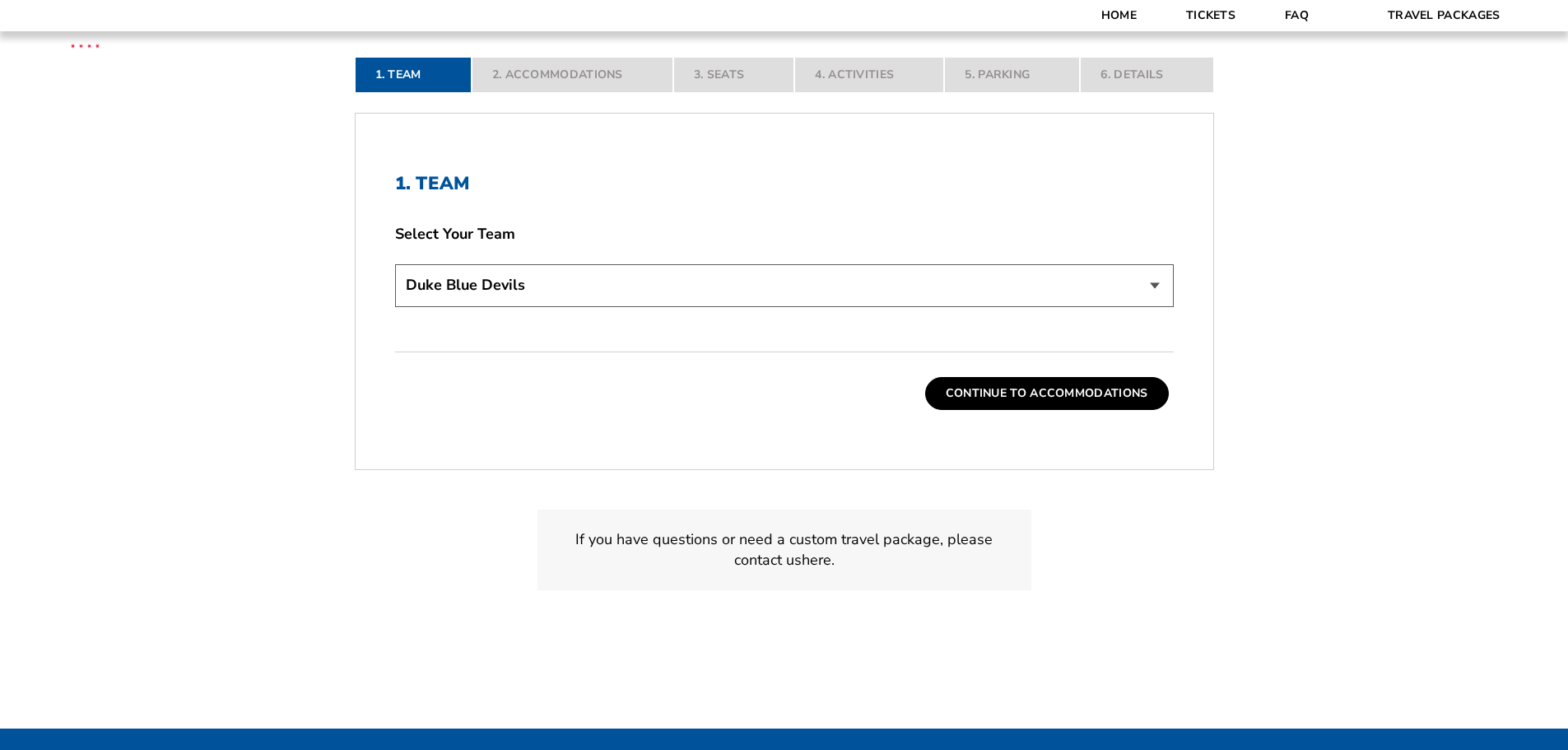 click on "Continue To Accommodations" at bounding box center [1047, 394] 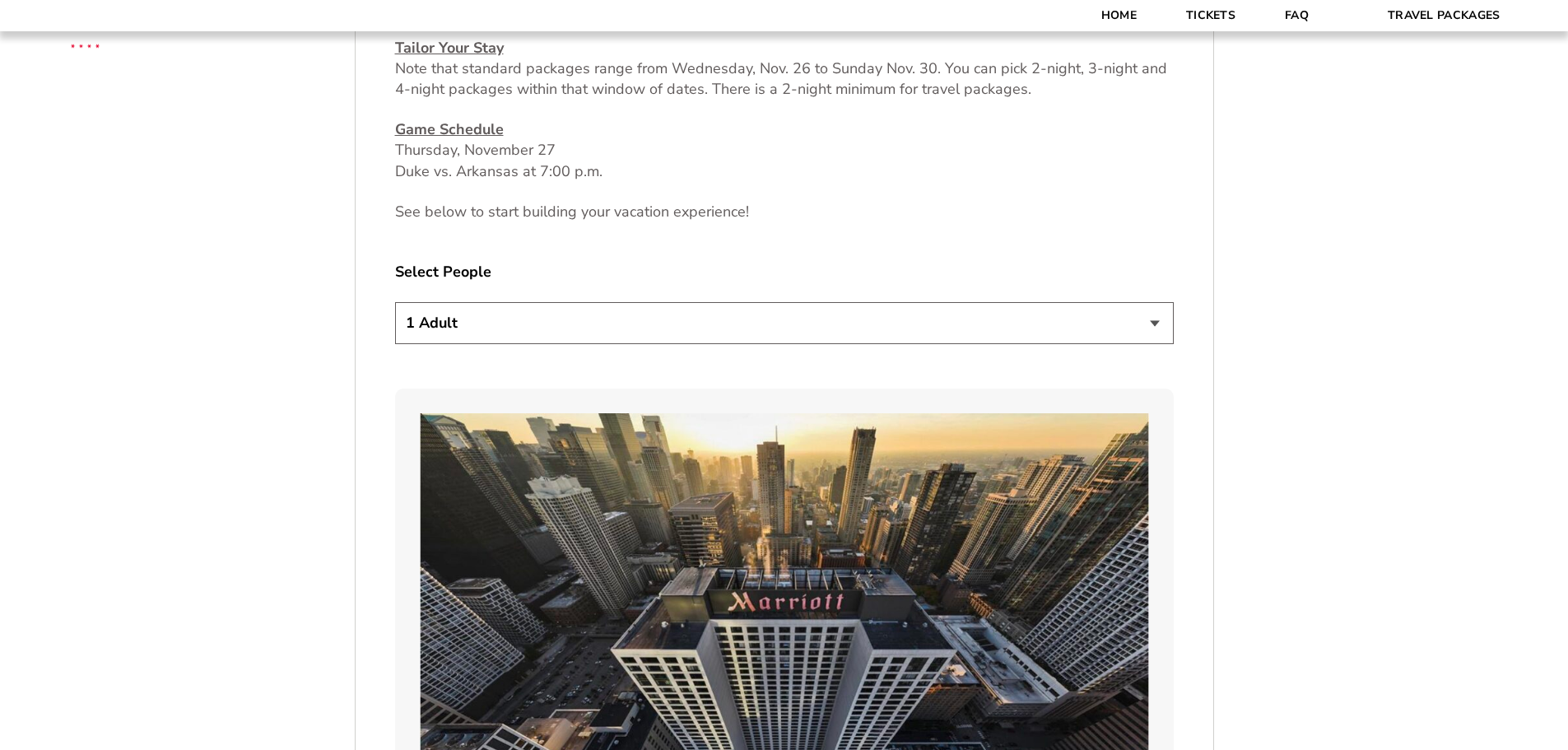 scroll, scrollTop: 1013, scrollLeft: 0, axis: vertical 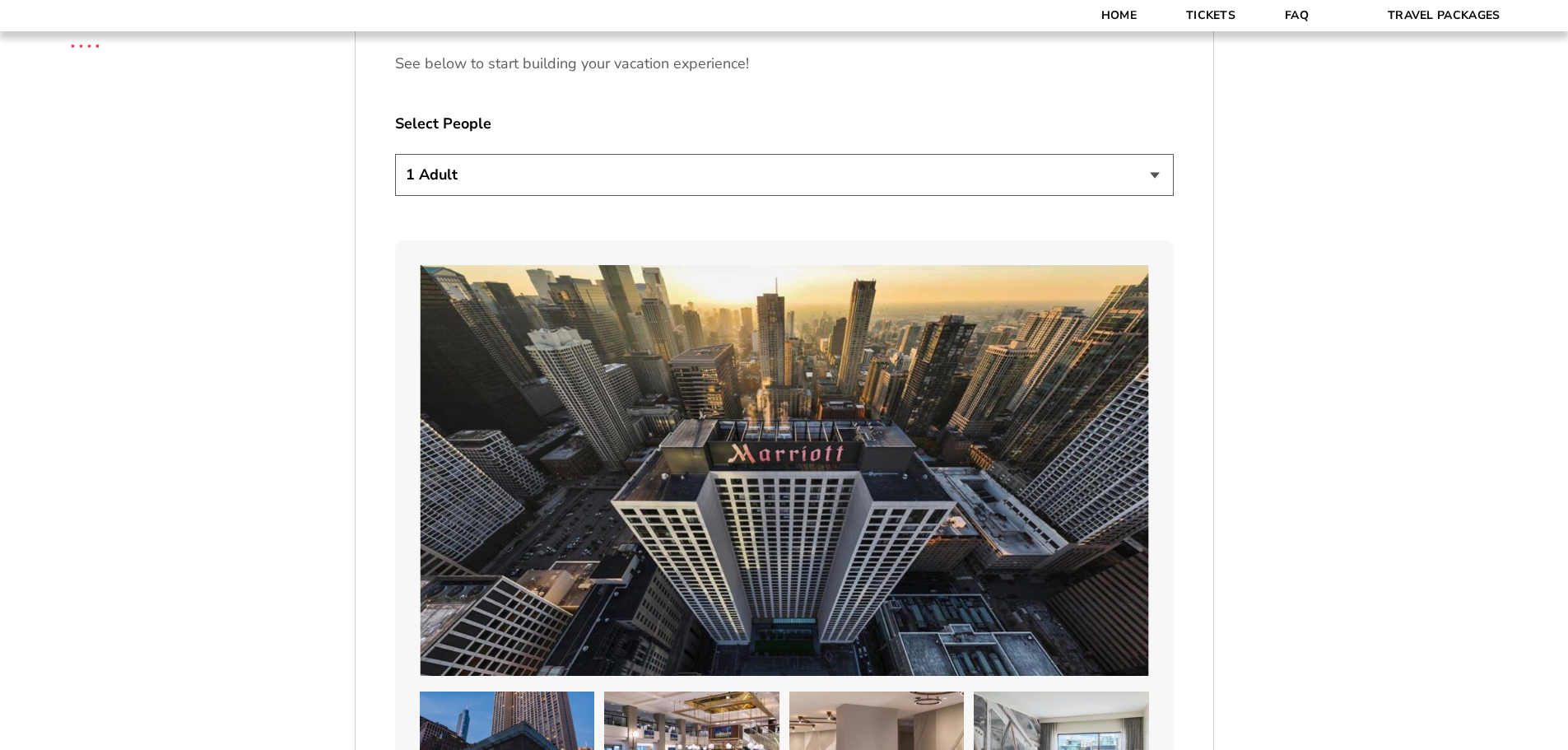 click on "1 Adult
2 Adults
3 Adults
4 Adults
2 Adults + 1 Child
2 Adults + 2 Children
2 Adults + 3 Children" at bounding box center (784, 175) 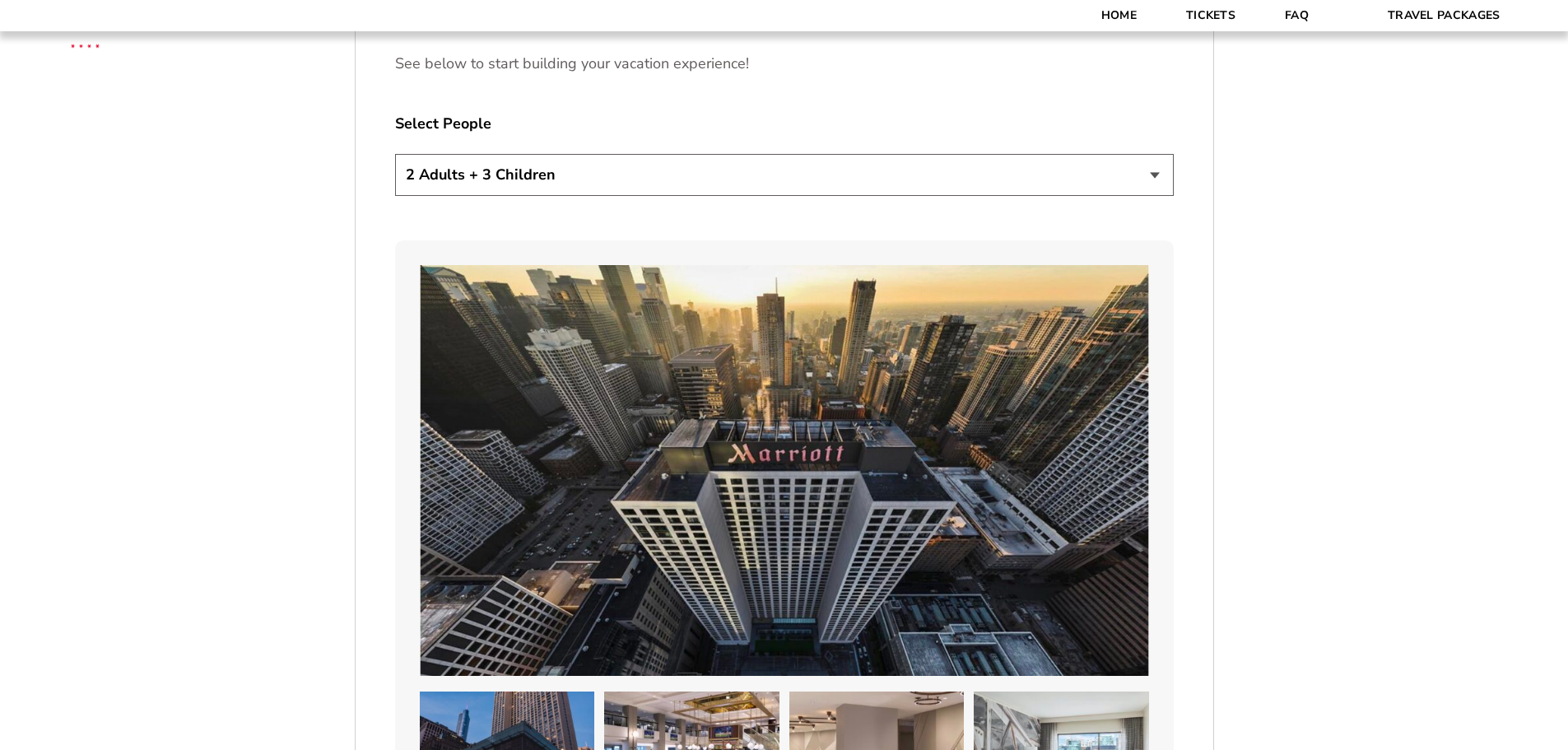 click on "1 Adult
2 Adults
3 Adults
4 Adults
2 Adults + 1 Child
2 Adults + 2 Children
2 Adults + 3 Children" at bounding box center [784, 175] 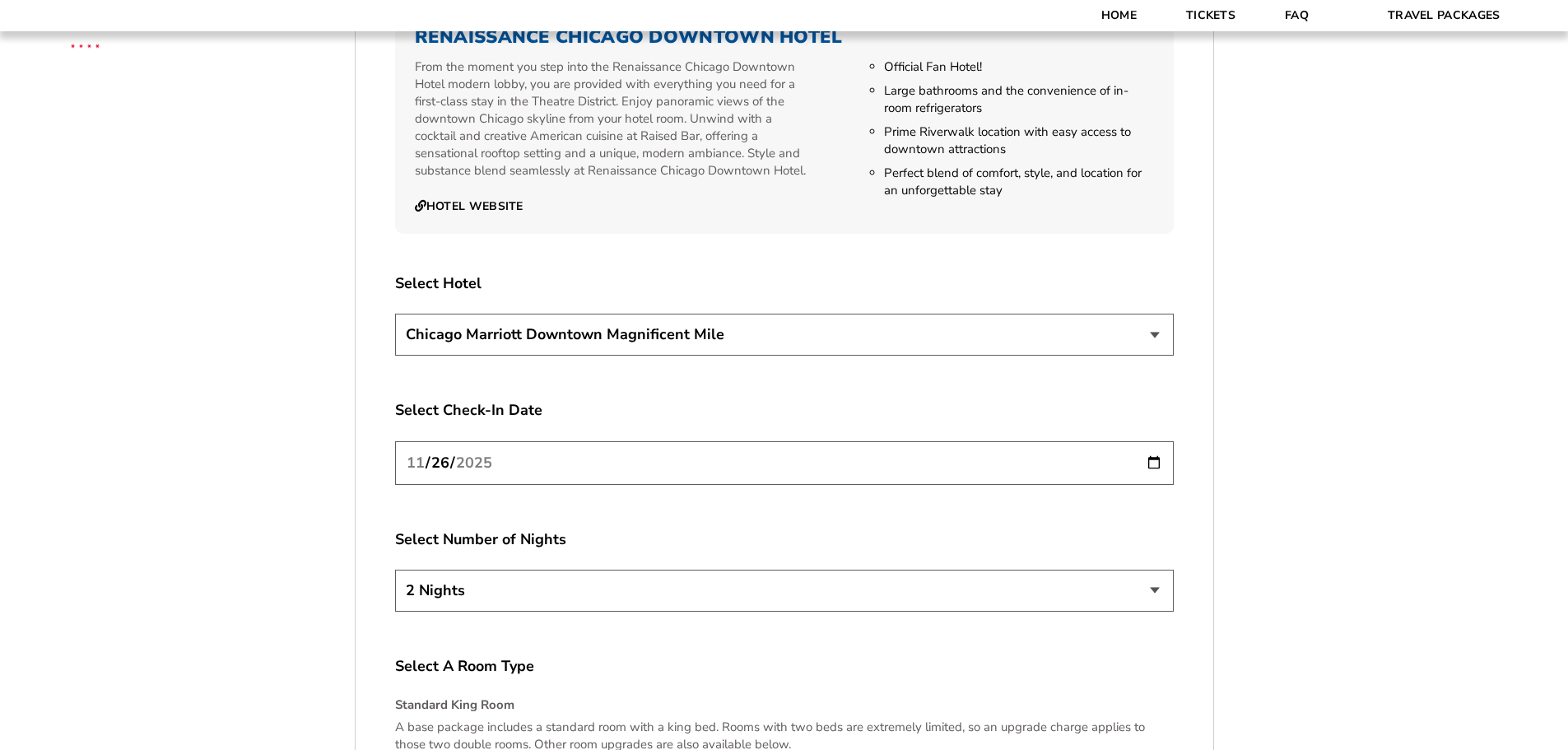 scroll, scrollTop: 2742, scrollLeft: 0, axis: vertical 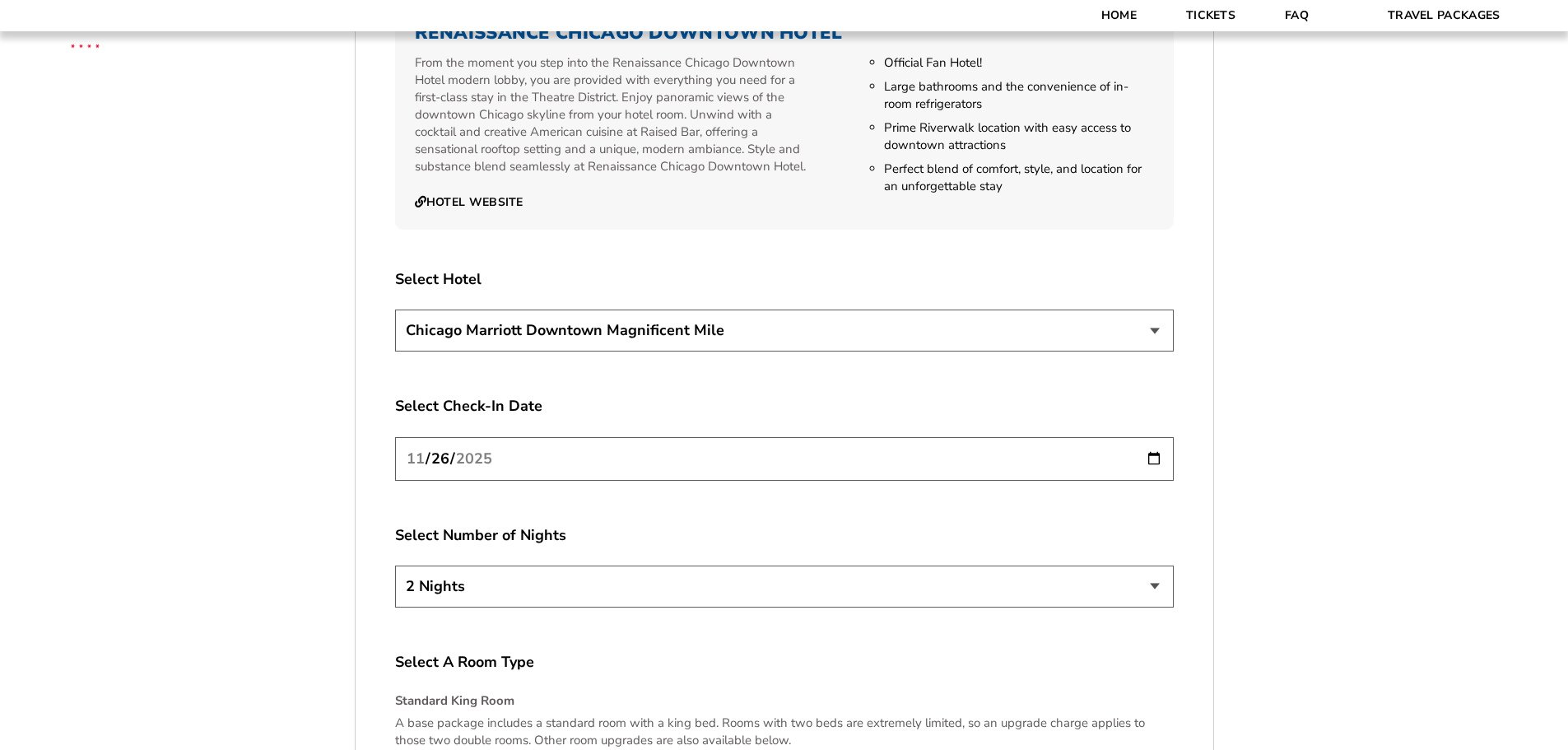 click on "2 Nights
3 Nights
4 Nights" at bounding box center (784, 586) 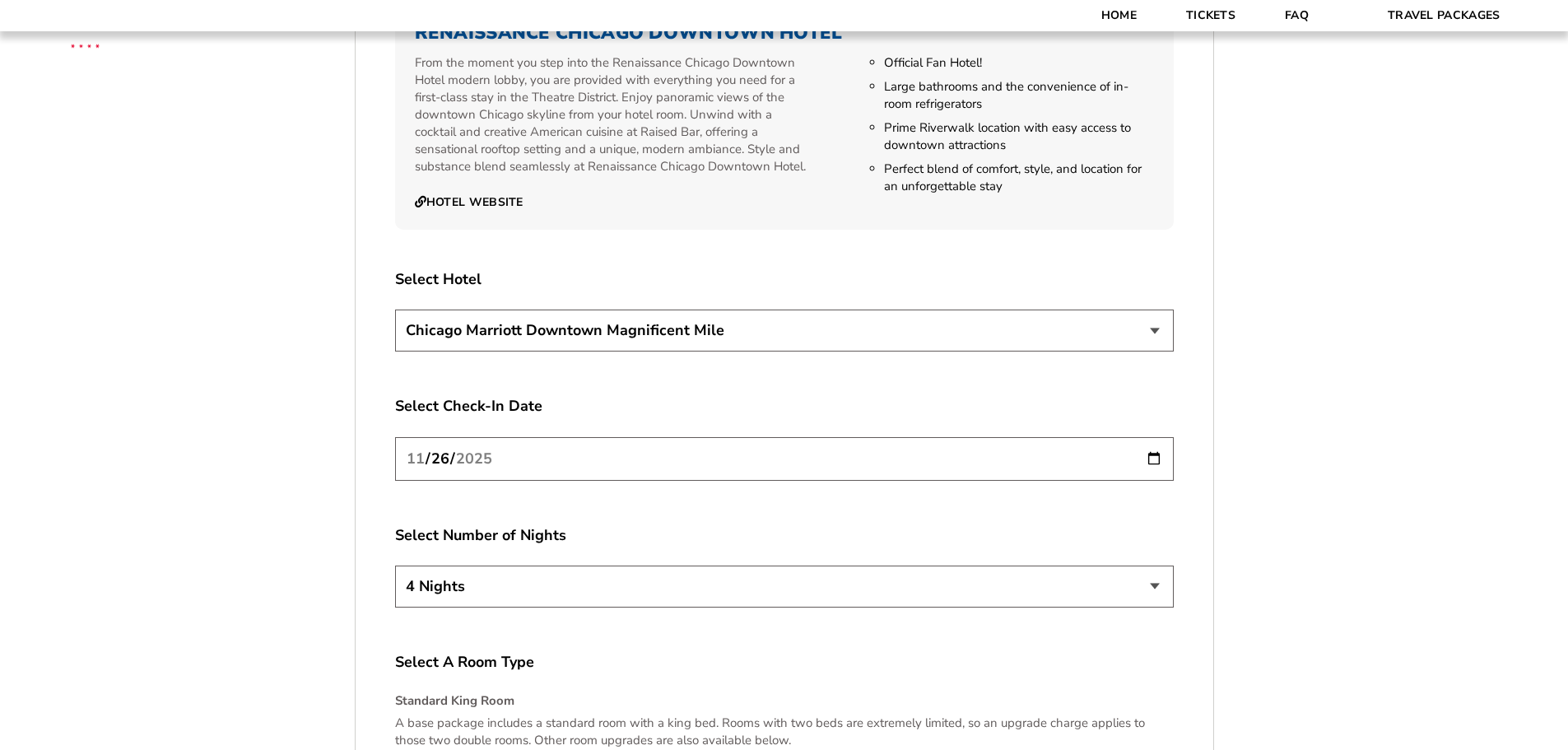 click on "2 Nights
3 Nights
4 Nights" at bounding box center [784, 586] 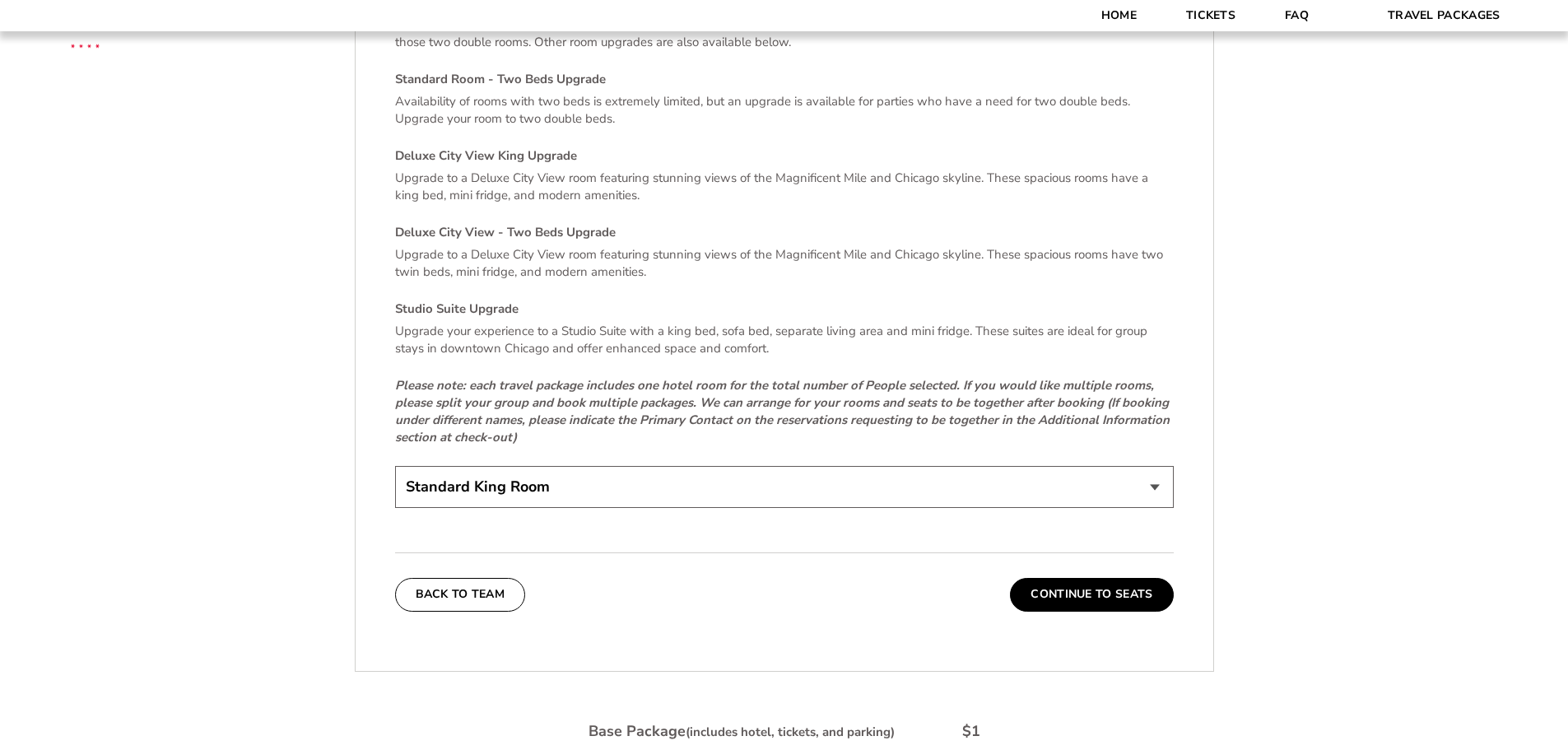 scroll, scrollTop: 3813, scrollLeft: 0, axis: vertical 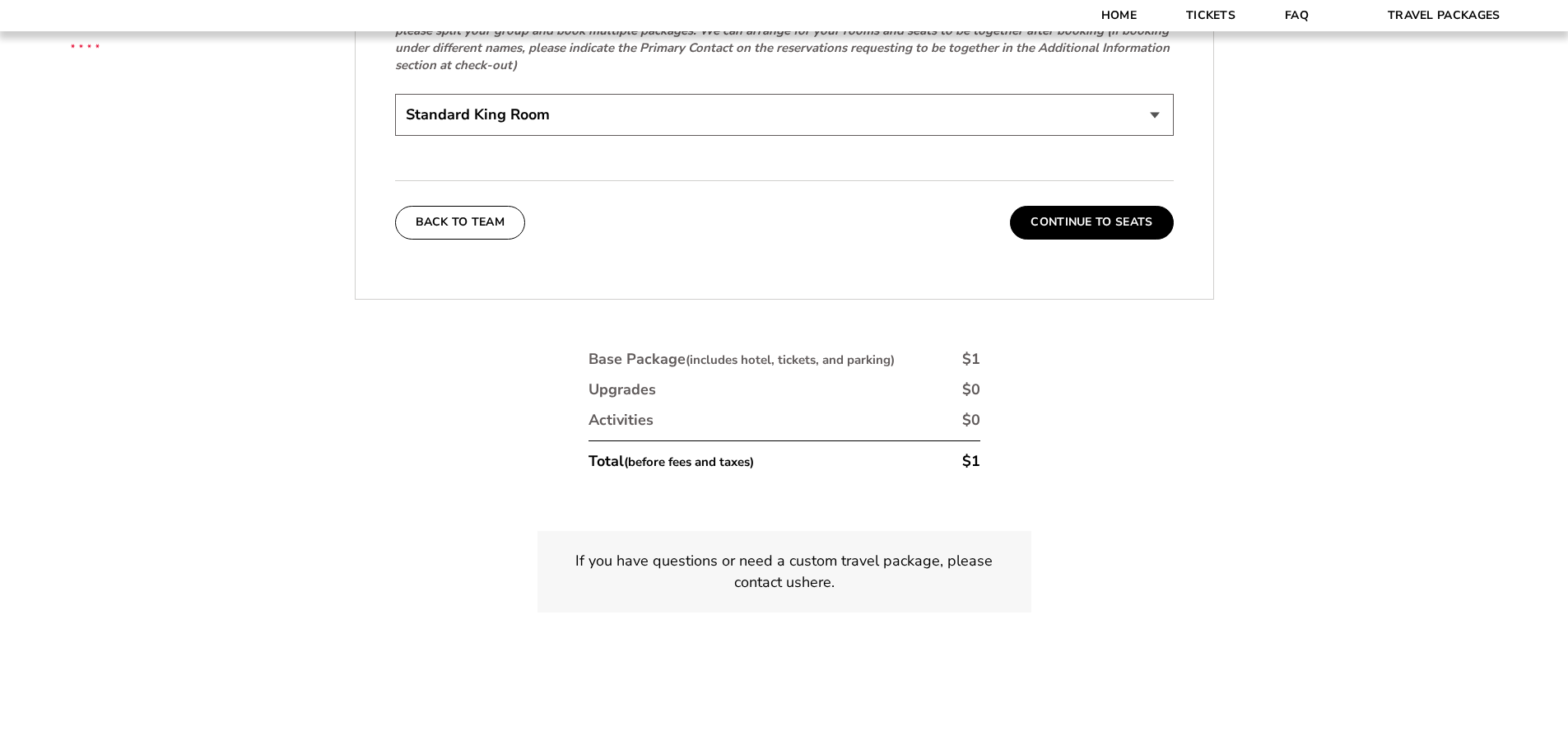 click on "Continue To Seats" at bounding box center (1091, 222) 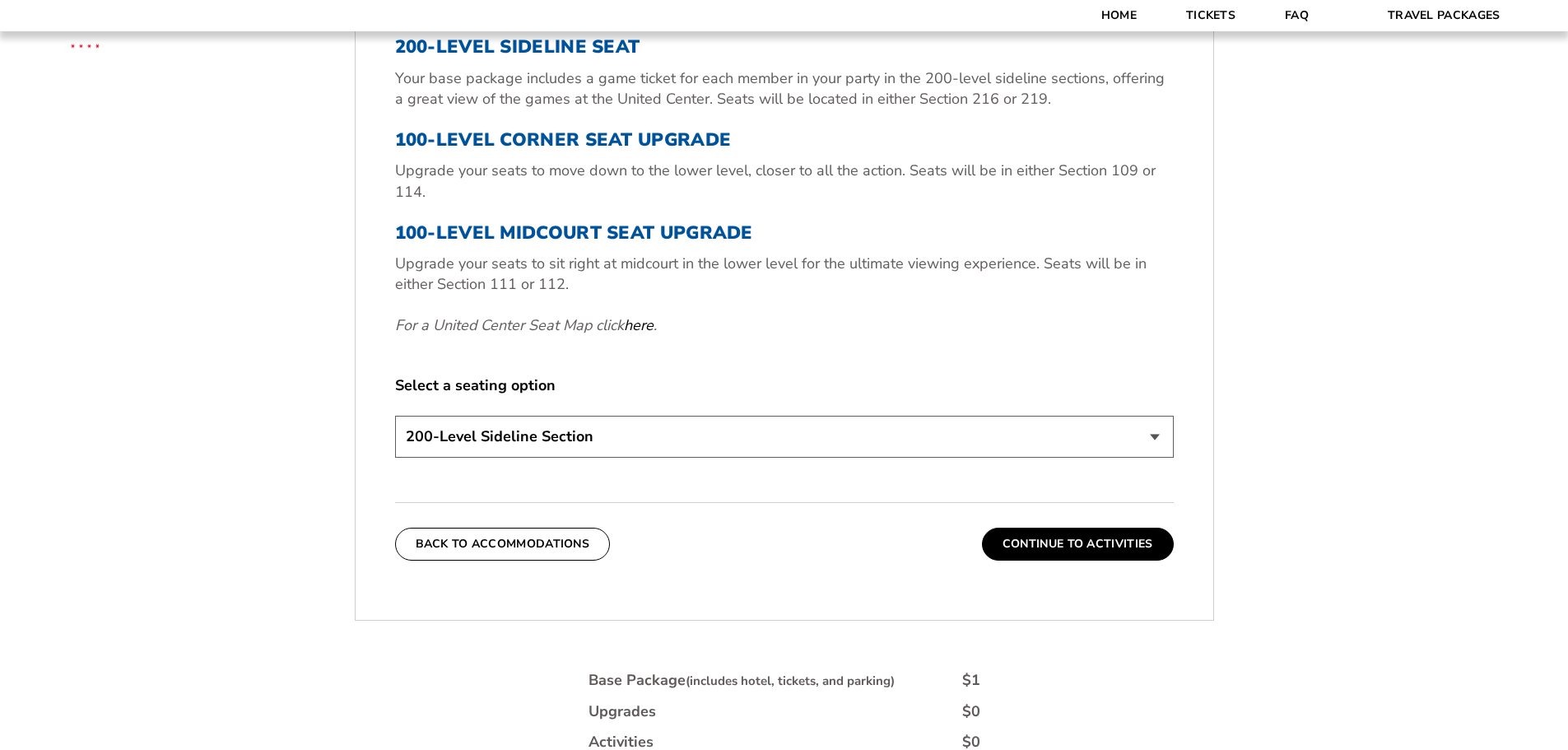 scroll, scrollTop: 684, scrollLeft: 0, axis: vertical 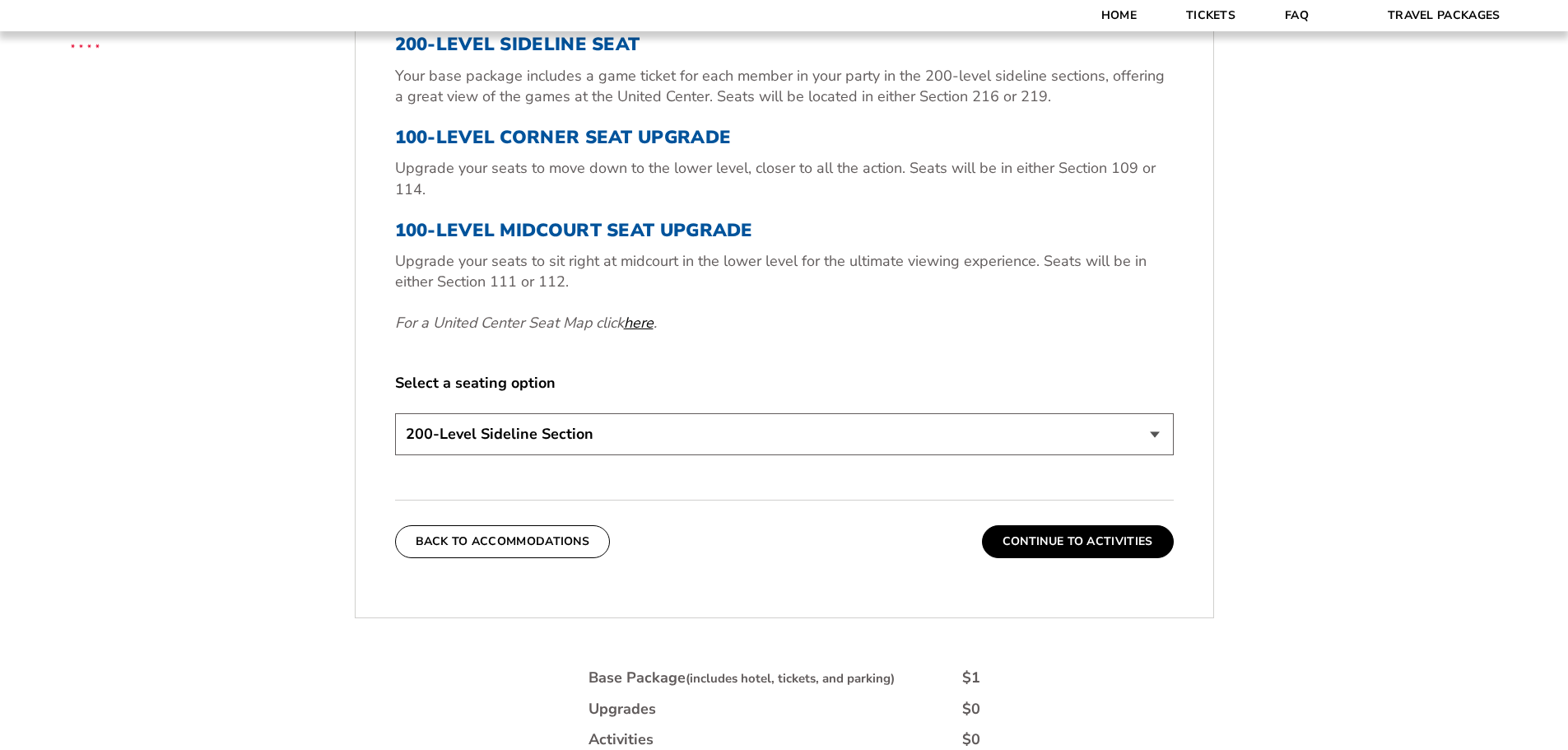 click on "here" at bounding box center (639, 323) 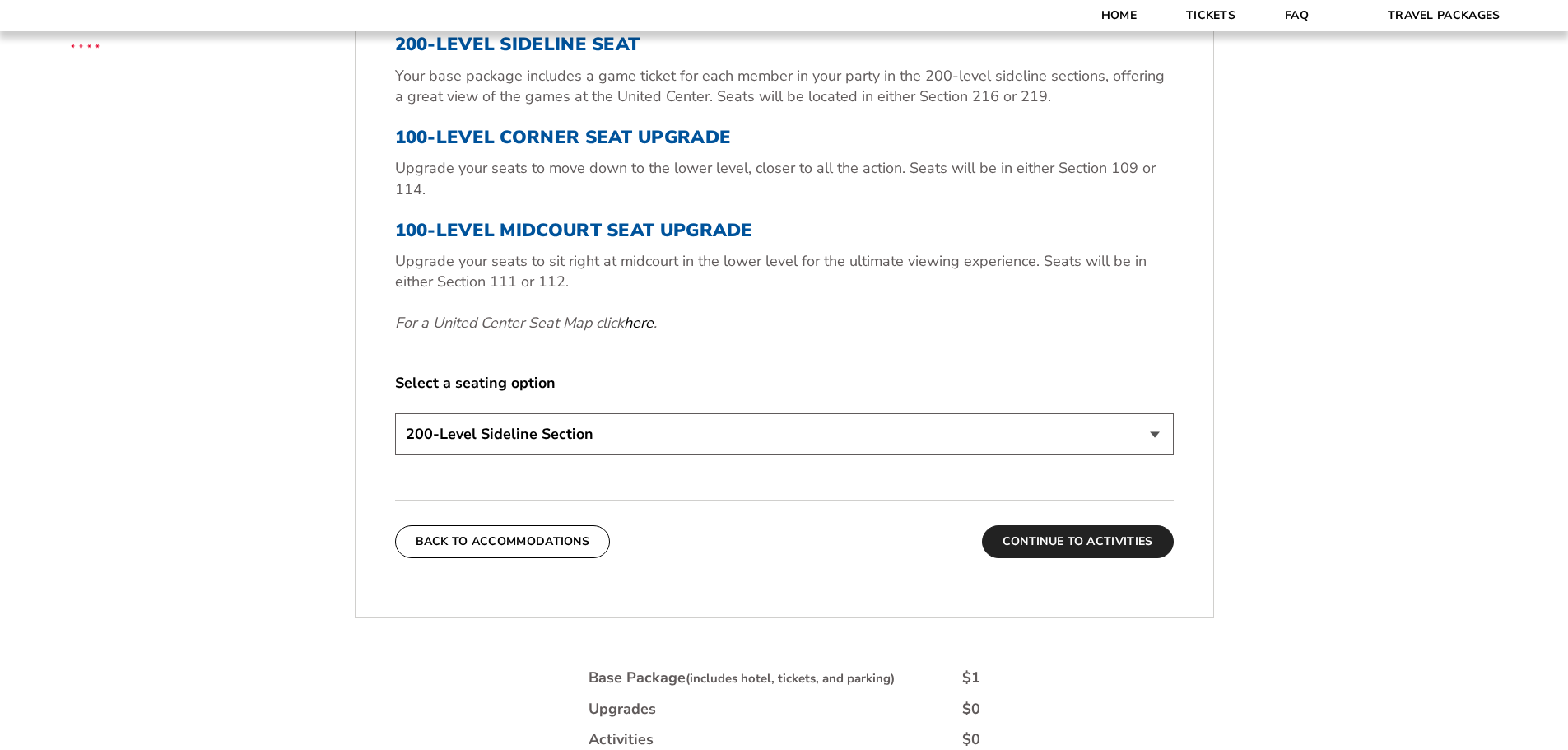 click on "Continue To Activities" at bounding box center (1077, 542) 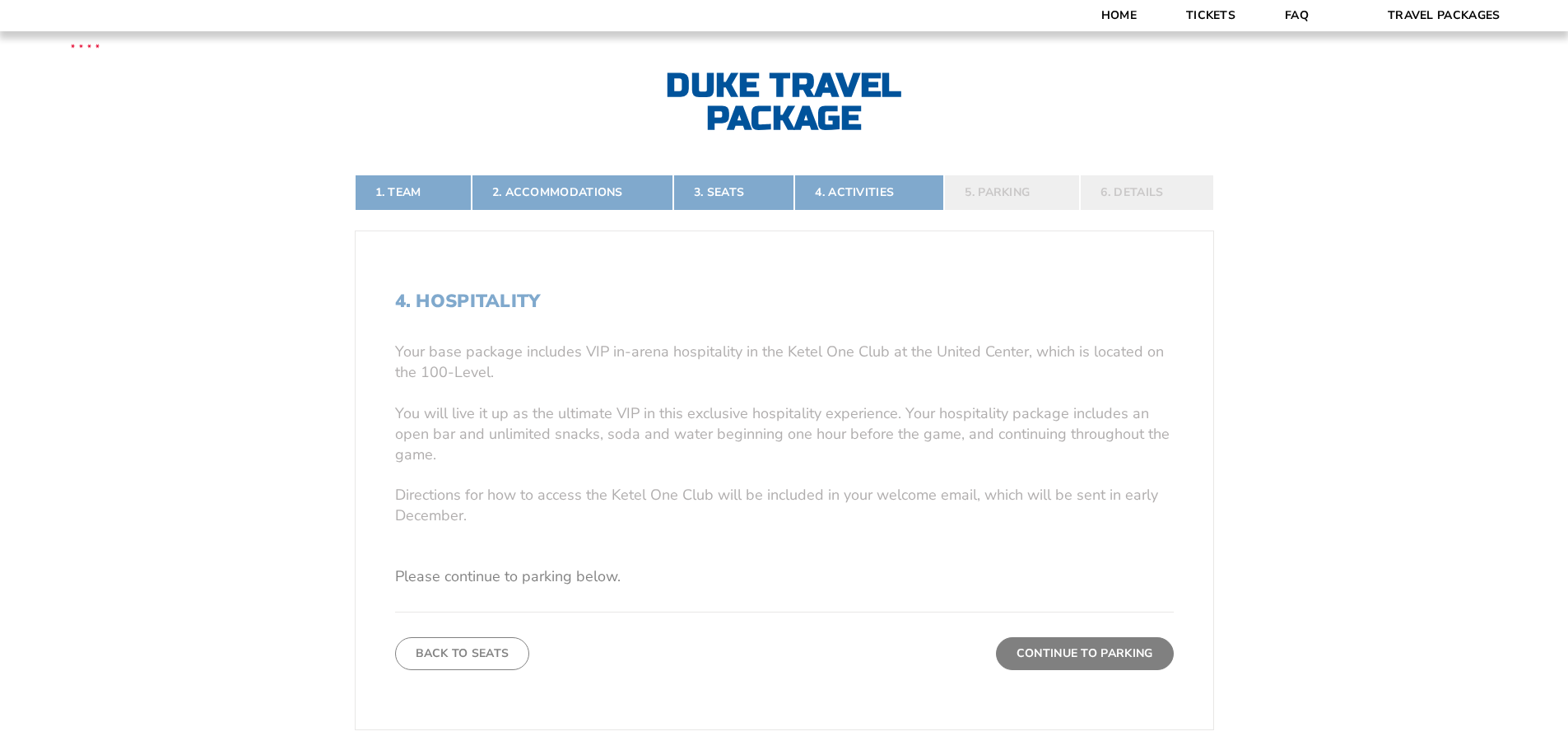 scroll, scrollTop: 355, scrollLeft: 0, axis: vertical 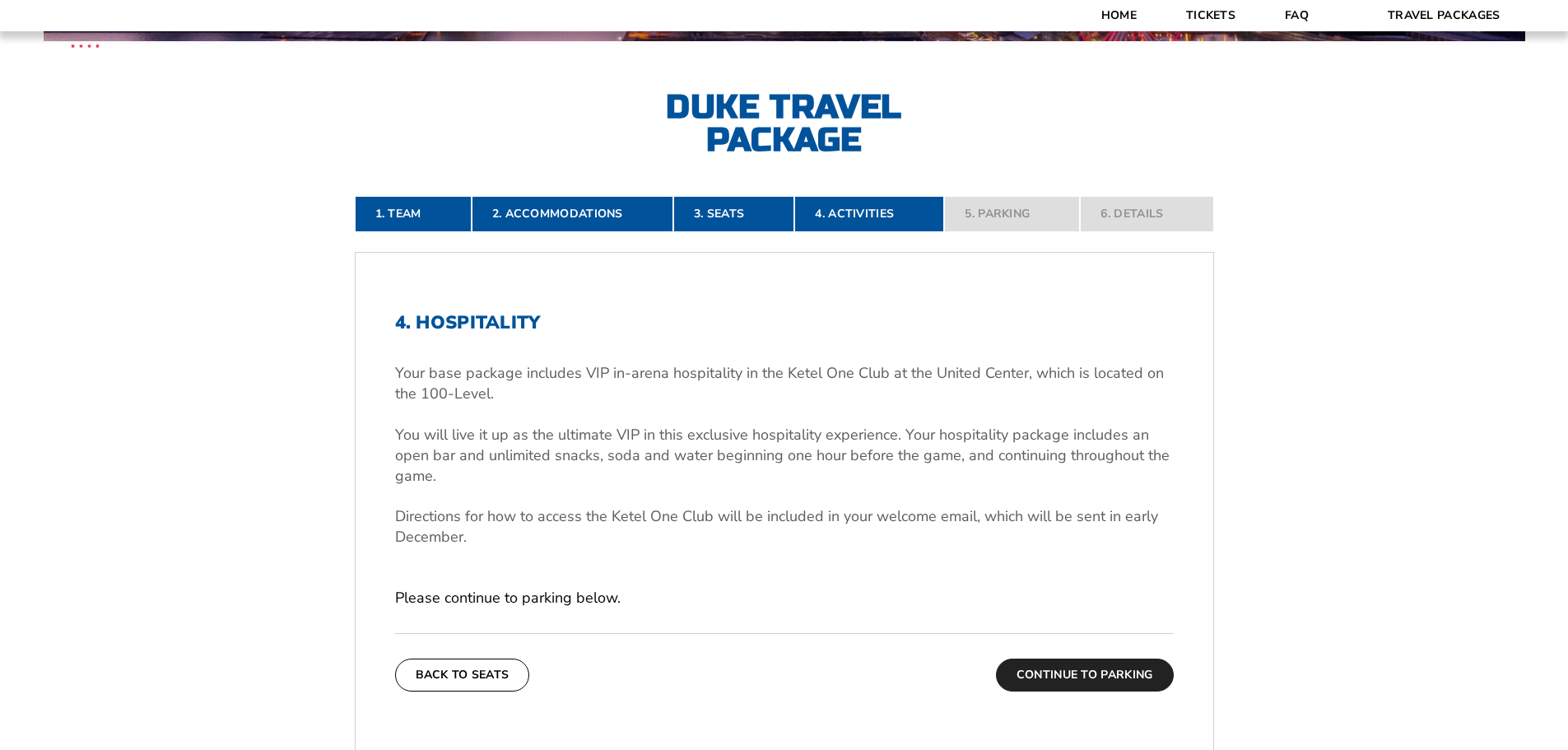 click on "Continue To Parking" at bounding box center (1085, 675) 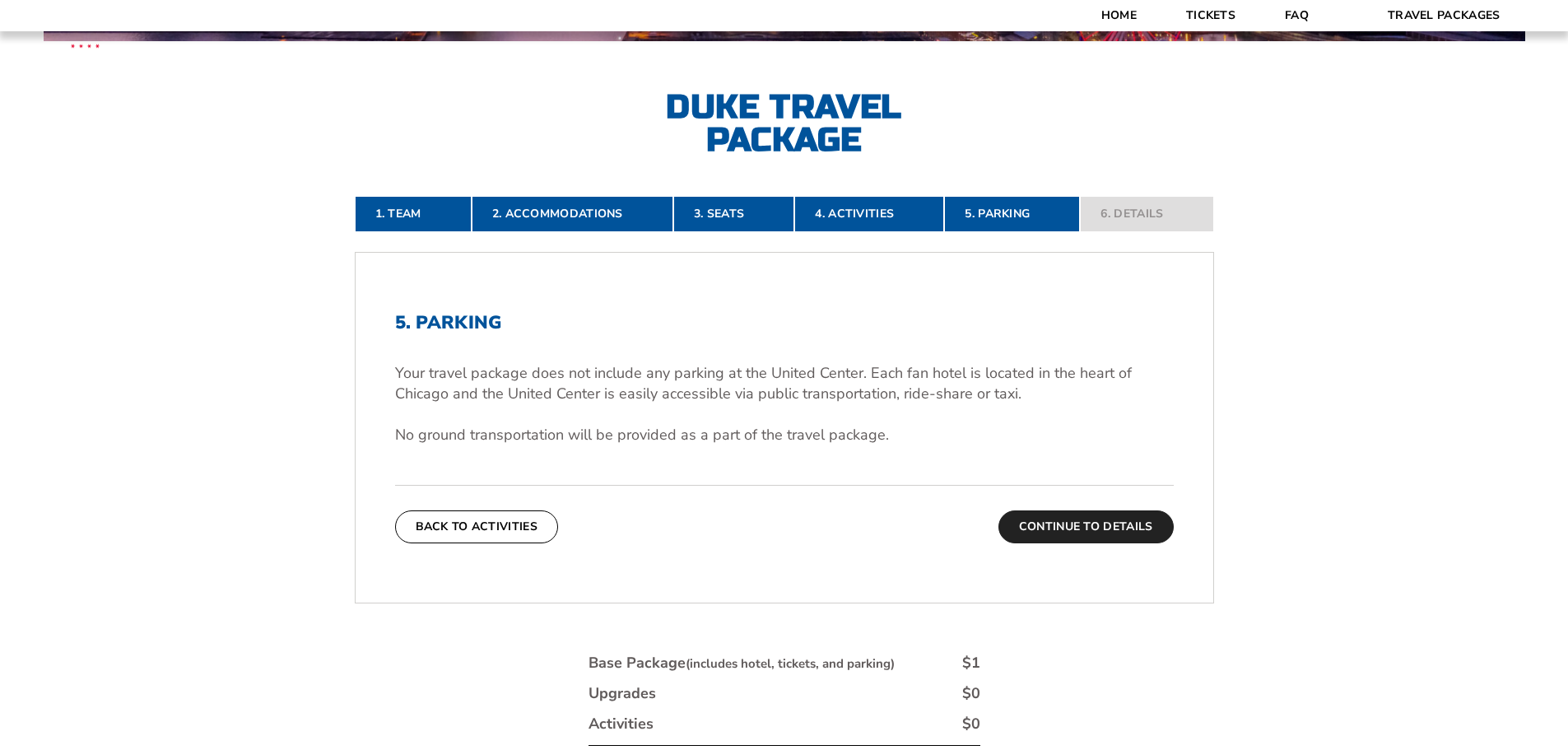 click on "Continue To Details" at bounding box center (1086, 527) 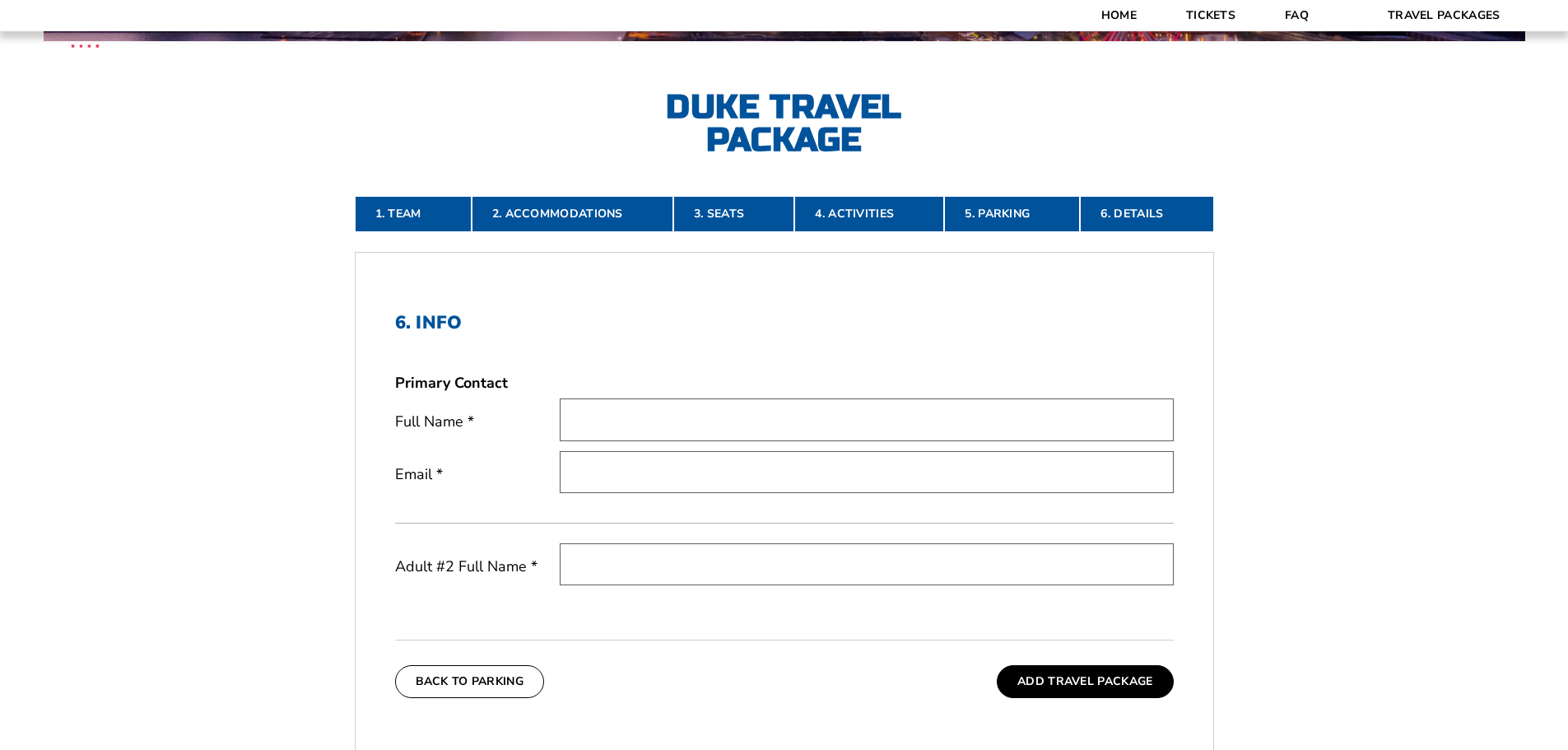 click at bounding box center (867, 419) 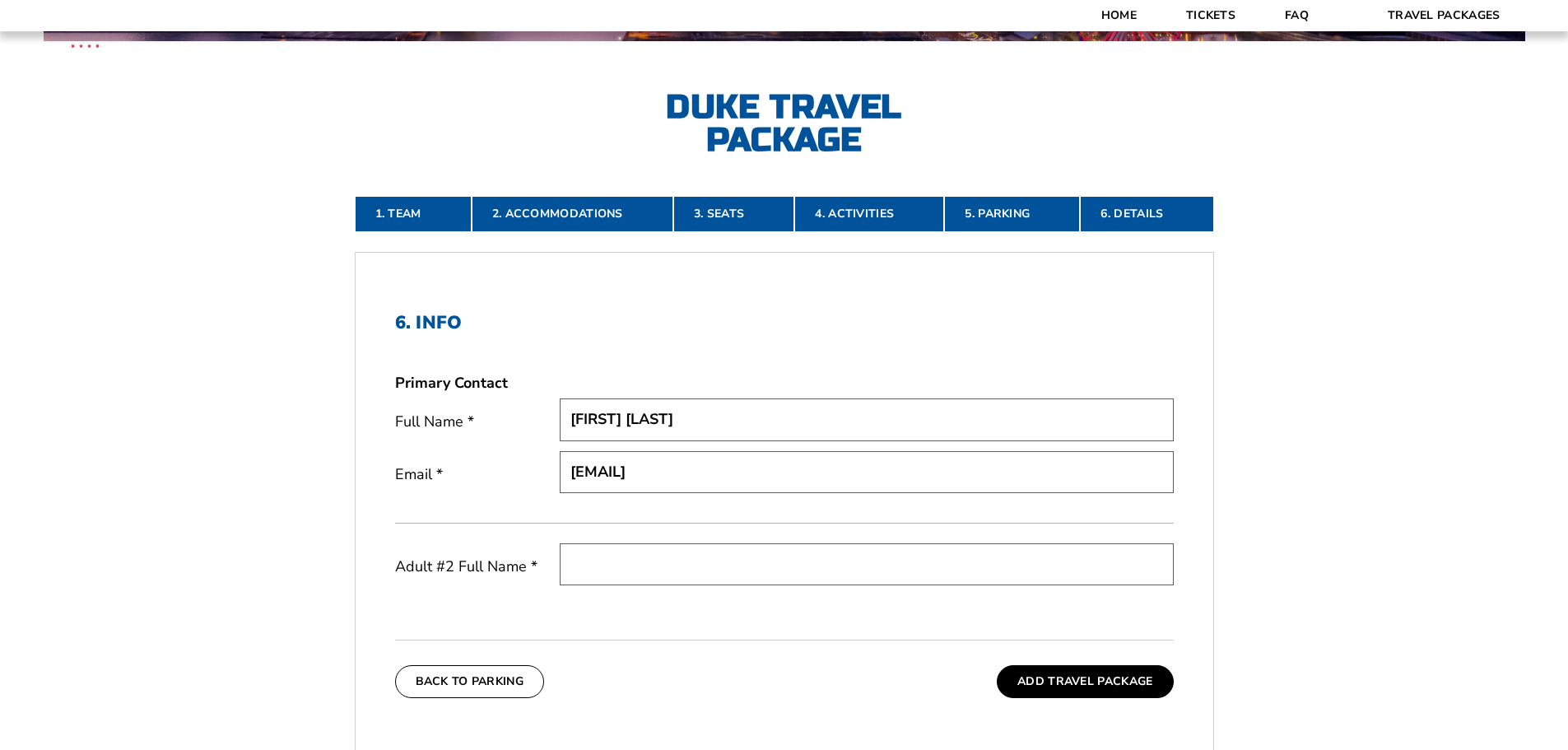 drag, startPoint x: 800, startPoint y: 472, endPoint x: 485, endPoint y: 441, distance: 316.52172 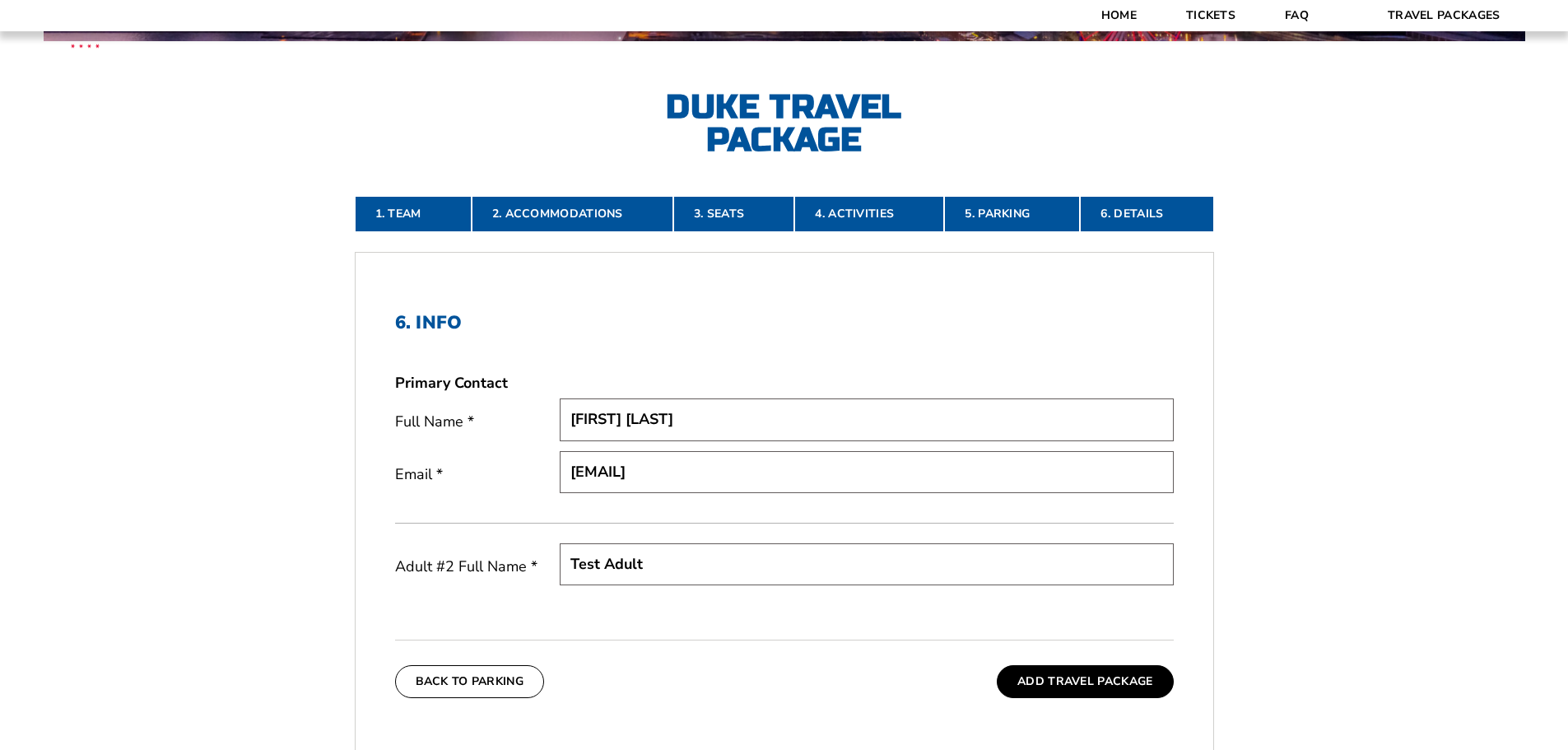 type on "Test Adult" 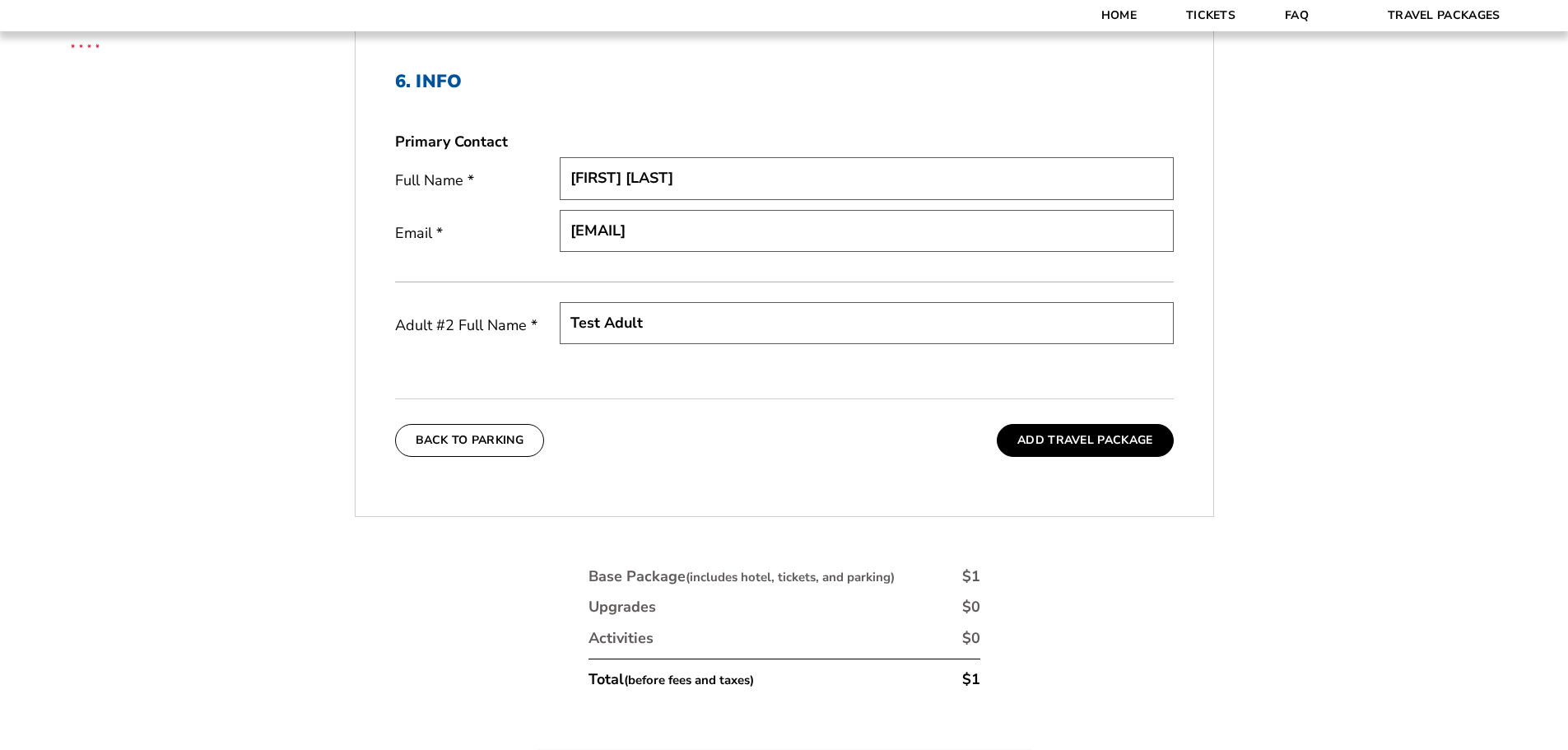 scroll, scrollTop: 602, scrollLeft: 0, axis: vertical 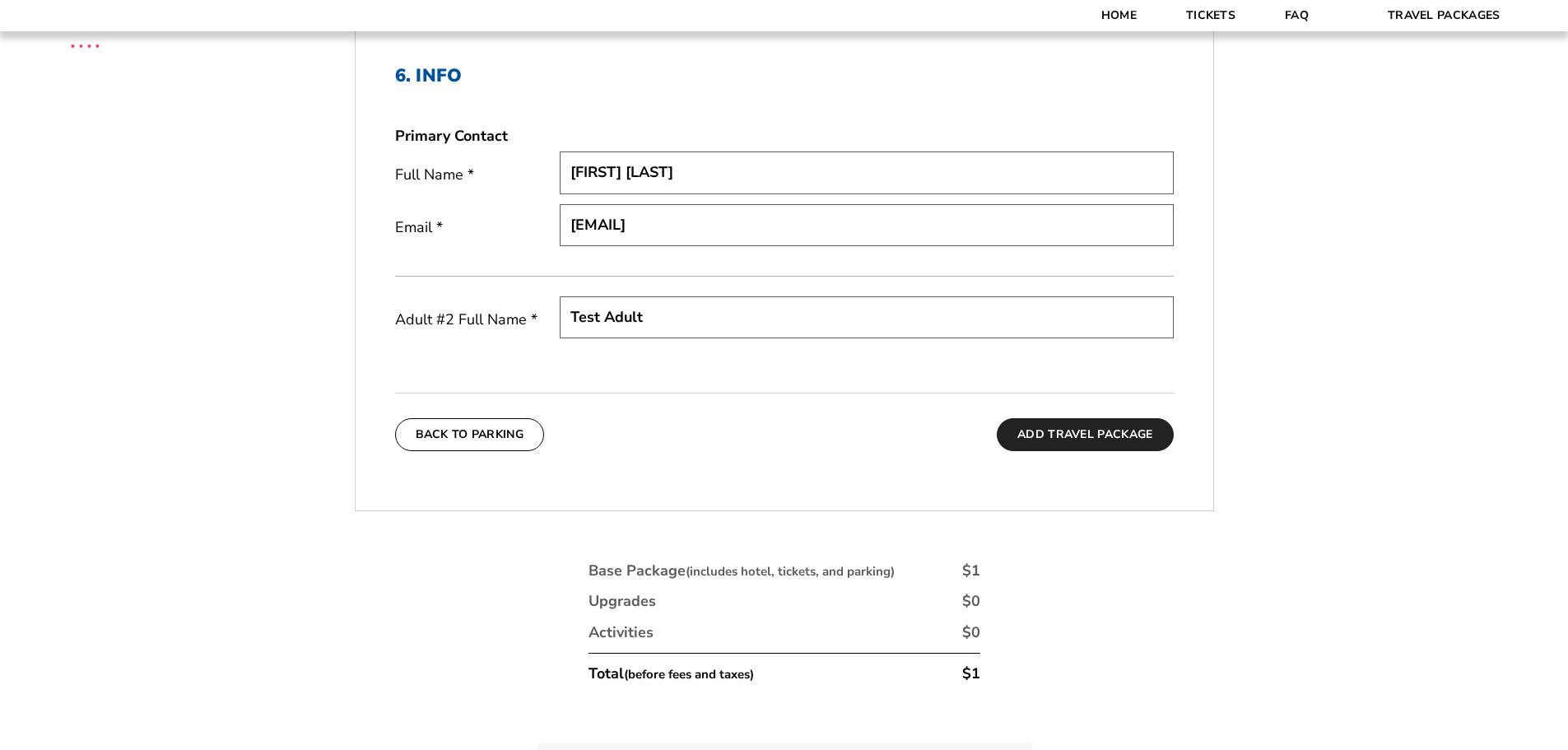 click on "Add Travel Package" at bounding box center [1085, 435] 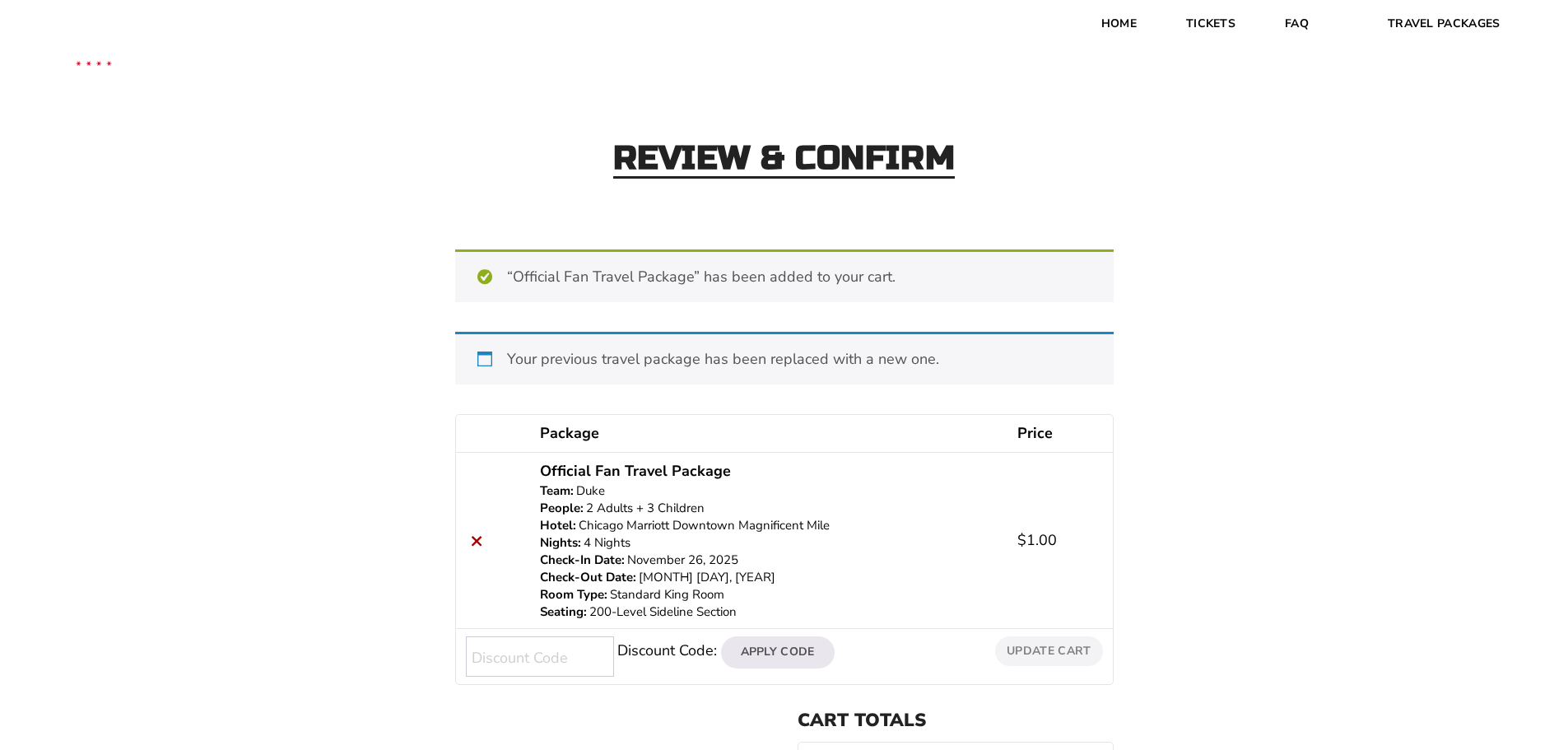 scroll, scrollTop: 0, scrollLeft: 0, axis: both 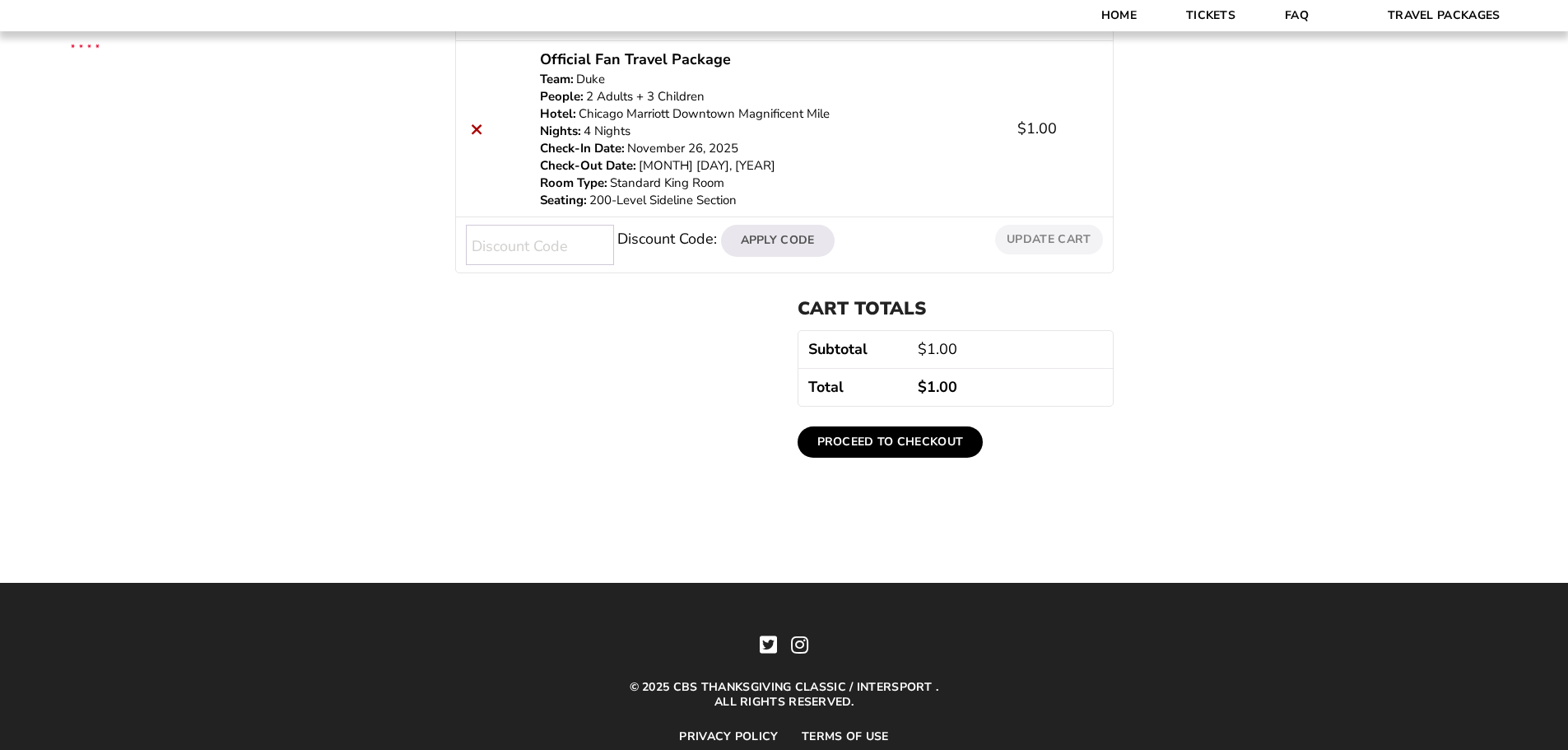 drag, startPoint x: 894, startPoint y: 440, endPoint x: 921, endPoint y: 444, distance: 27.29469 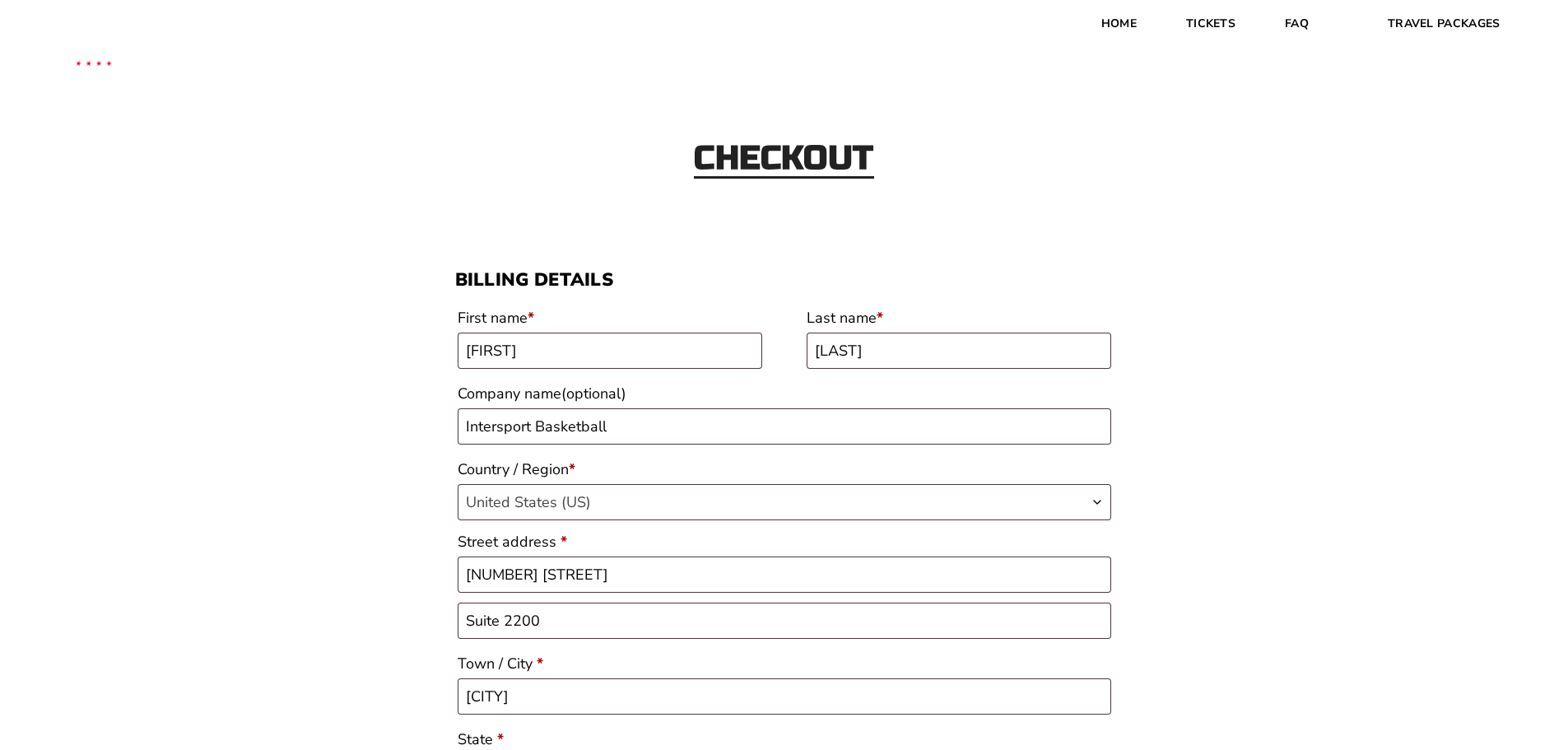 select on "IL" 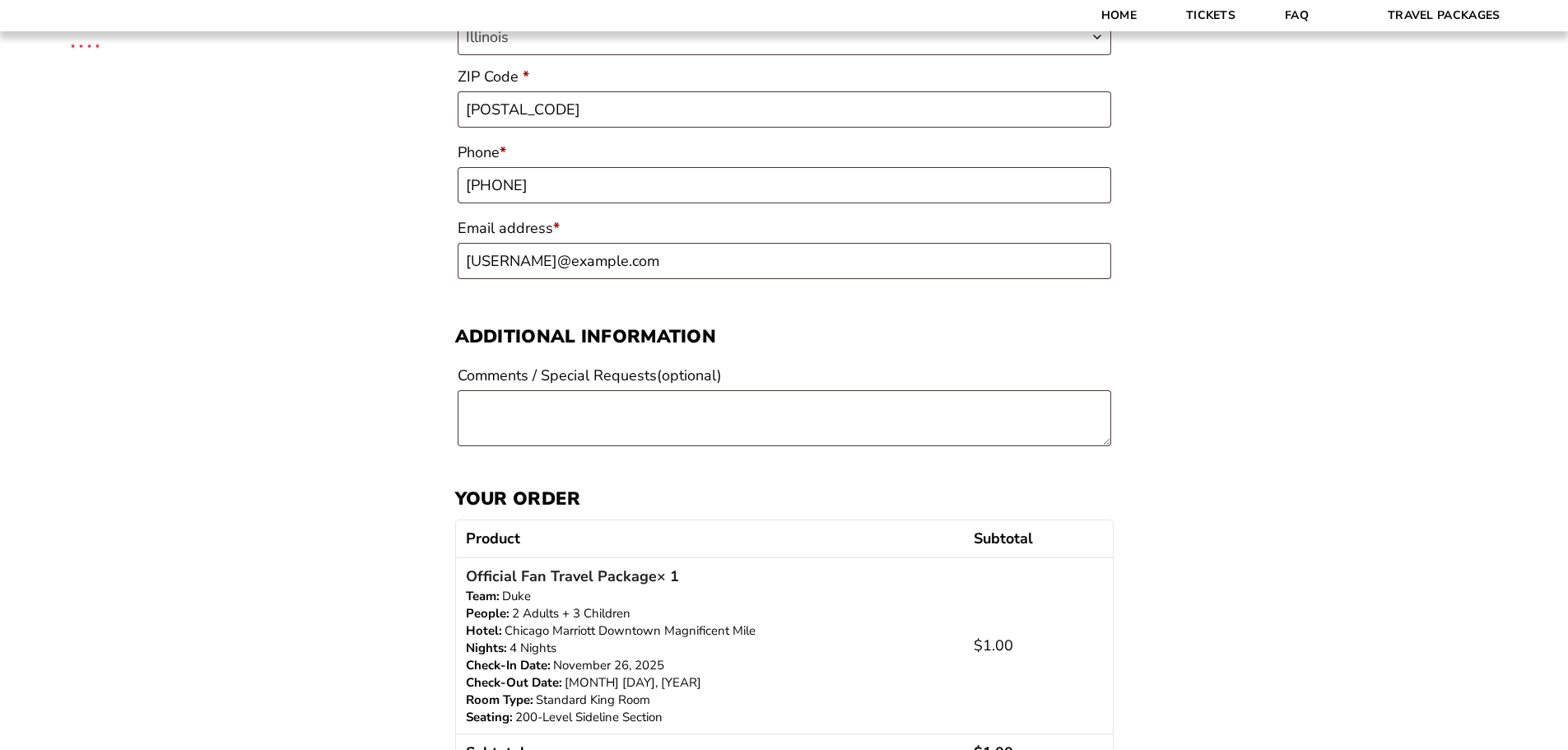 scroll, scrollTop: 741, scrollLeft: 0, axis: vertical 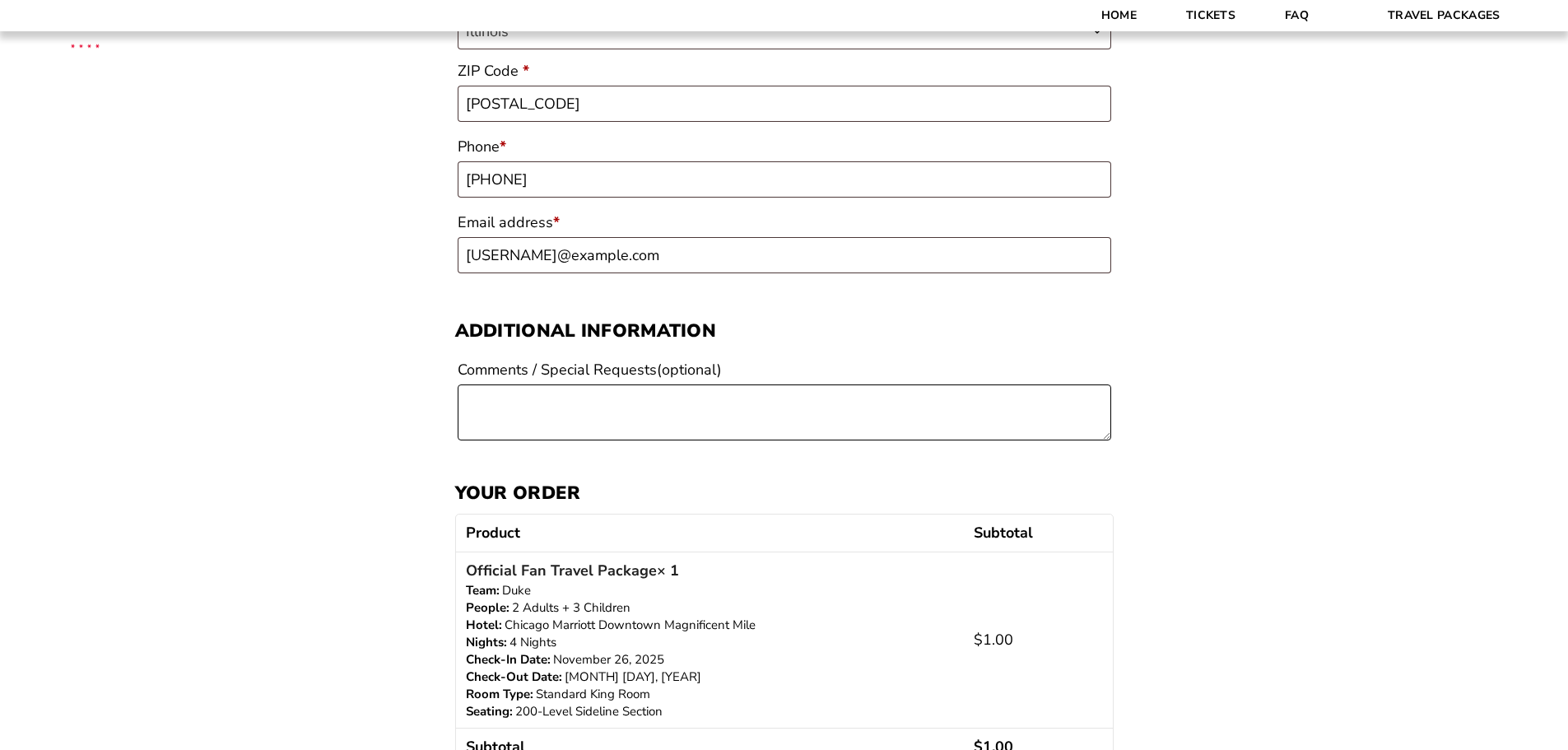 click on "Comments / Special Requests  (optional)" at bounding box center [784, 412] 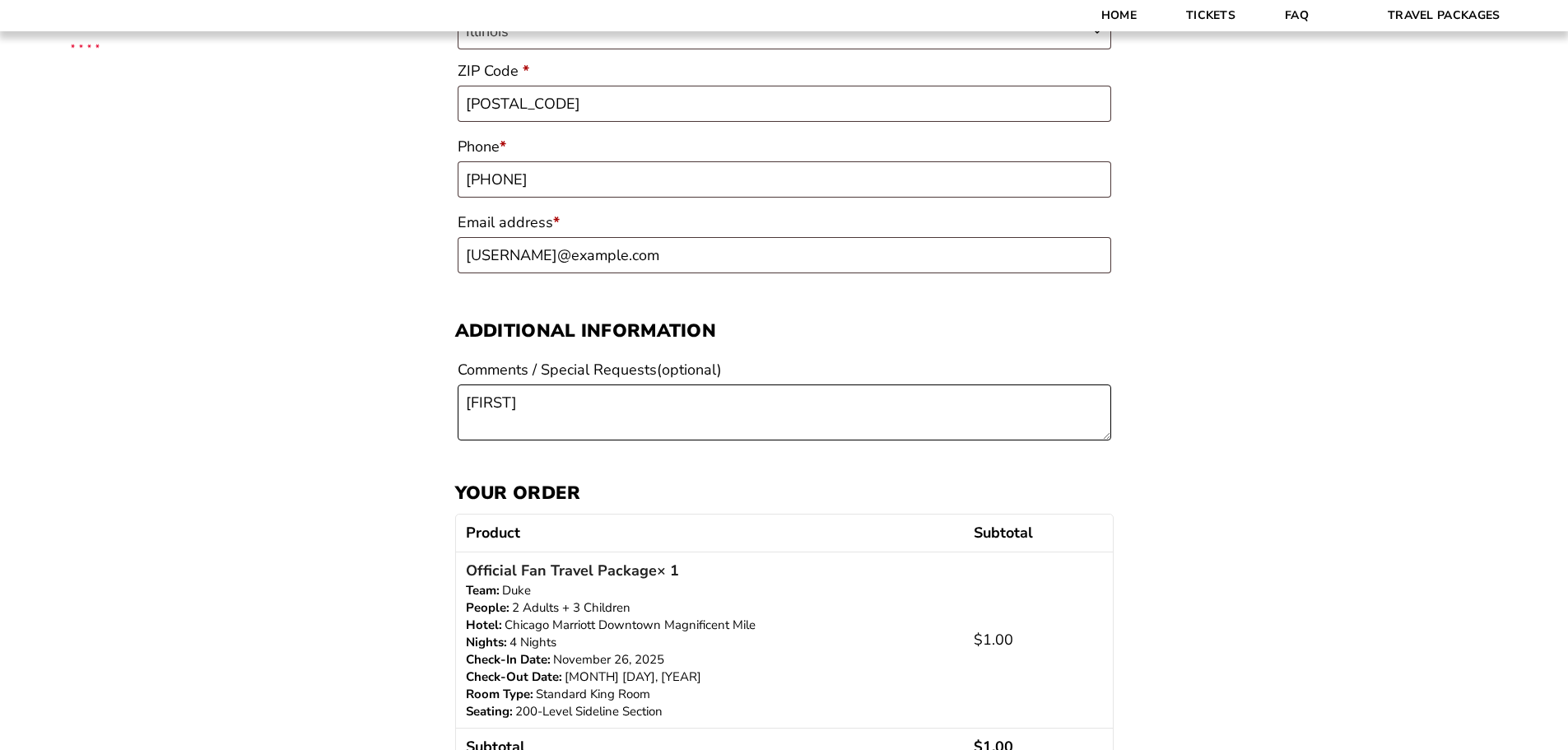type on "K" 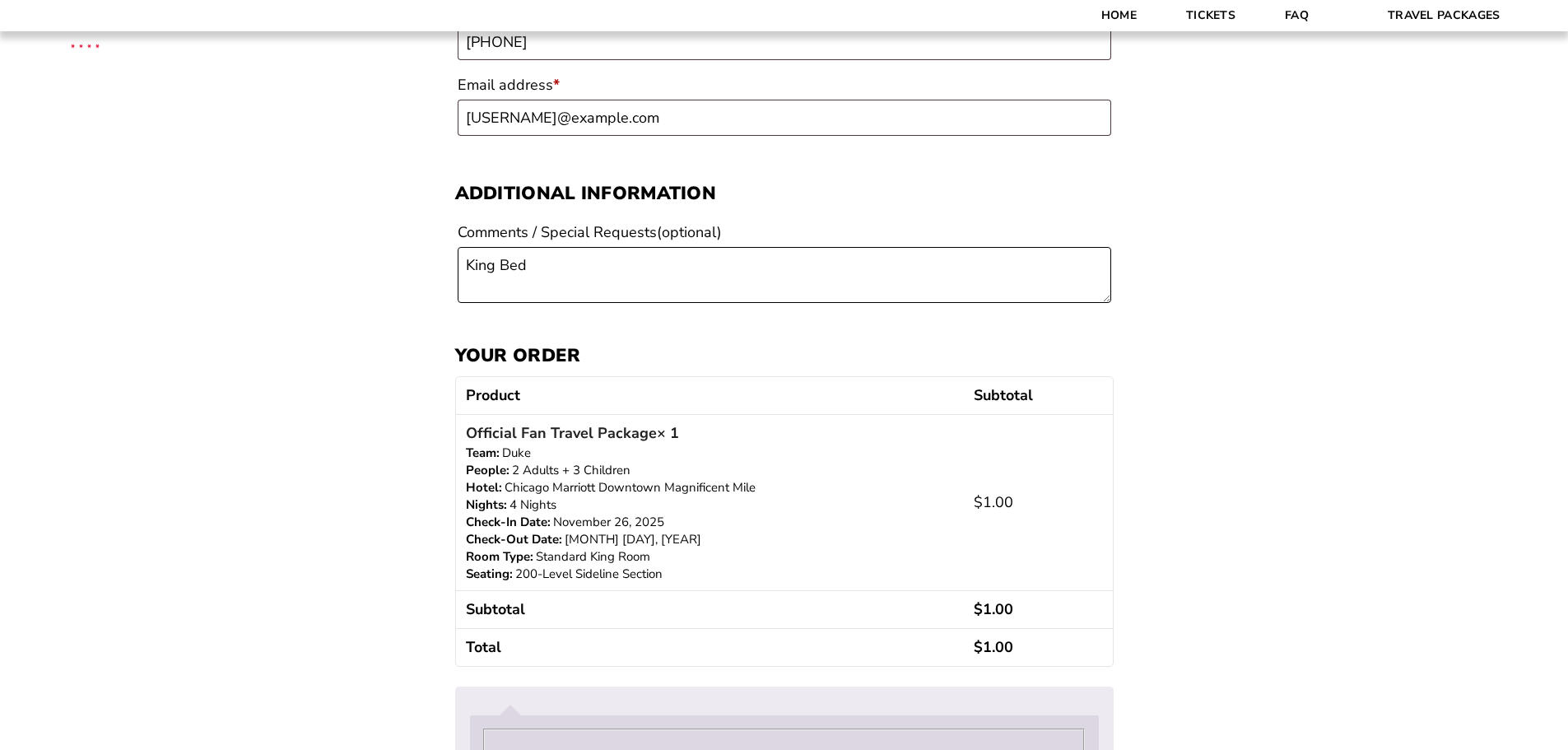 scroll, scrollTop: 1235, scrollLeft: 0, axis: vertical 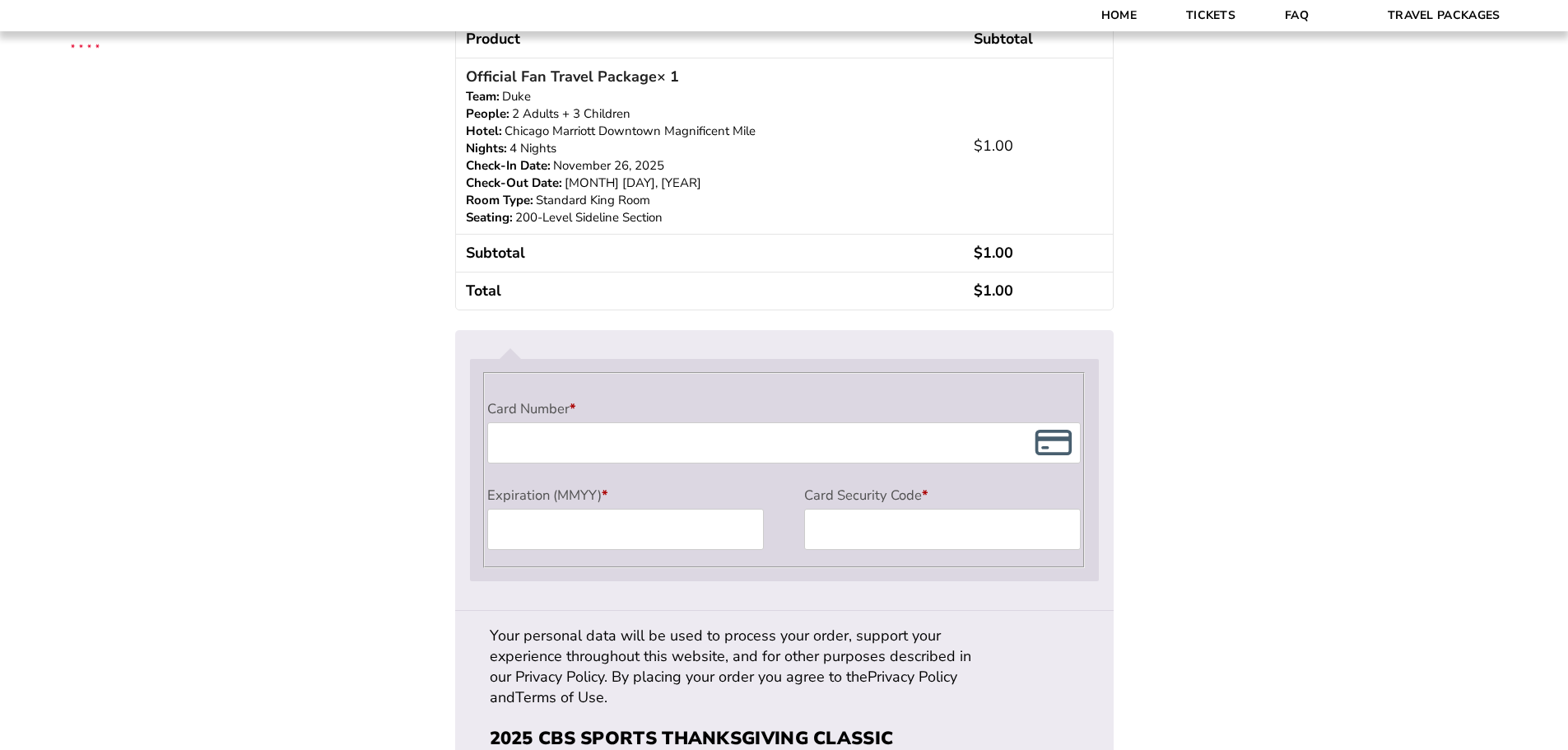 type on "King Bed" 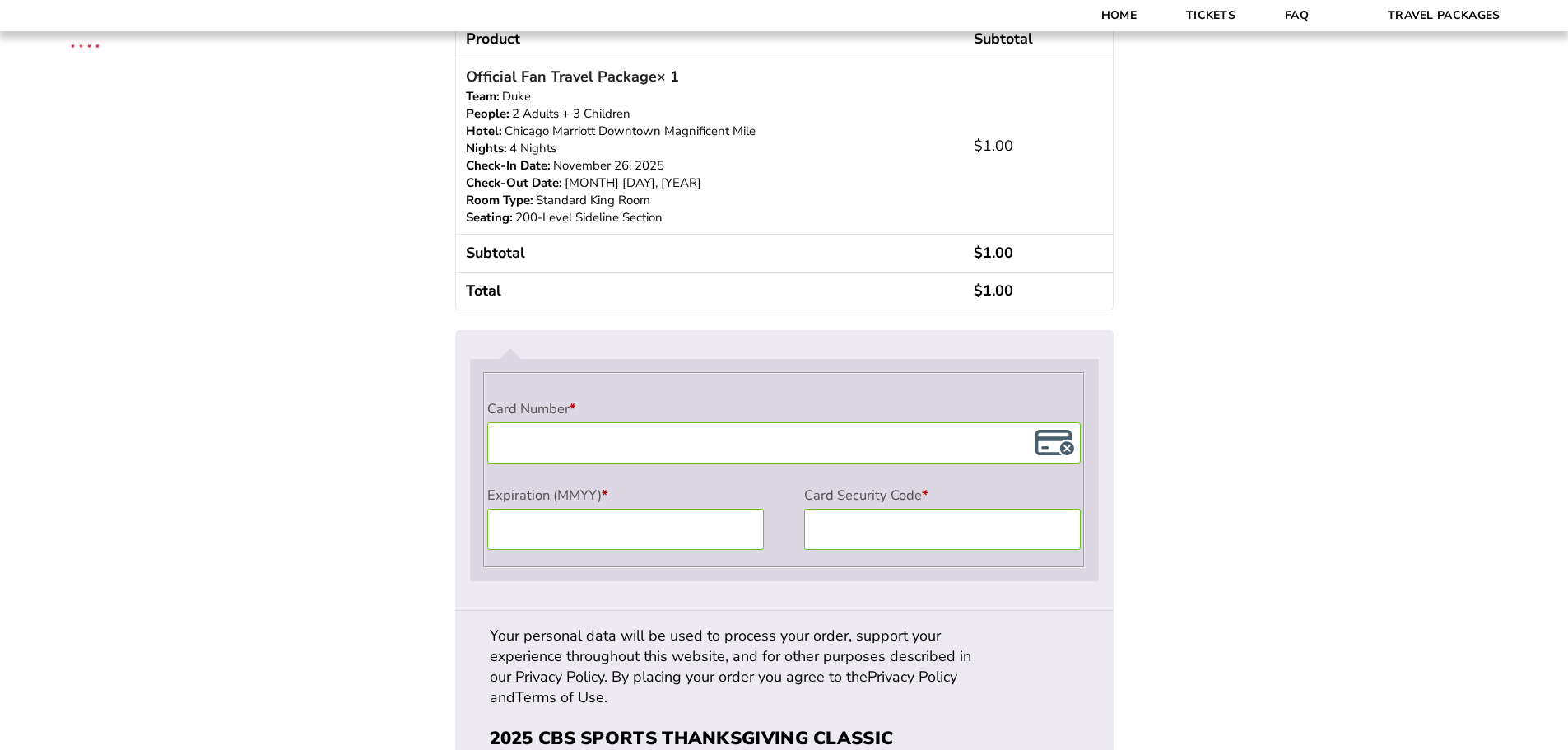 click on "Checkout
Discount Code:
Apply Code
Billing details
First name  * Michael Last name  * Marfione Company name  (optional) Intersport Basketball Country / Region  * Select a country / region… Afghanistan Åland Islands Albania Algeria American Samoa Andorra Angola Anguilla Antarctica Antigua and Barbuda Argentina Armenia Aruba Australia Austria Azerbaijan Bahamas Bahrain Bangladesh Barbados Belarus Belau Belgium Belize Benin Bermuda Bhutan Bolivia Bonaire, Saint Eustatius and Saba Bosnia and Herzegovina Botswana Bouvet Island Brazil British Indian Ocean Territory Brunei Bulgaria Burkina Faso Burundi Cambodia Cameroon Canada Cape Verde Cayman Islands Central African Republic Chad Chile China Christmas Island Cocos (Keeling) Islands Colombia Comoros Congo (Brazzaville) Congo (Kinshasa) Cook Islands Costa Rica Croatia Cuba Curaçao Cyprus Czech Republic Denmark Ecuador" at bounding box center (784, -86) 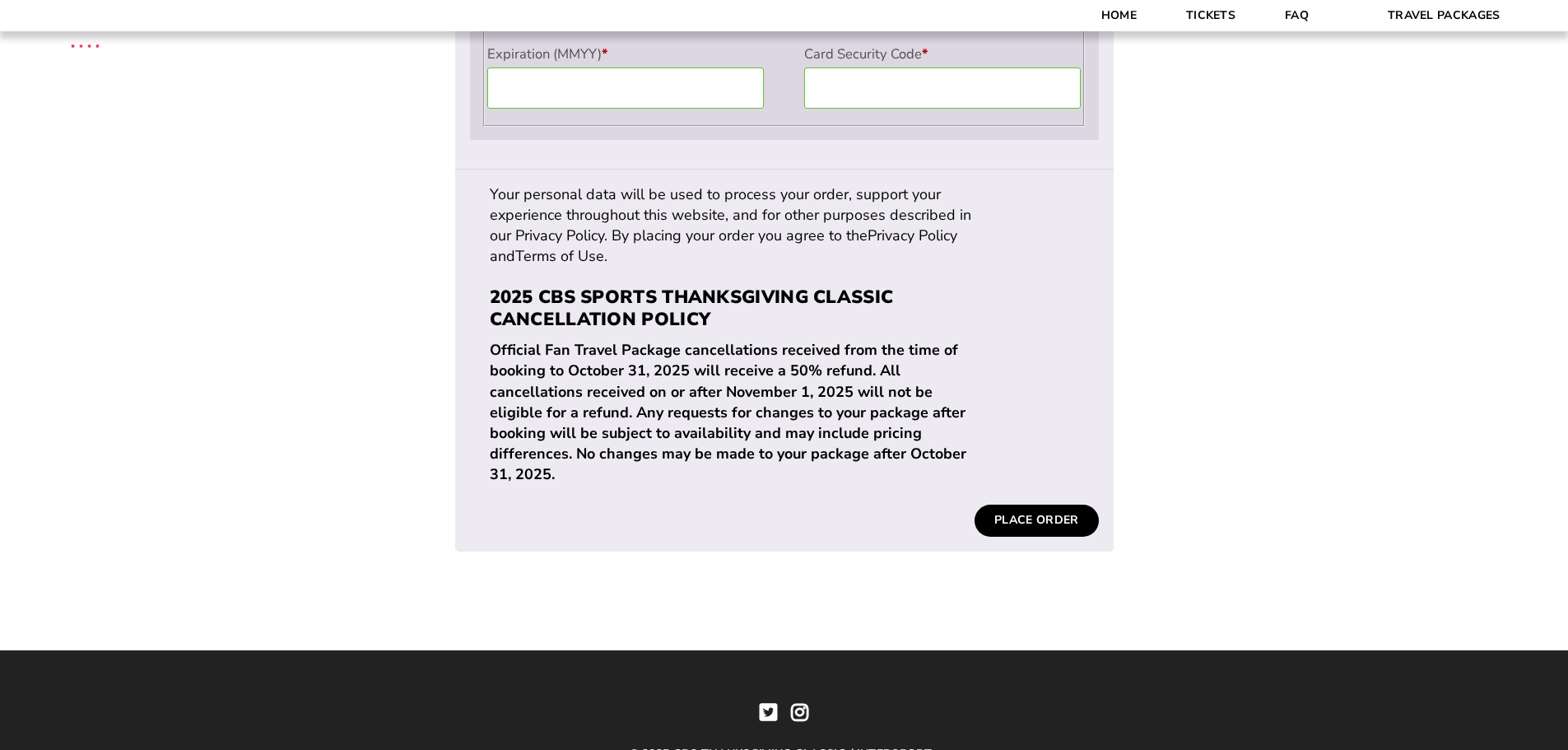 scroll, scrollTop: 1729, scrollLeft: 0, axis: vertical 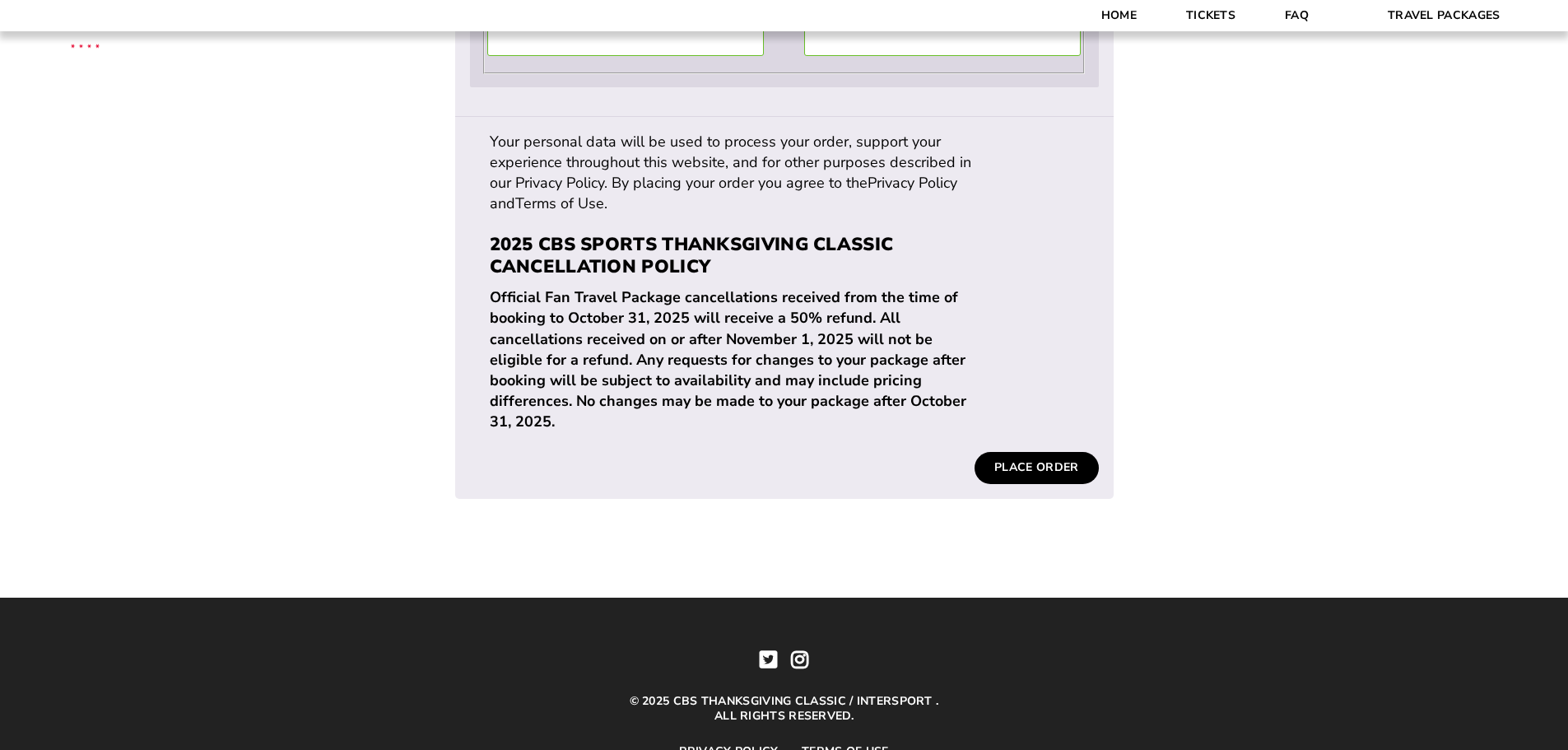 click on "Place order" at bounding box center [1036, 468] 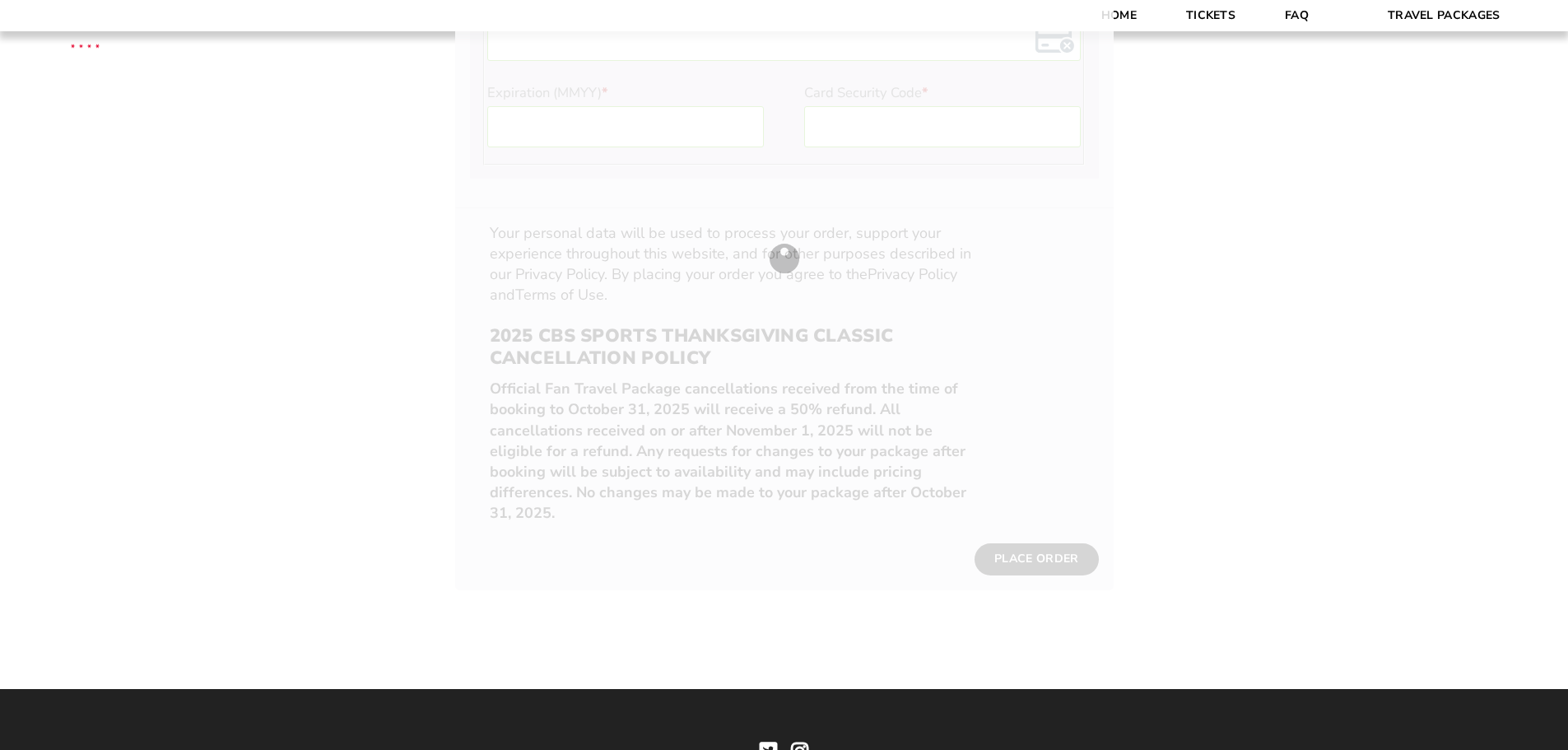 scroll, scrollTop: 1482, scrollLeft: 0, axis: vertical 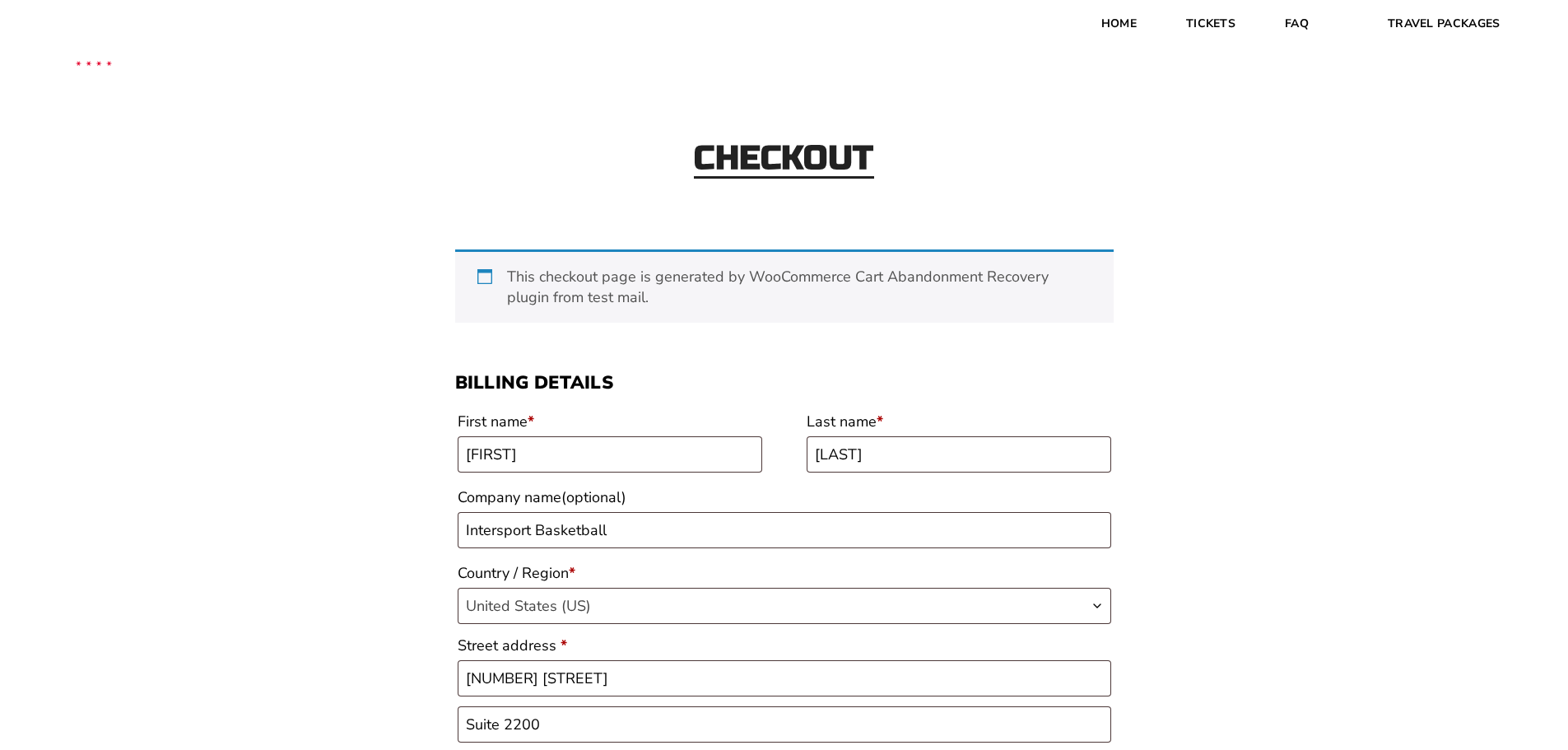 select on "IL" 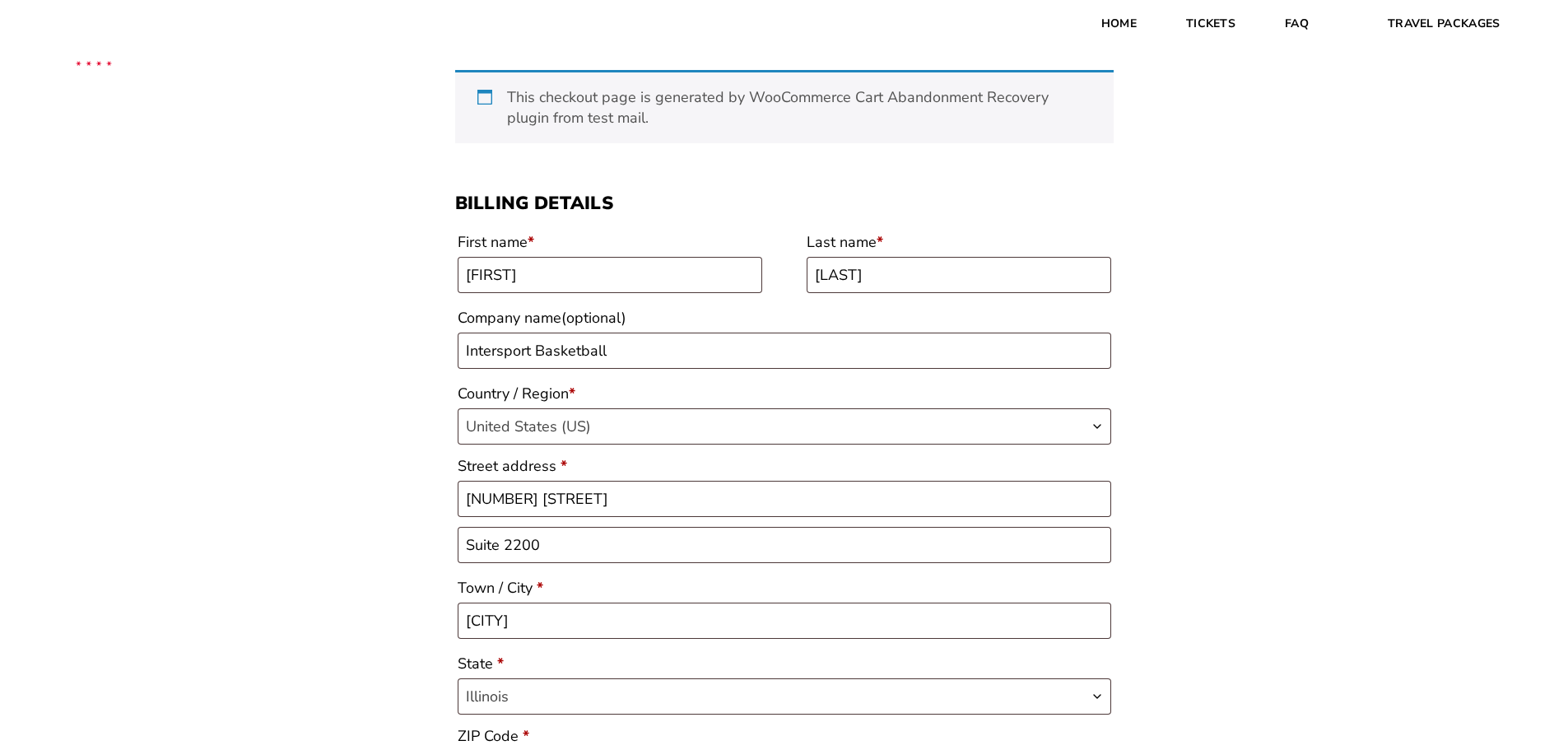 scroll, scrollTop: 0, scrollLeft: 0, axis: both 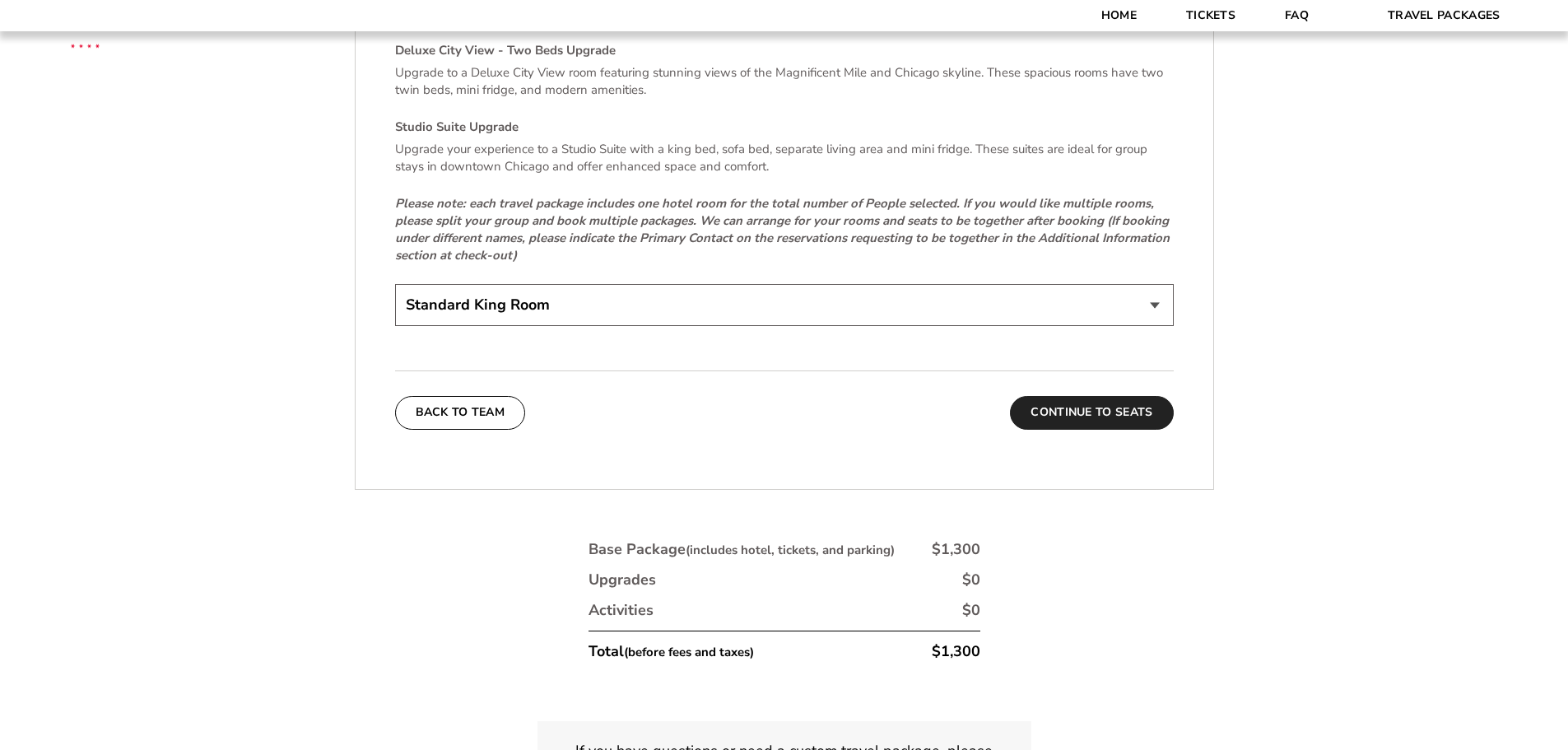 click on "Continue To Seats" at bounding box center (1091, 412) 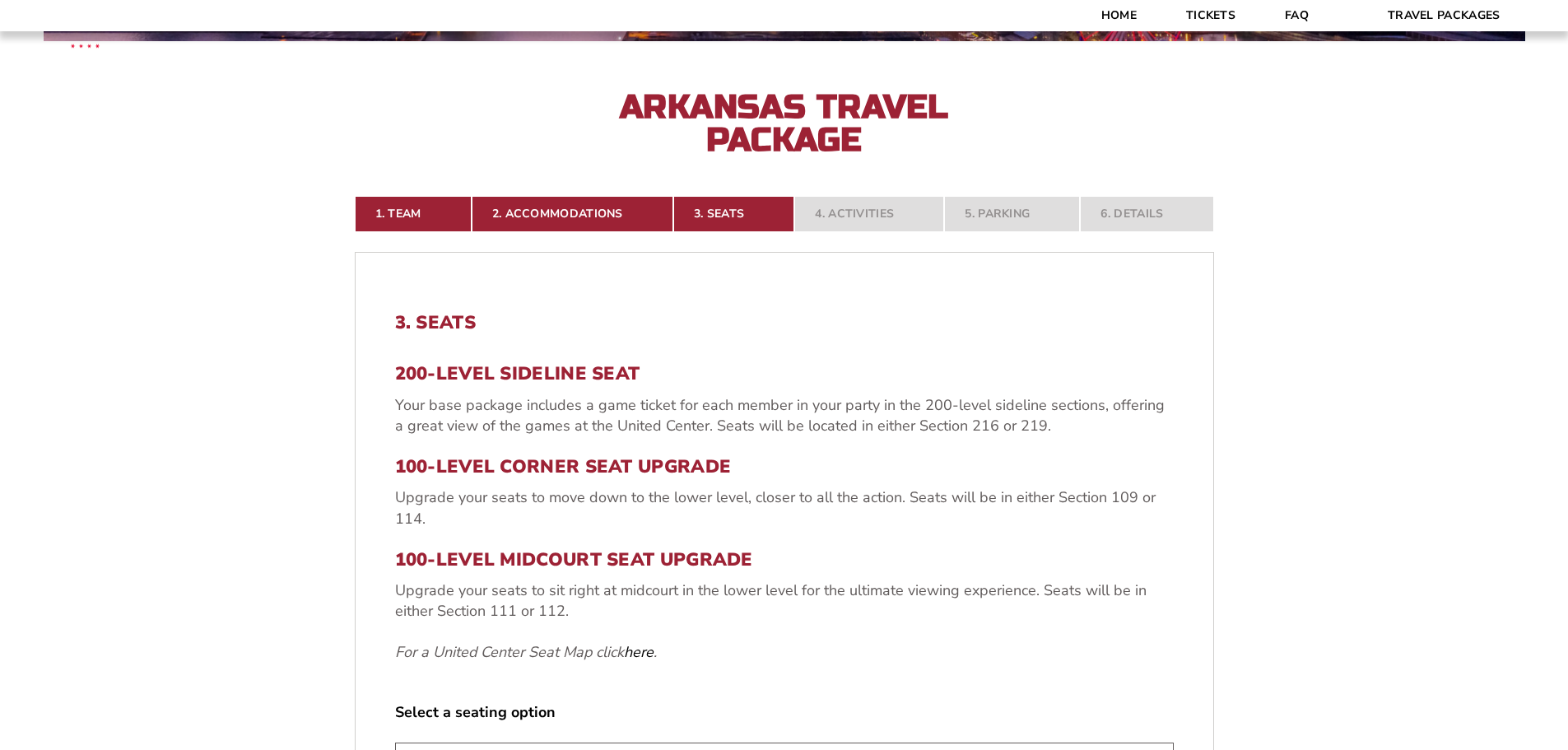 scroll, scrollTop: 766, scrollLeft: 0, axis: vertical 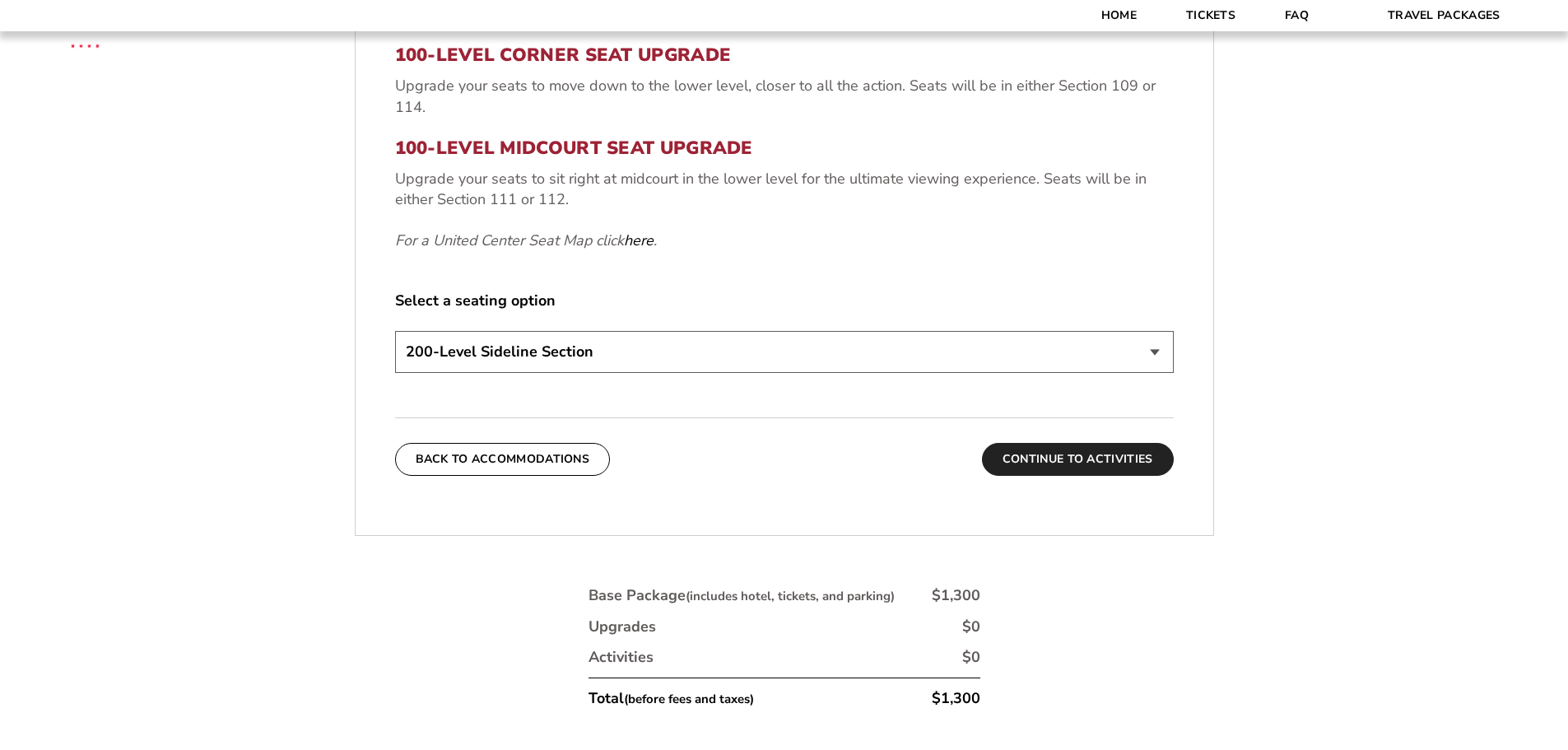 click on "Continue To Activities" at bounding box center (1077, 459) 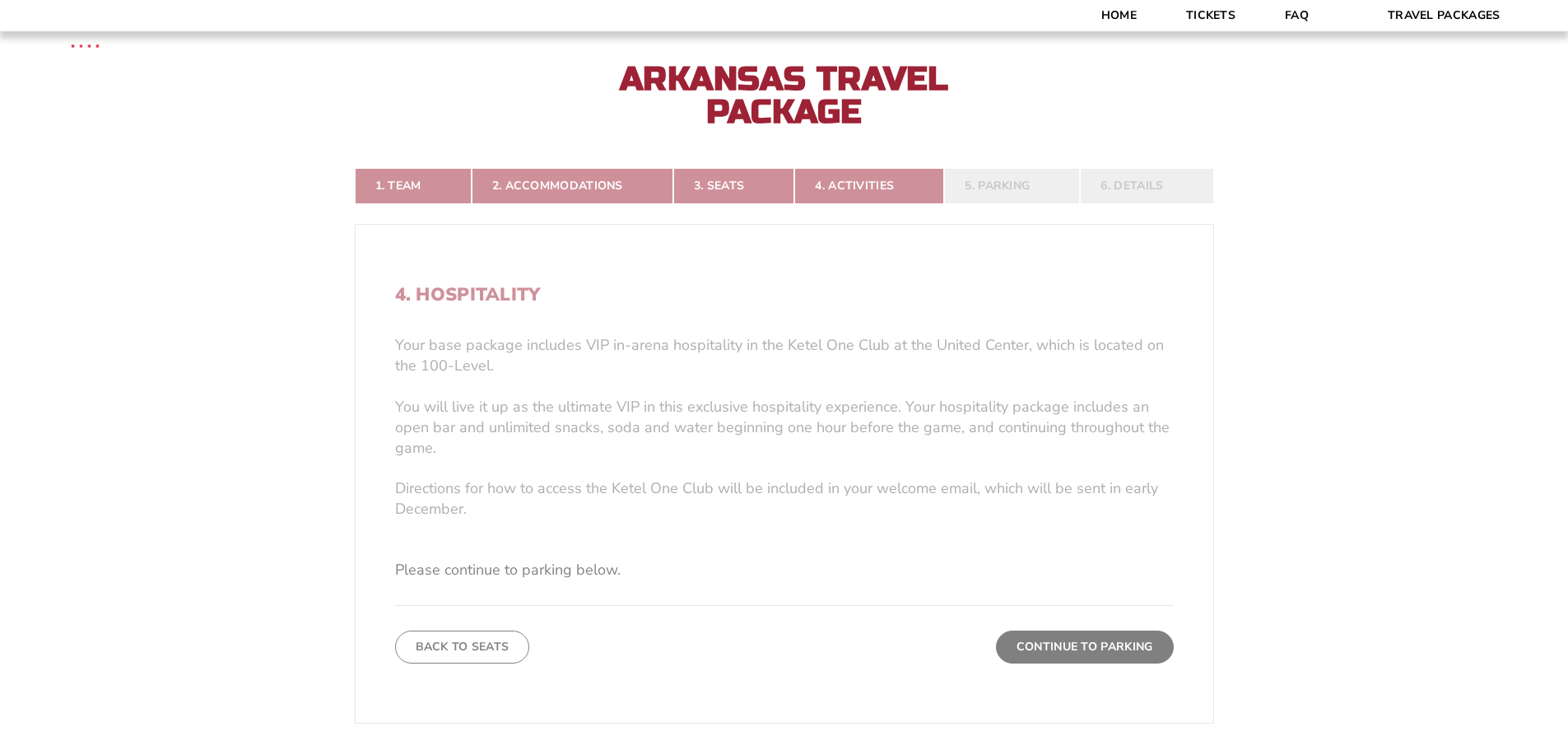 scroll, scrollTop: 684, scrollLeft: 0, axis: vertical 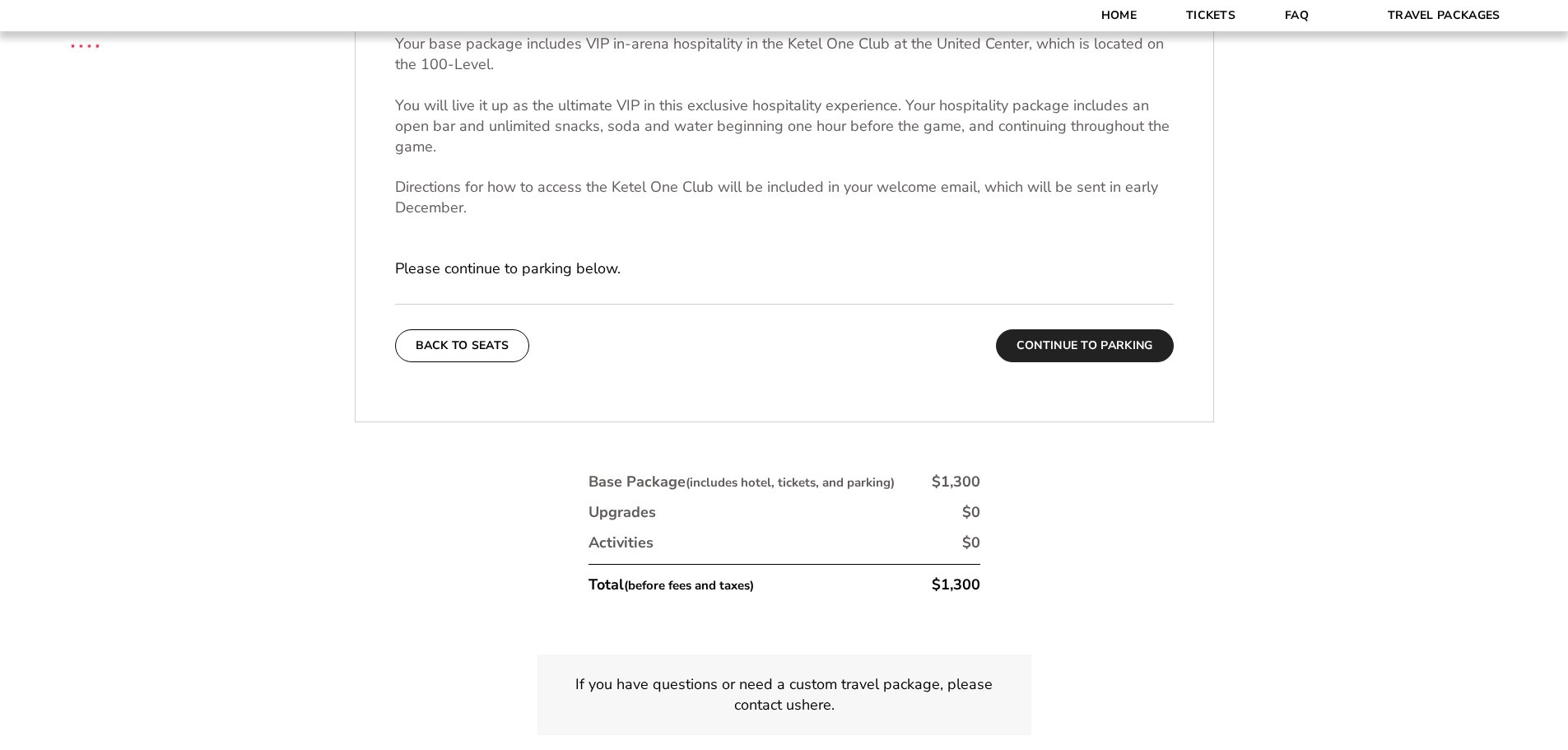 click on "Continue To Parking" at bounding box center (1085, 346) 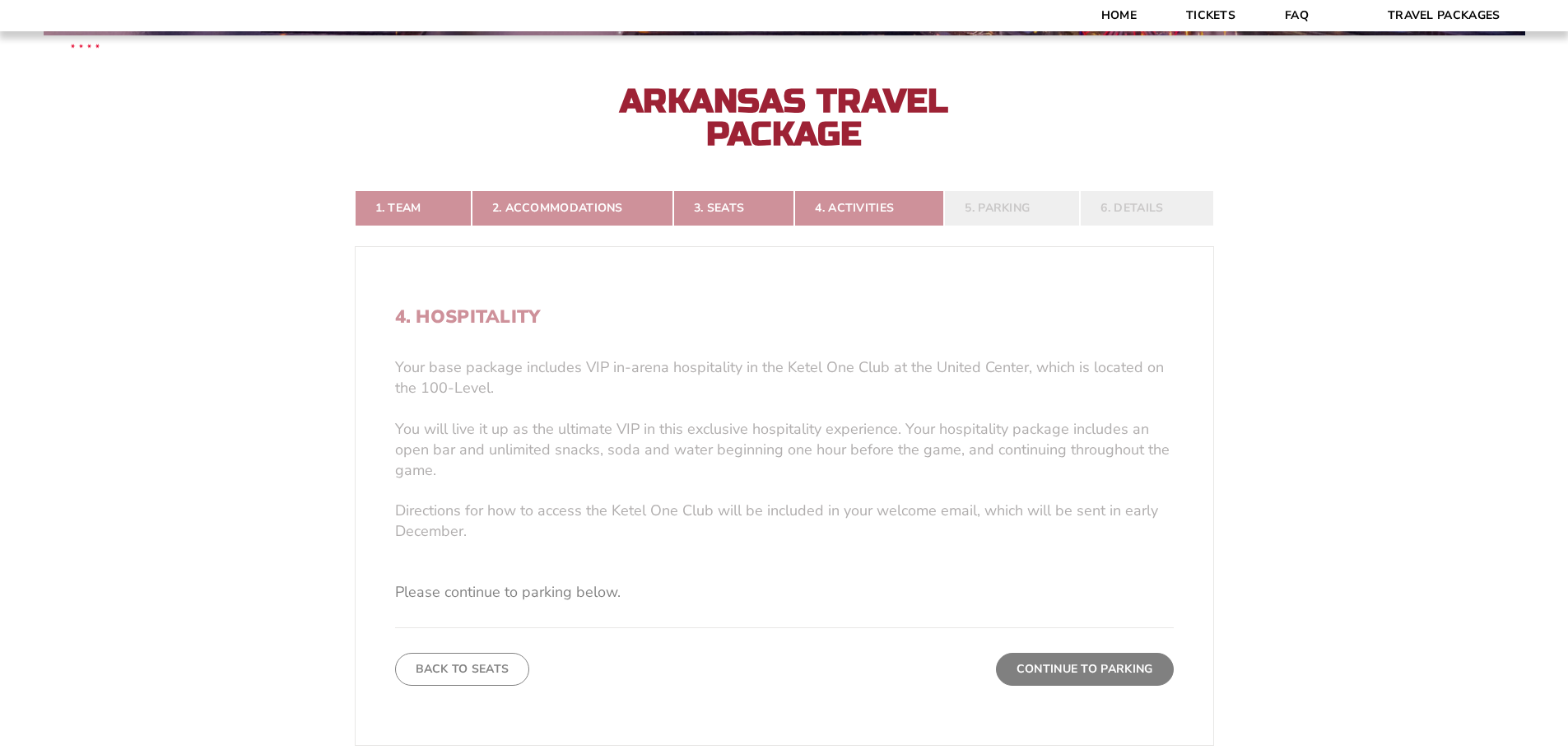 scroll, scrollTop: 355, scrollLeft: 0, axis: vertical 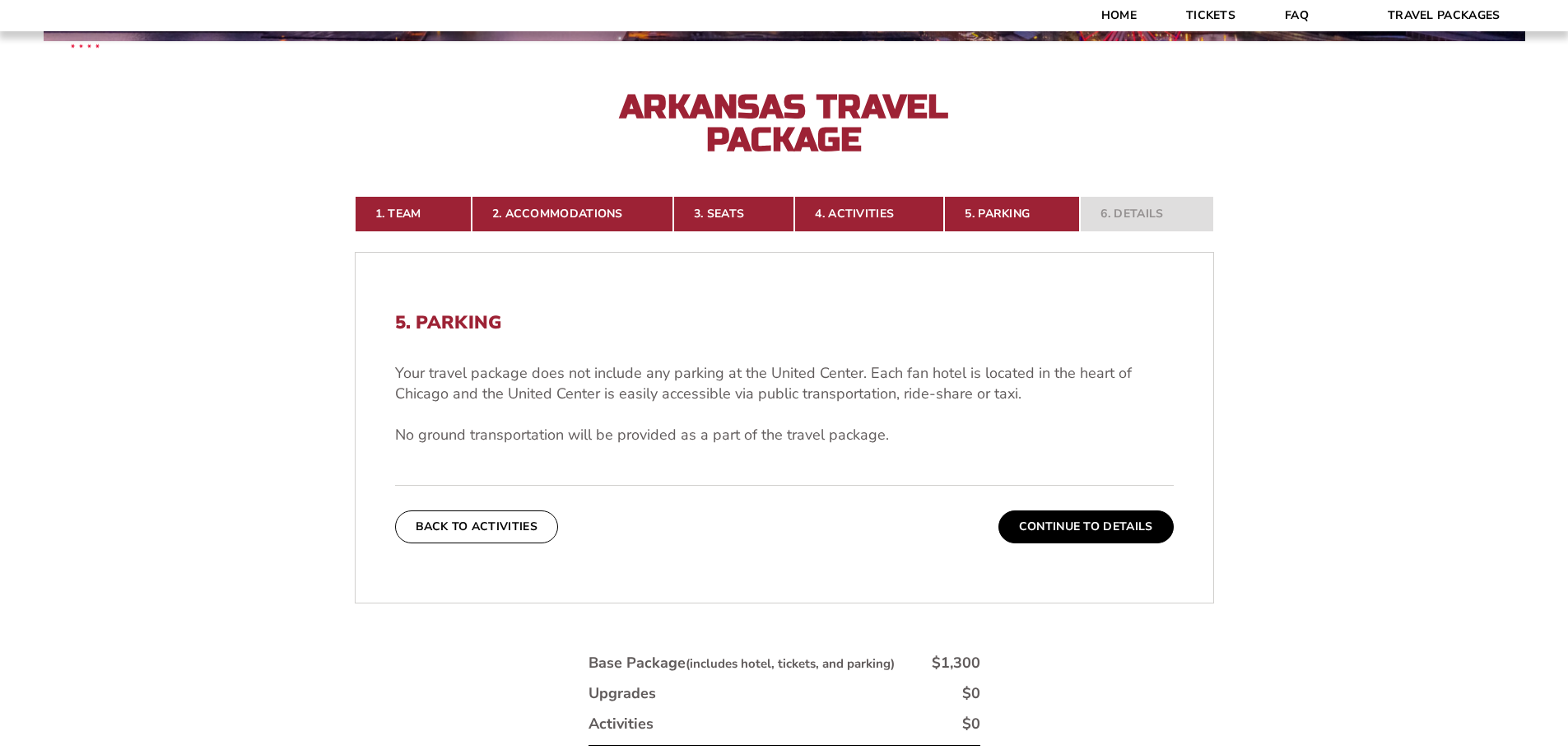 click on "Continue To Details" at bounding box center (1086, 527) 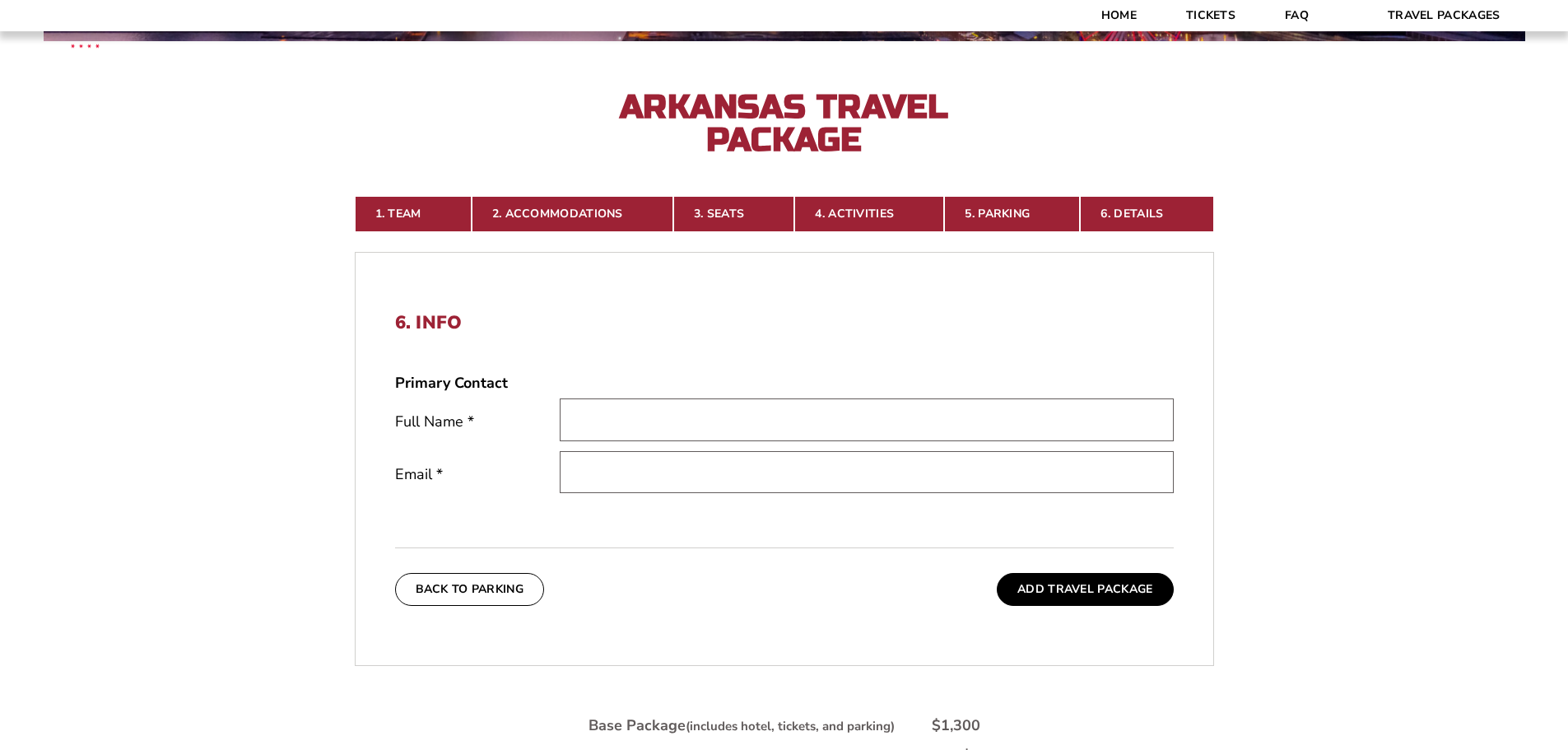 click at bounding box center [867, 419] 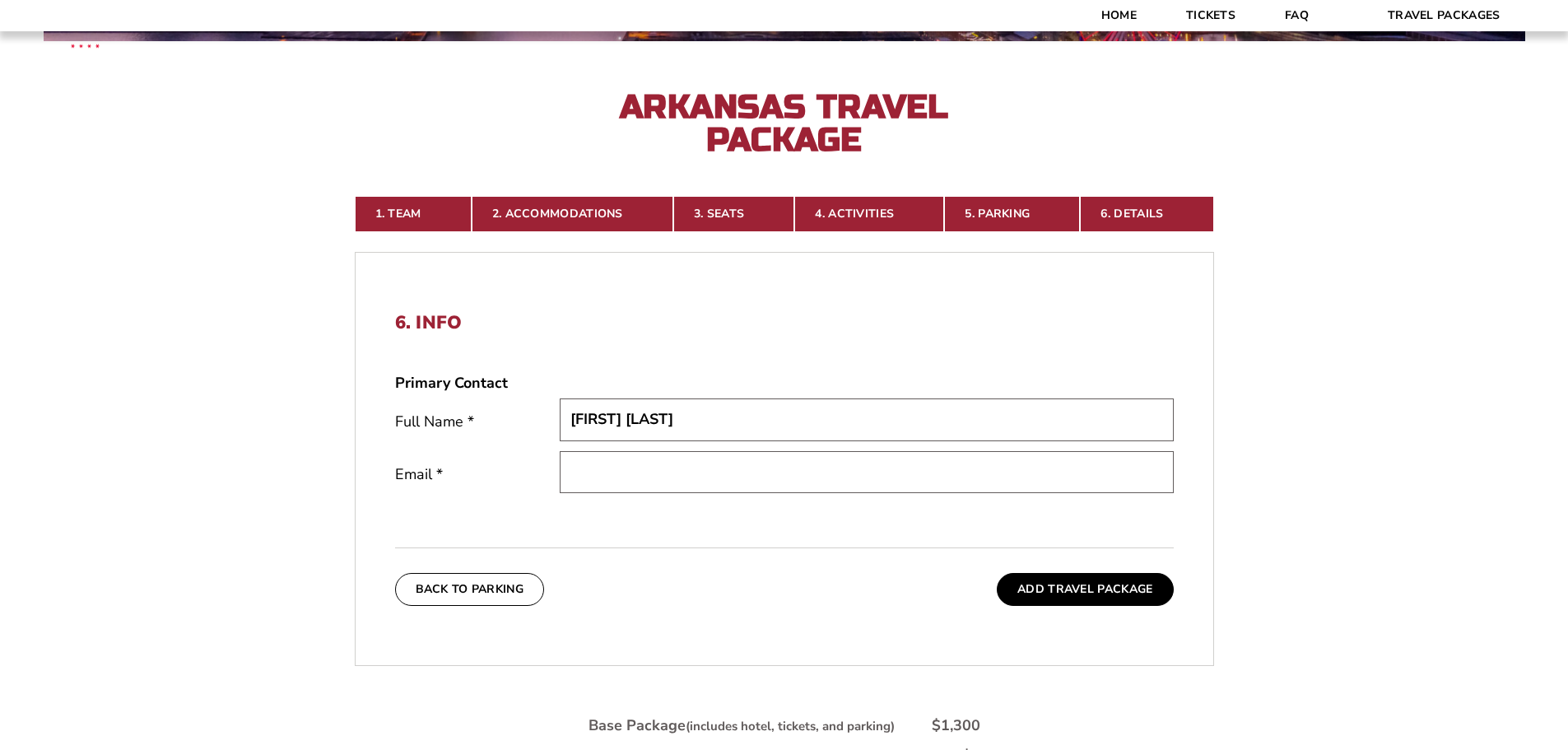 type on "mmarfione@intersportnet.com" 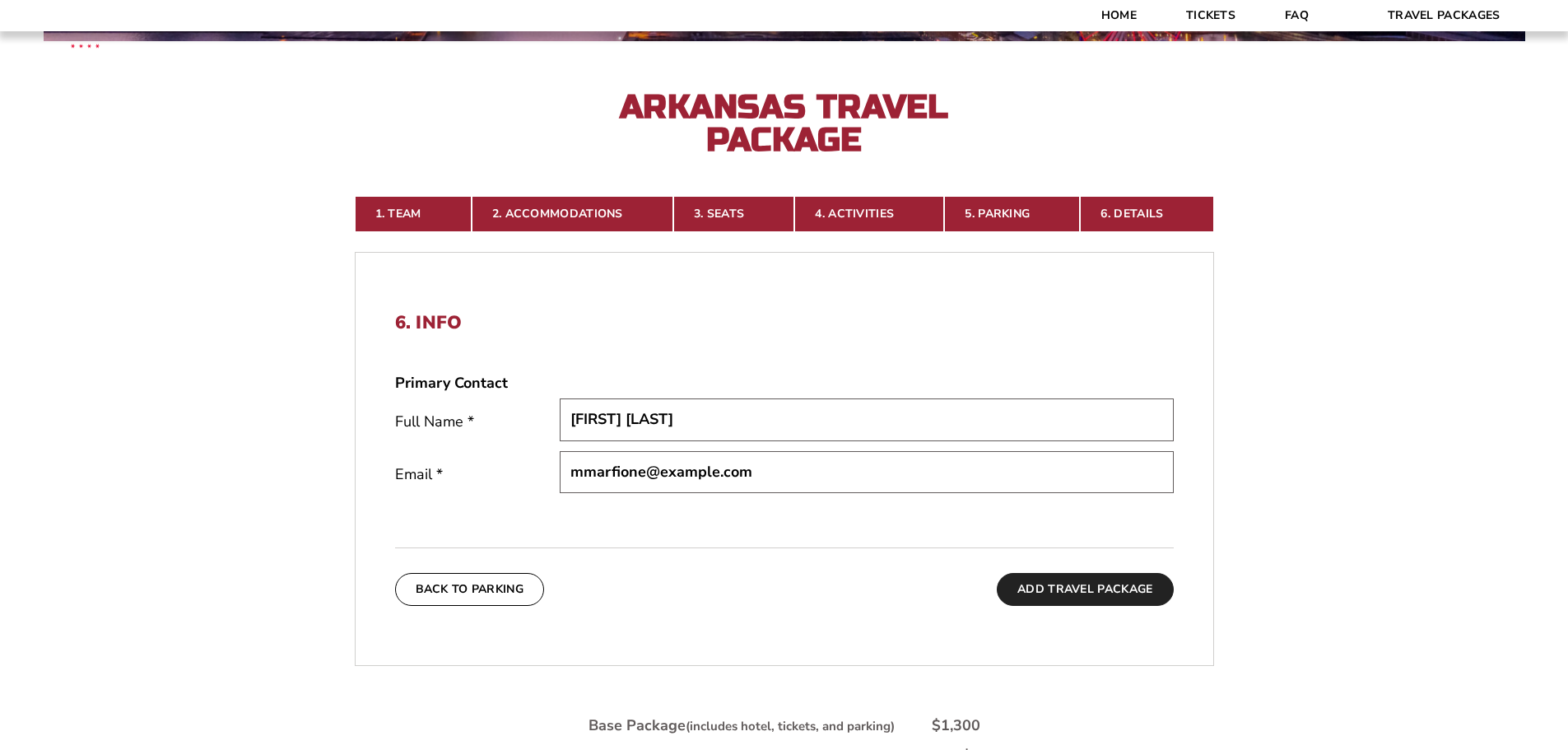 click on "Add Travel Package" at bounding box center (1085, 589) 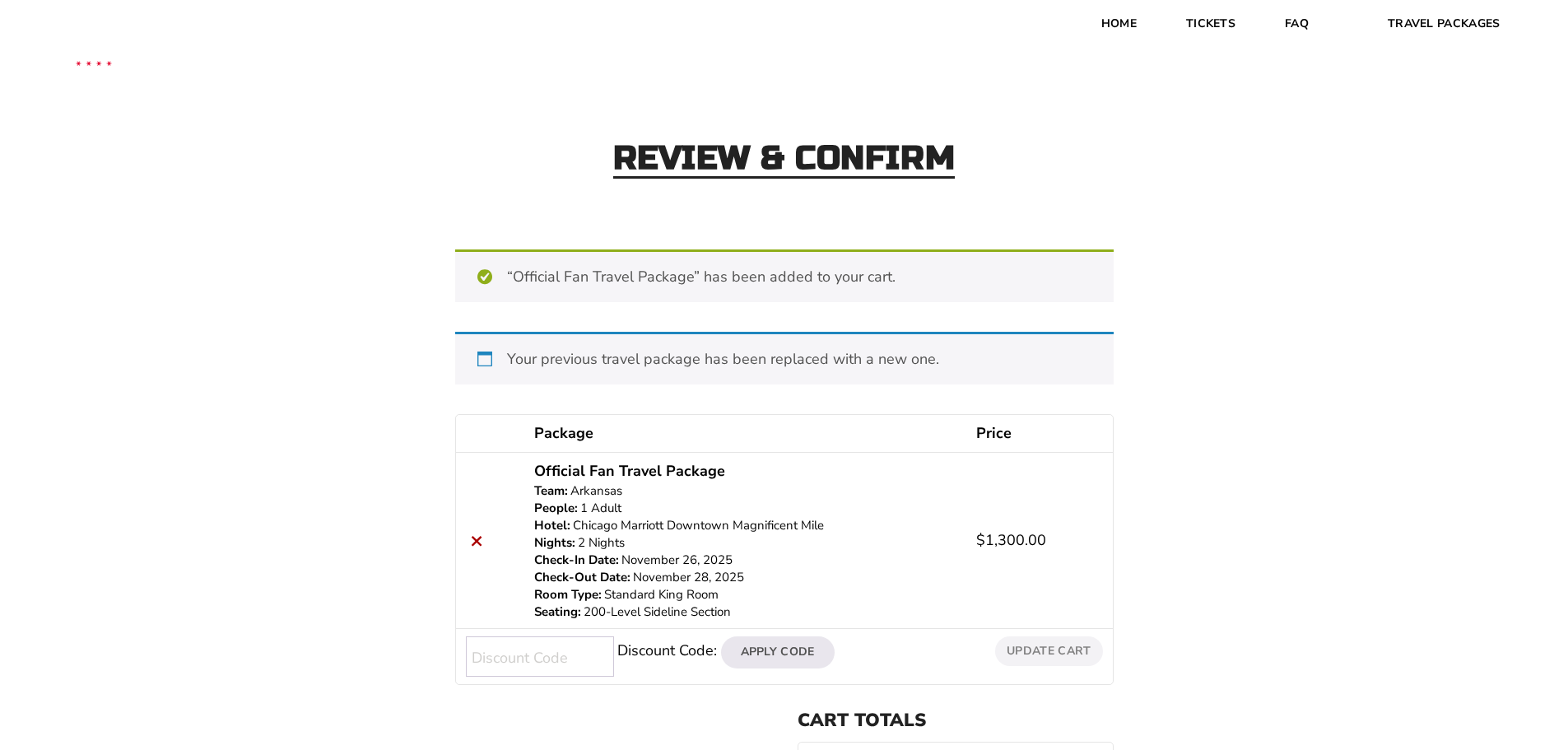scroll, scrollTop: 0, scrollLeft: 0, axis: both 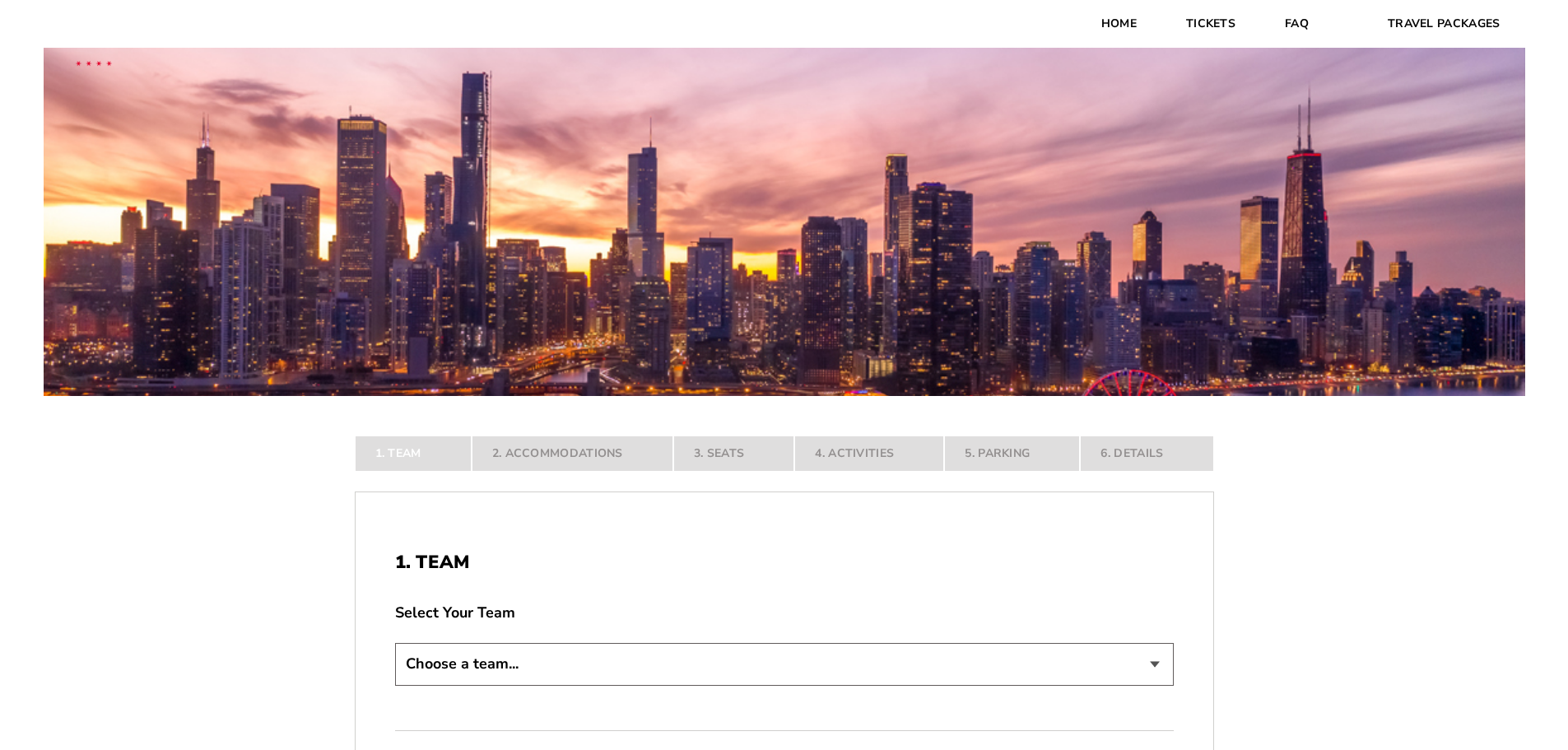 click on "Choose a team...
Arkansas Razorbacks
Duke Blue Devils" at bounding box center [784, 664] 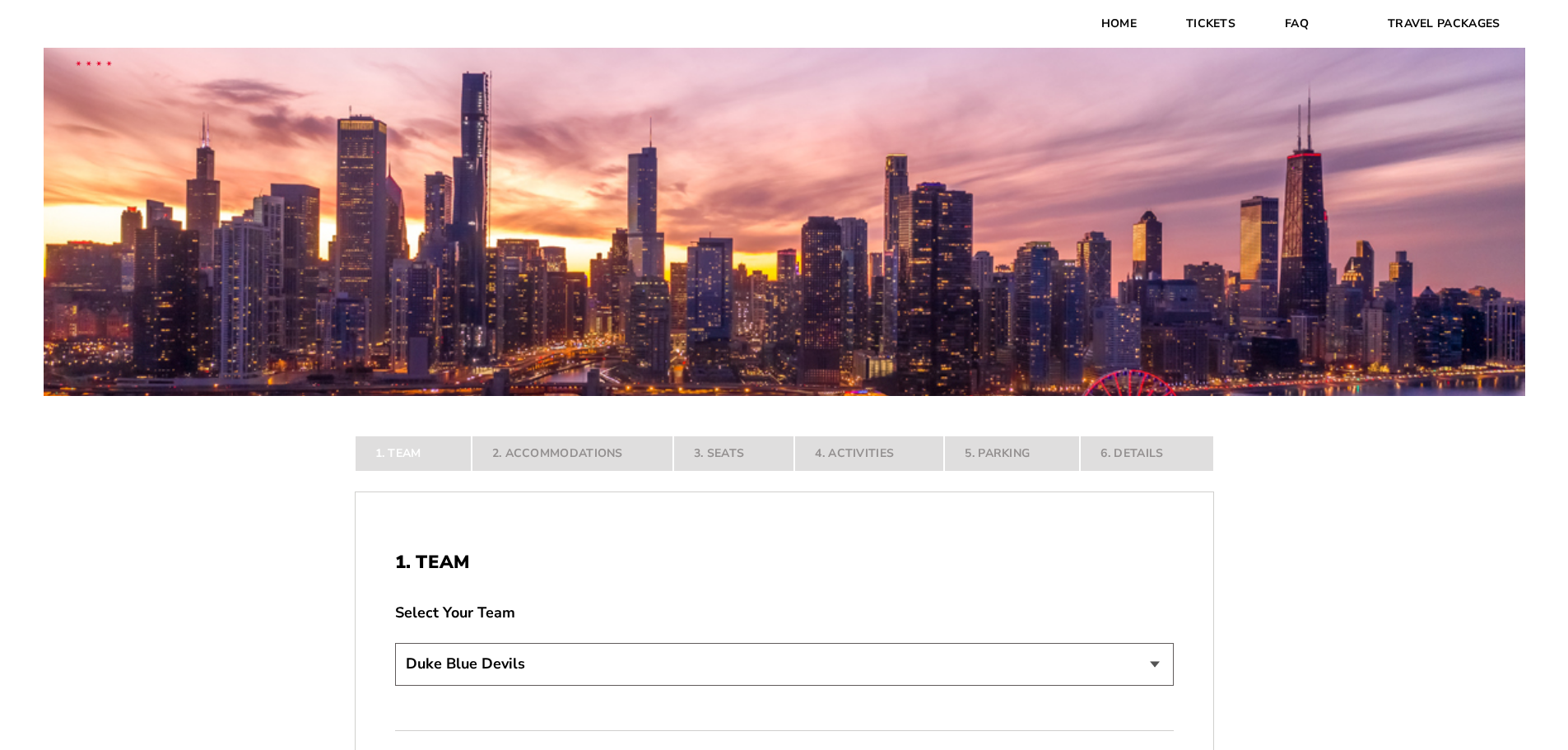 click on "Choose a team...
Arkansas Razorbacks
Duke Blue Devils" at bounding box center [784, 664] 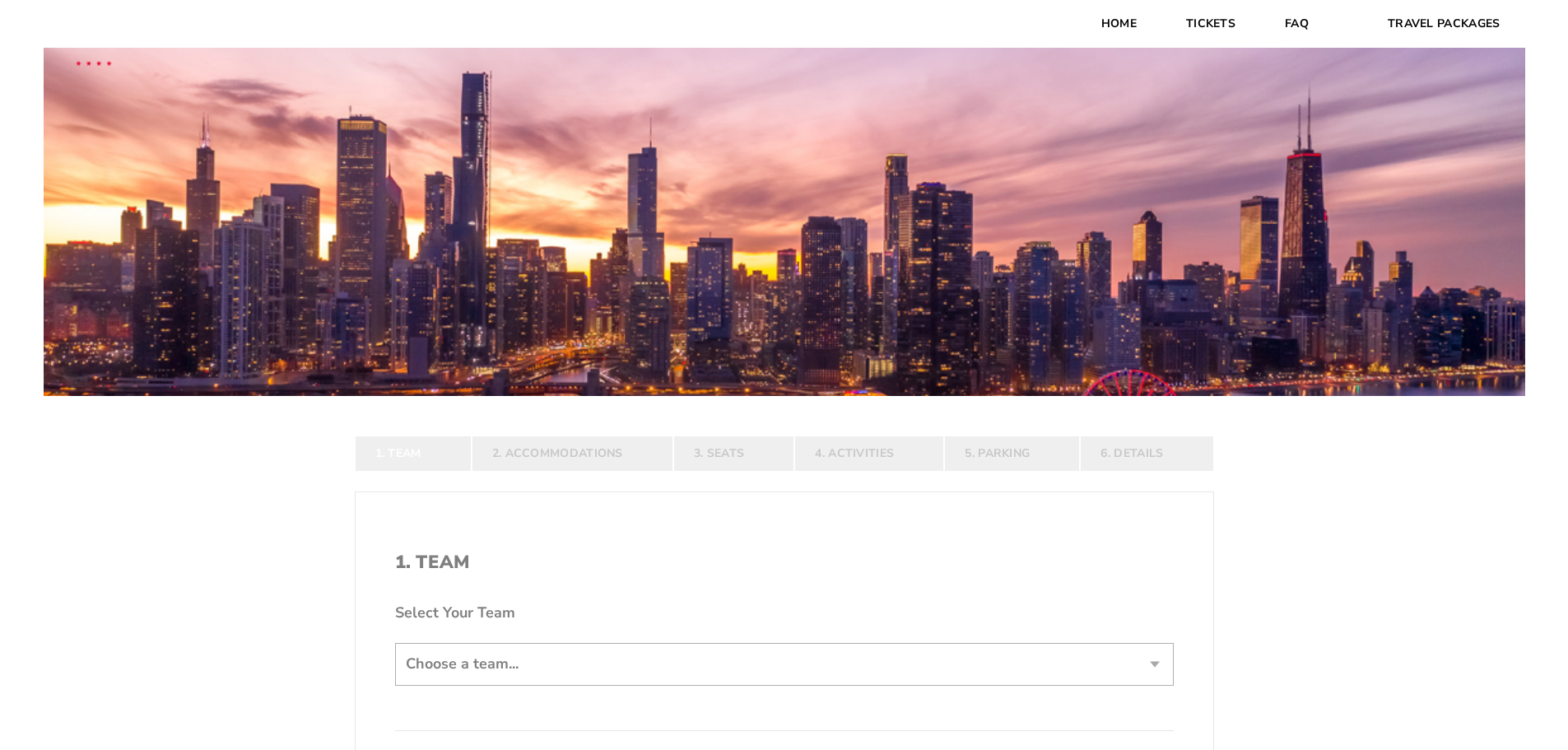 scroll, scrollTop: 0, scrollLeft: 0, axis: both 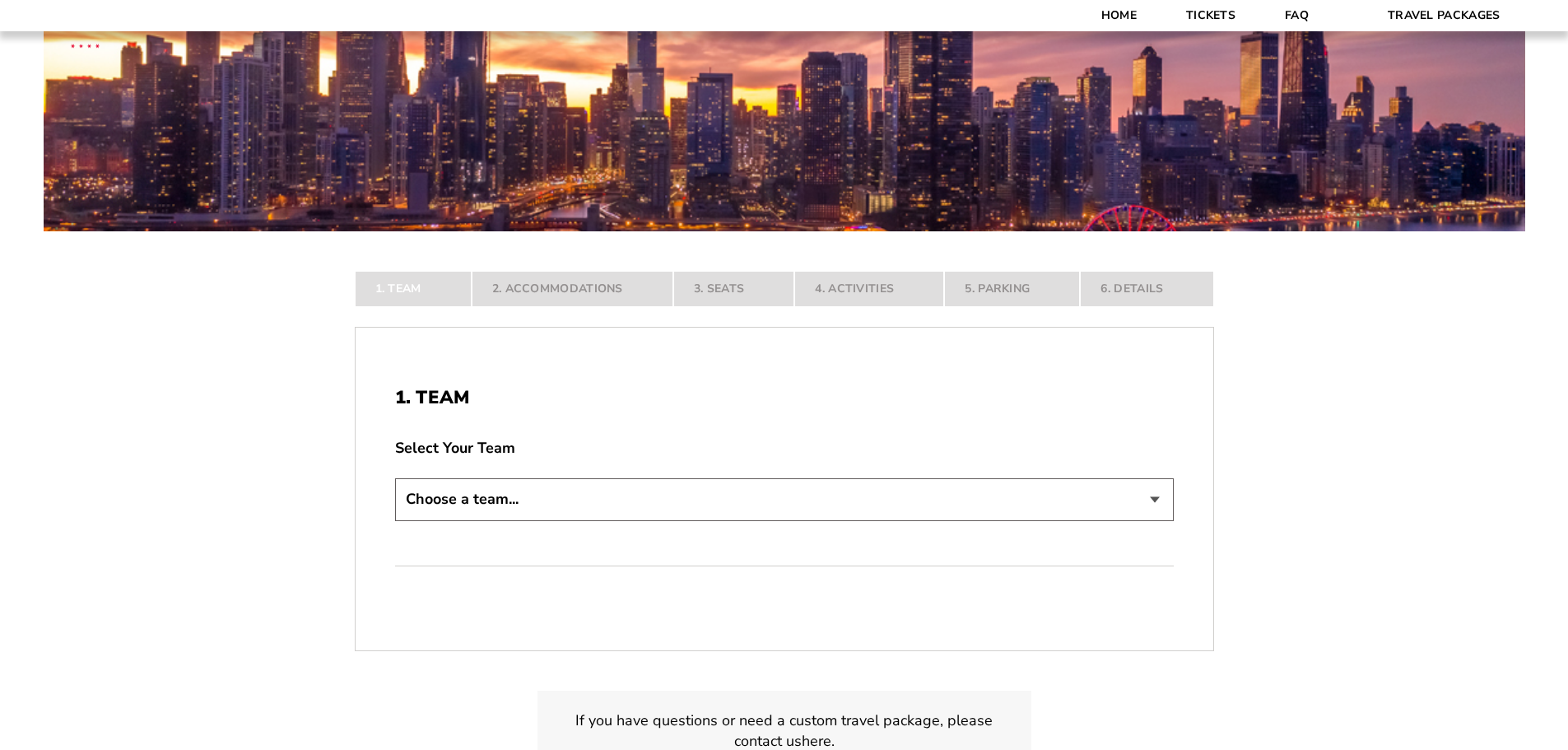 click on "Choose a team...
Arkansas Razorbacks
Duke Blue Devils" at bounding box center (784, 501) 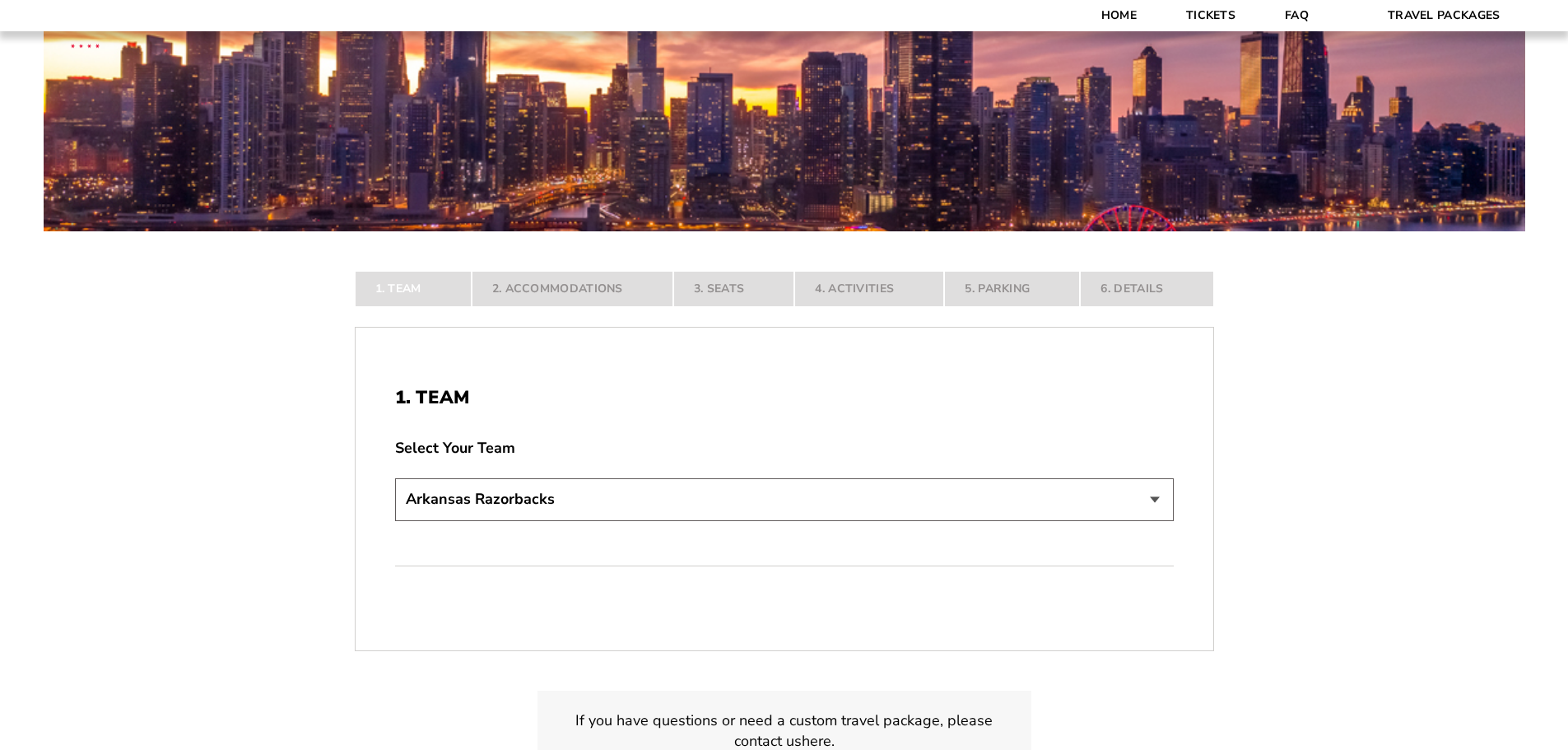 click on "Choose a team...
Arkansas Razorbacks
Duke Blue Devils" at bounding box center [784, 499] 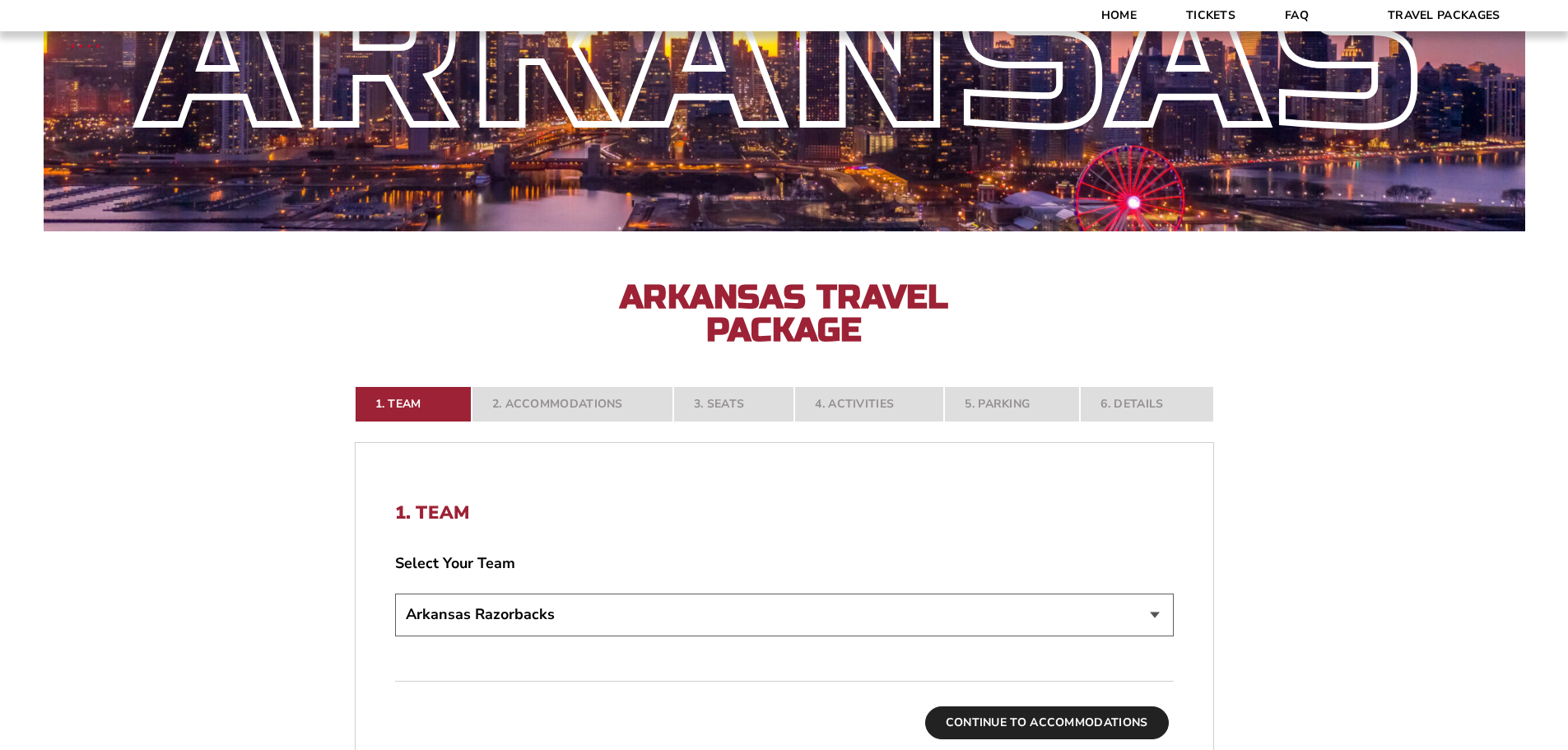 click on "Continue To Accommodations" at bounding box center [1047, 723] 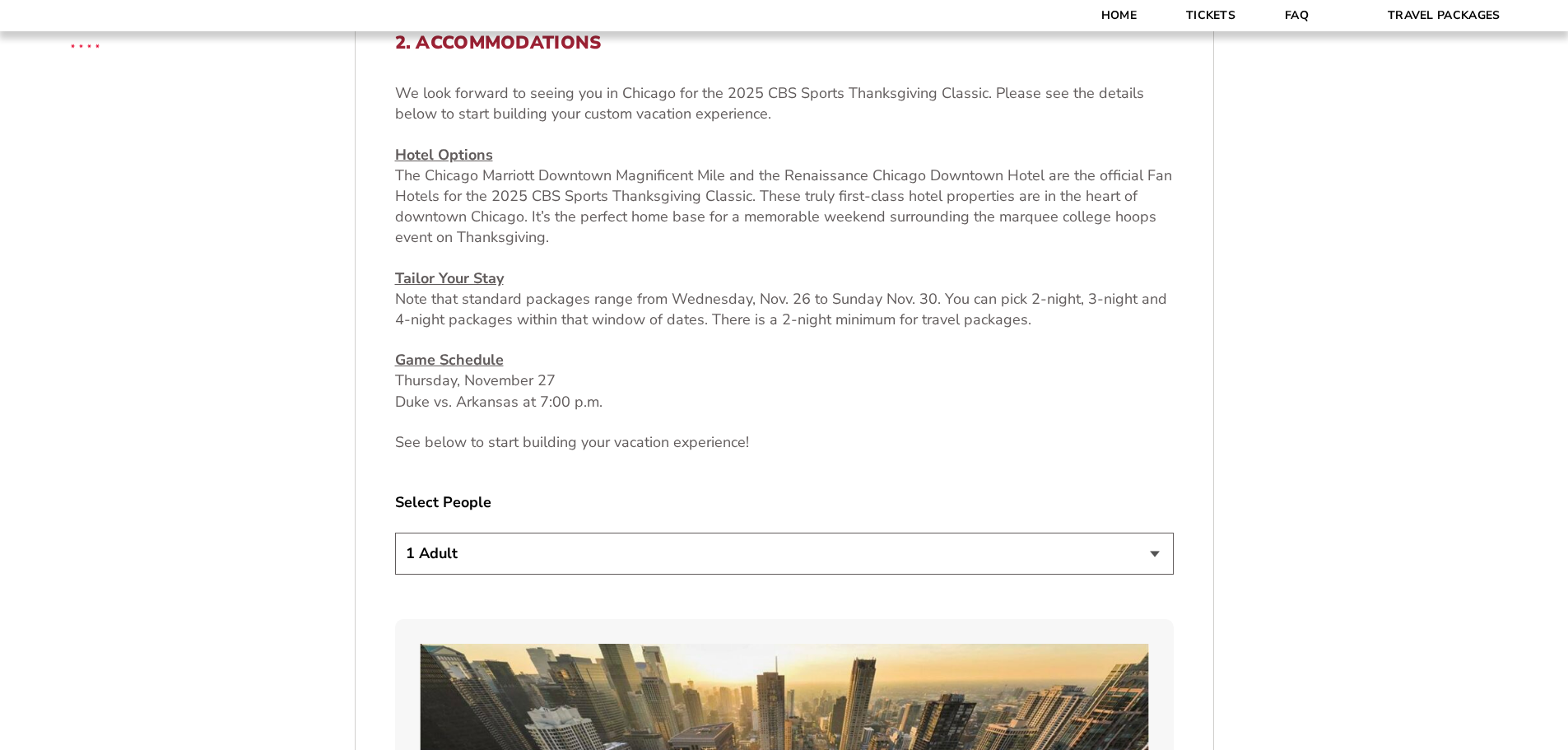 scroll, scrollTop: 602, scrollLeft: 0, axis: vertical 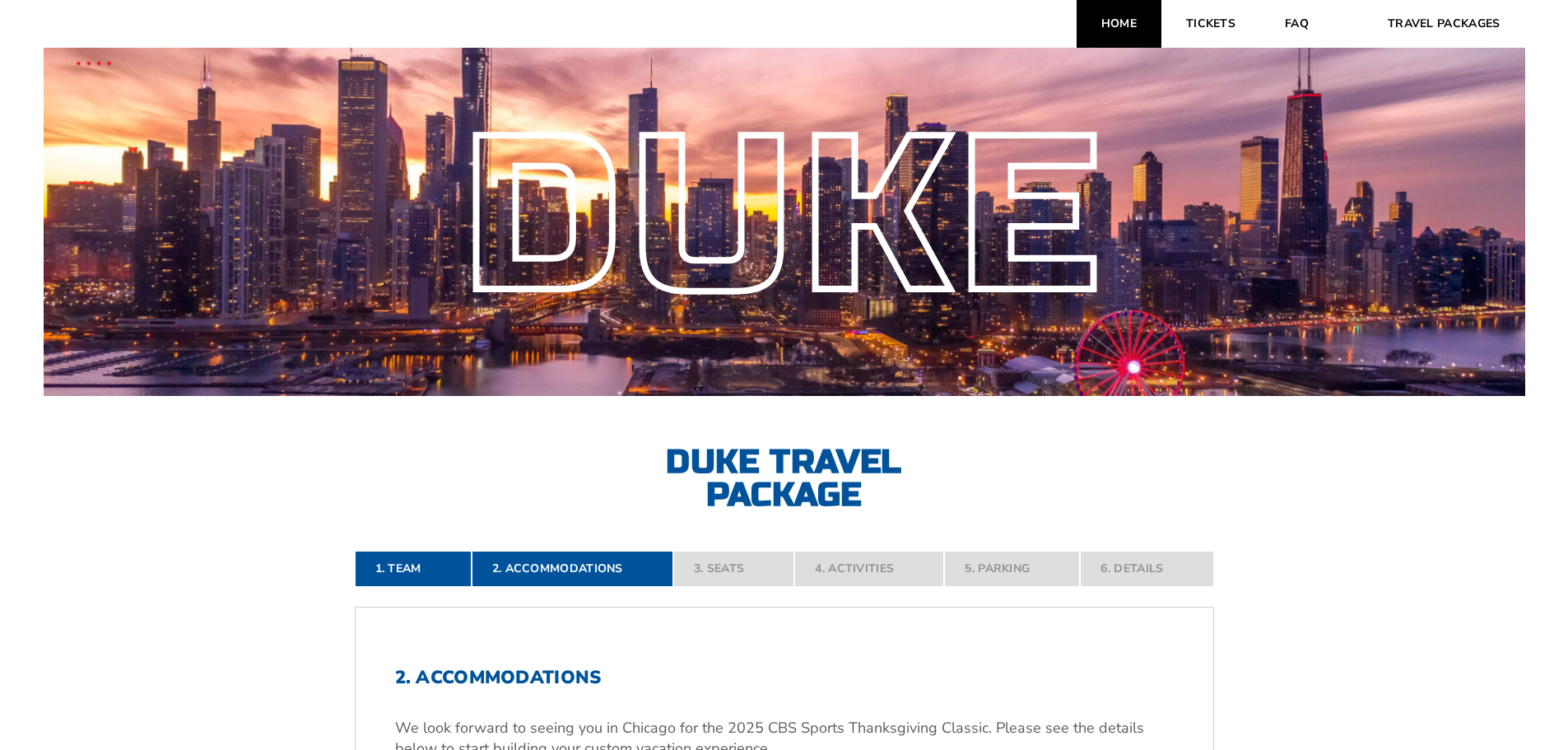 click on "Home" at bounding box center [1119, 24] 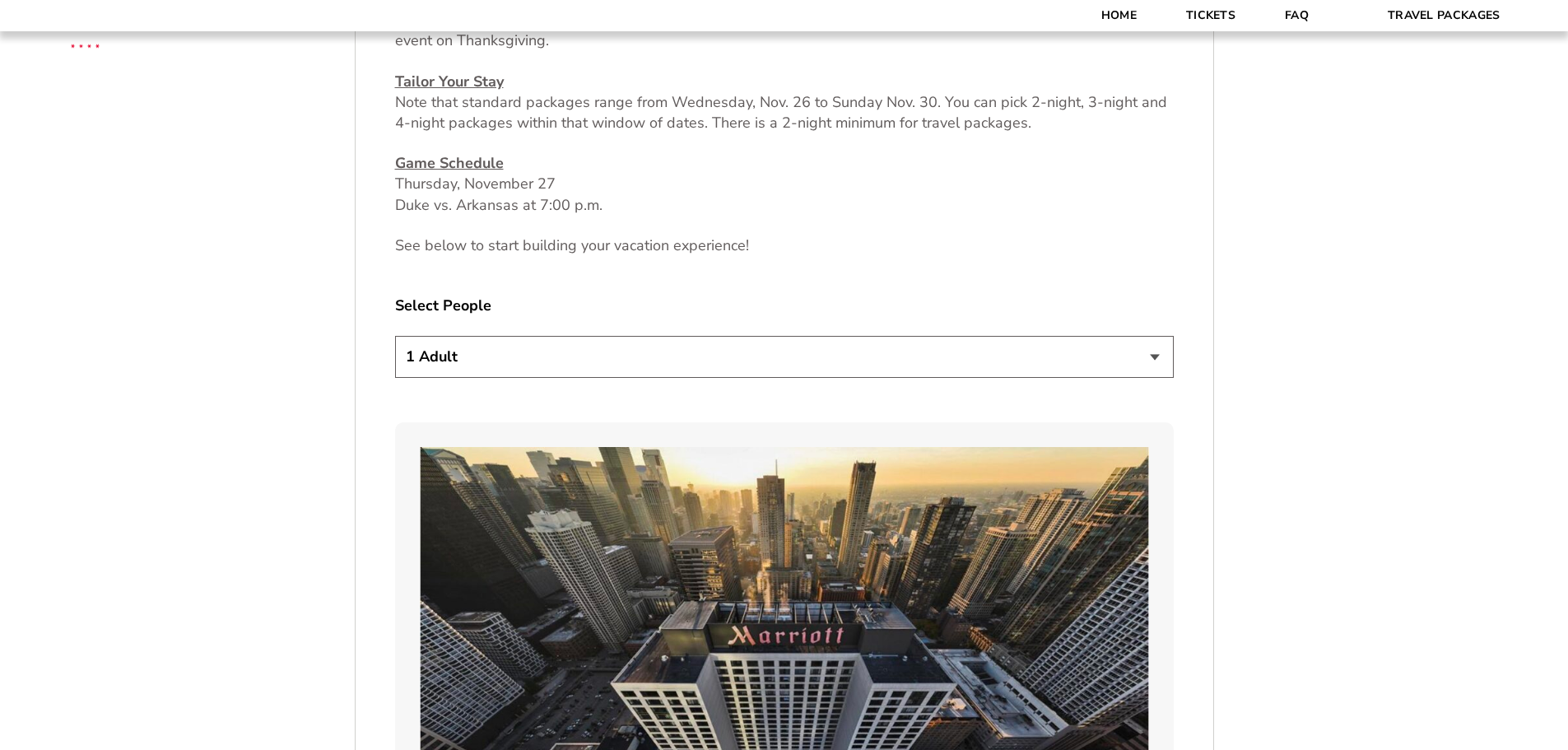 scroll, scrollTop: 576, scrollLeft: 0, axis: vertical 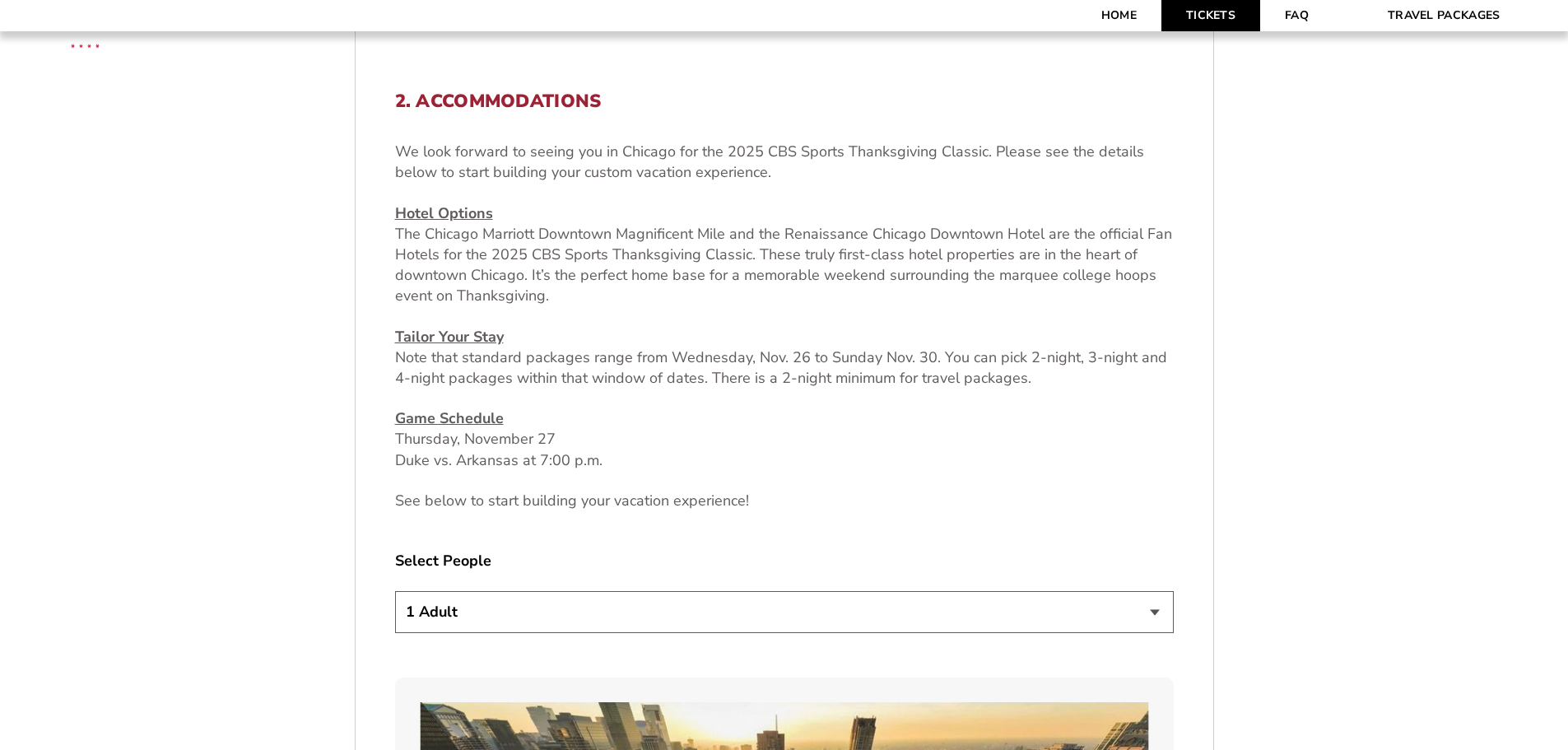 click on "Tickets" at bounding box center (1211, 16) 